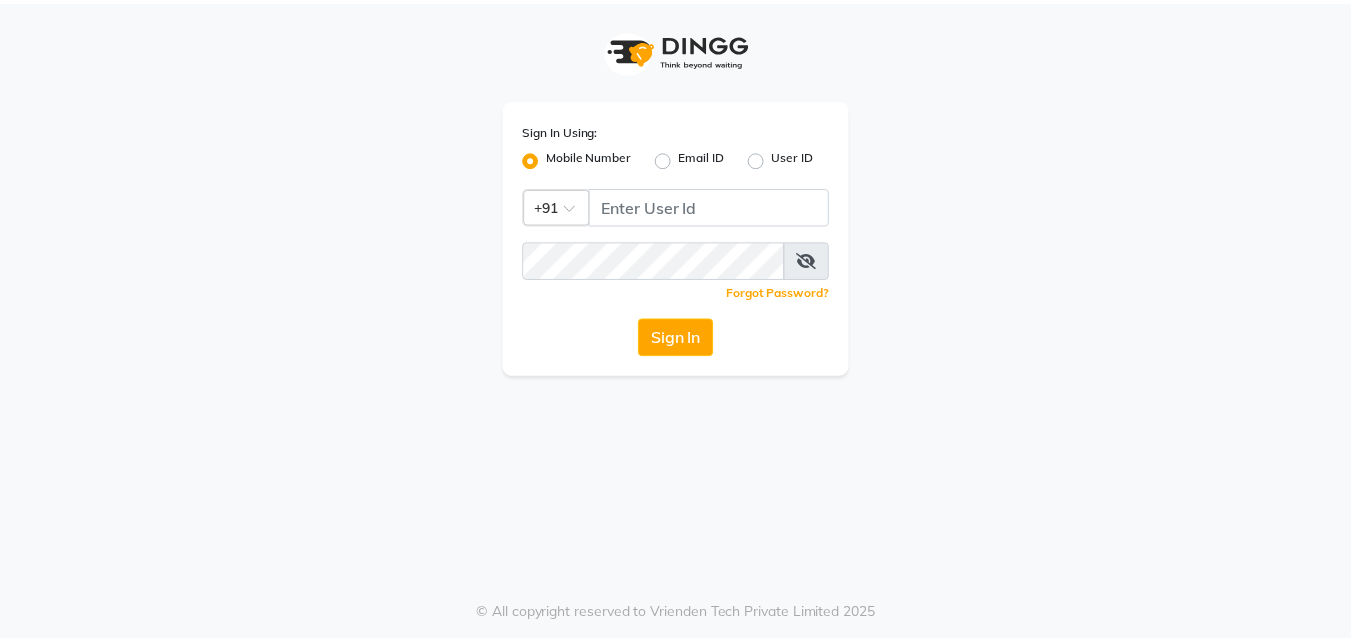 scroll, scrollTop: 0, scrollLeft: 0, axis: both 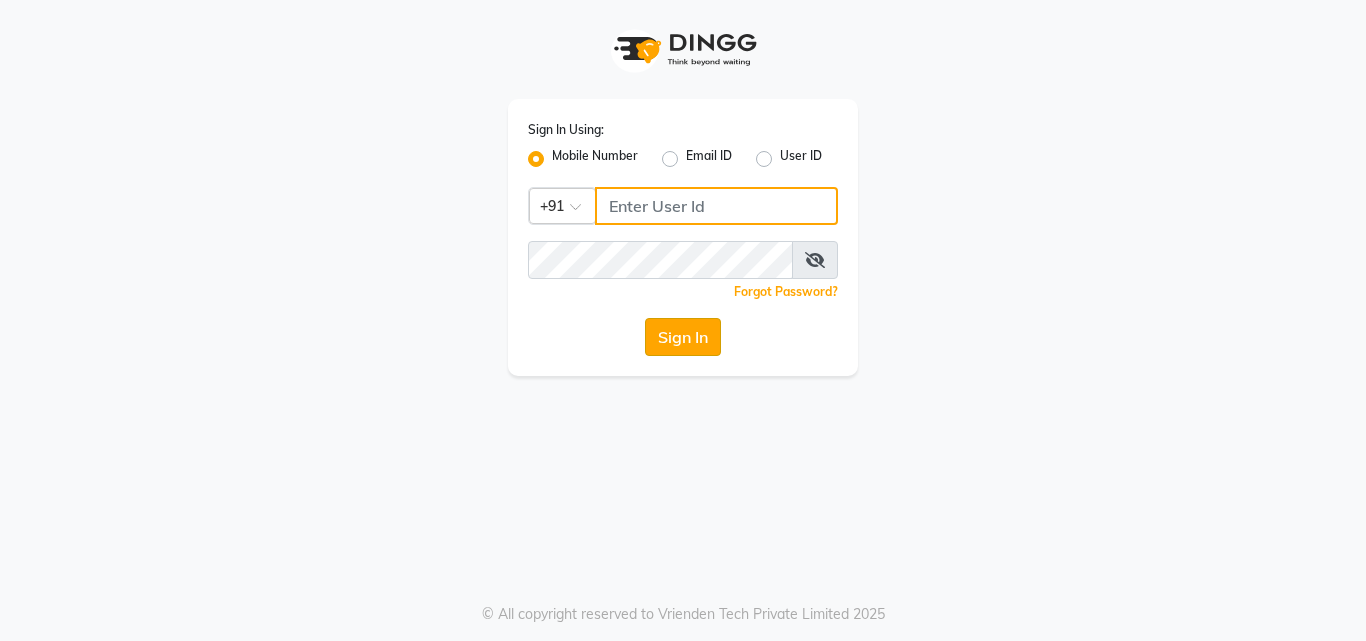 type on "[PHONE]" 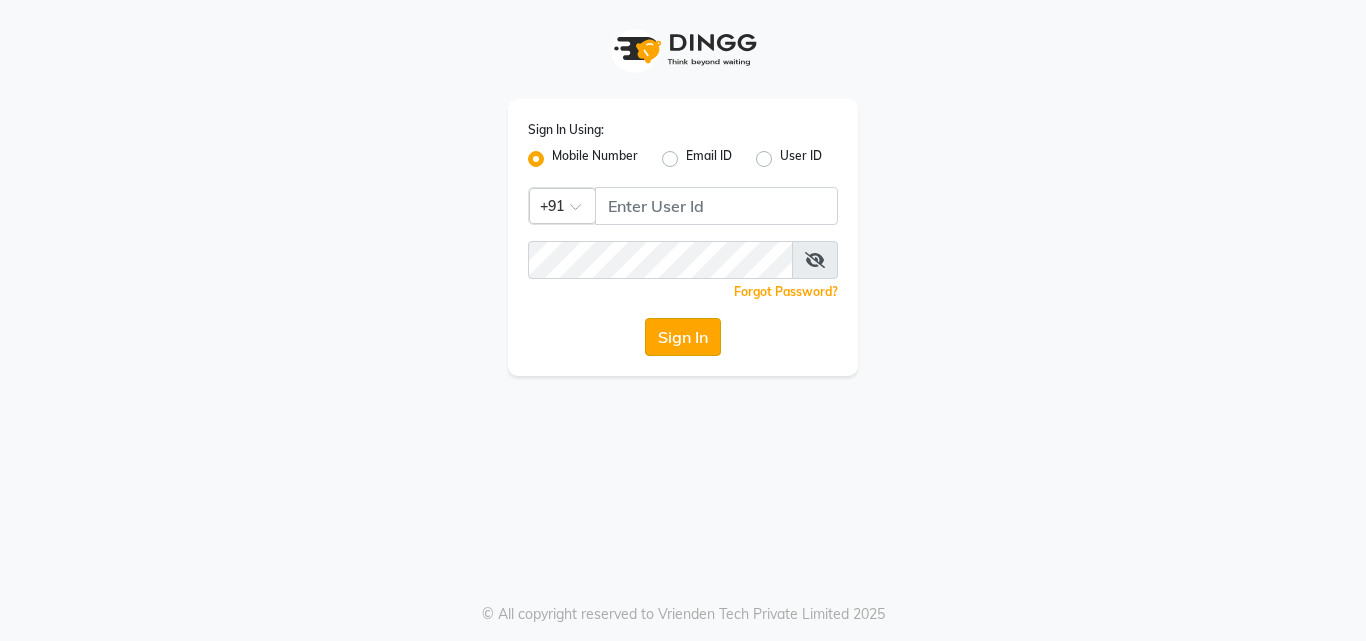 click on "Sign In" 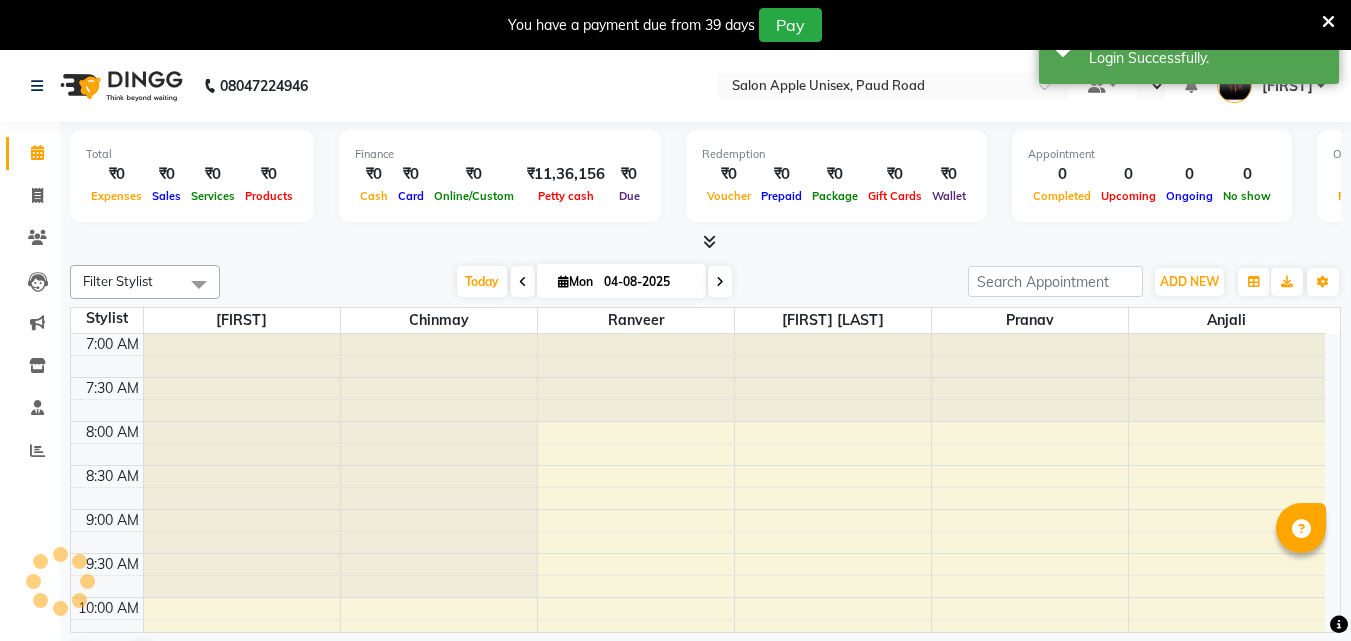 select on "en" 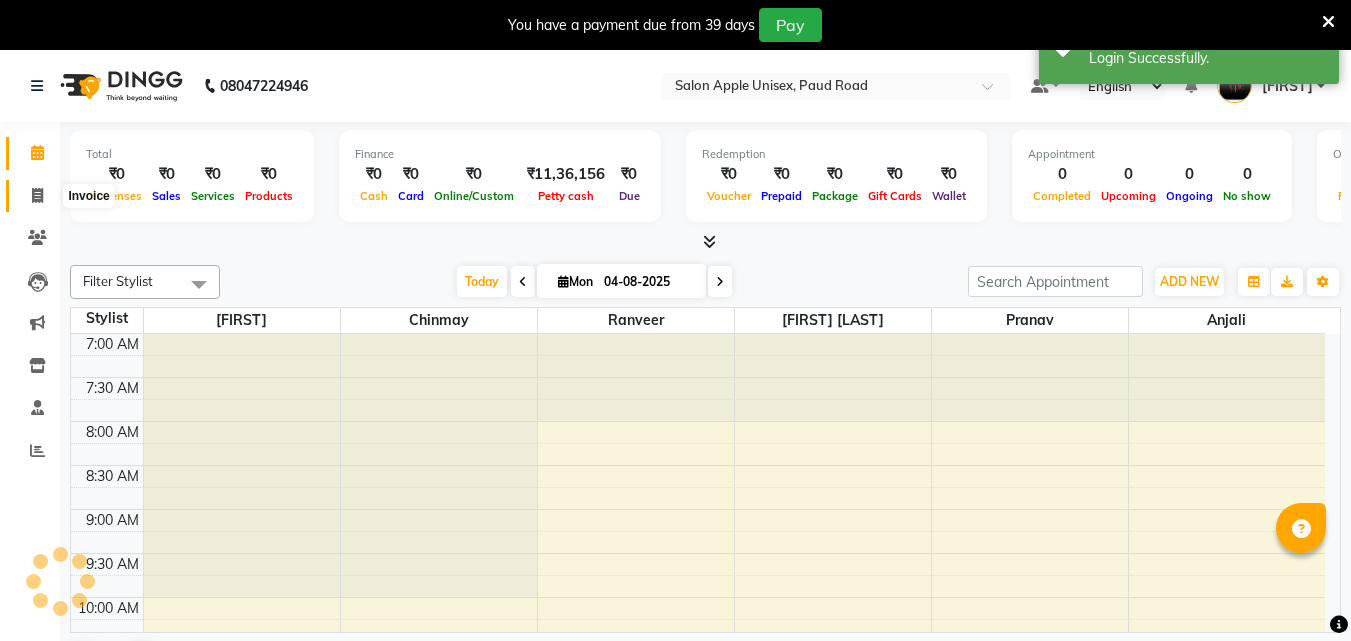 click 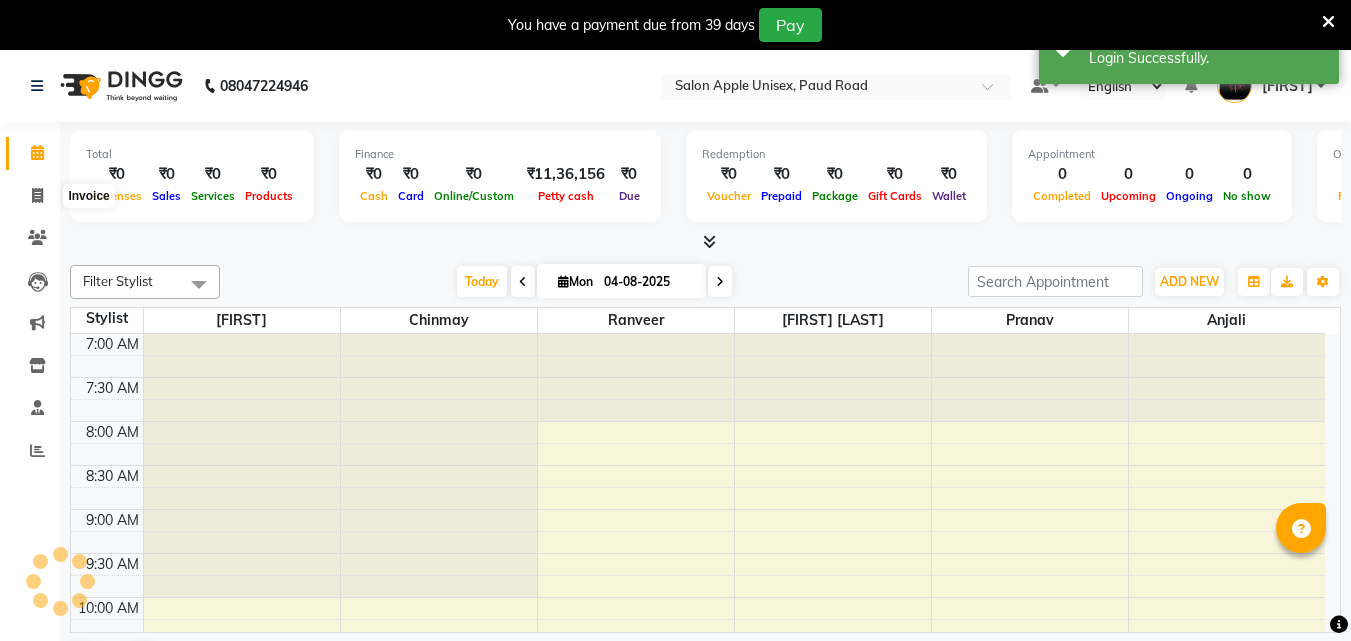 select on "133" 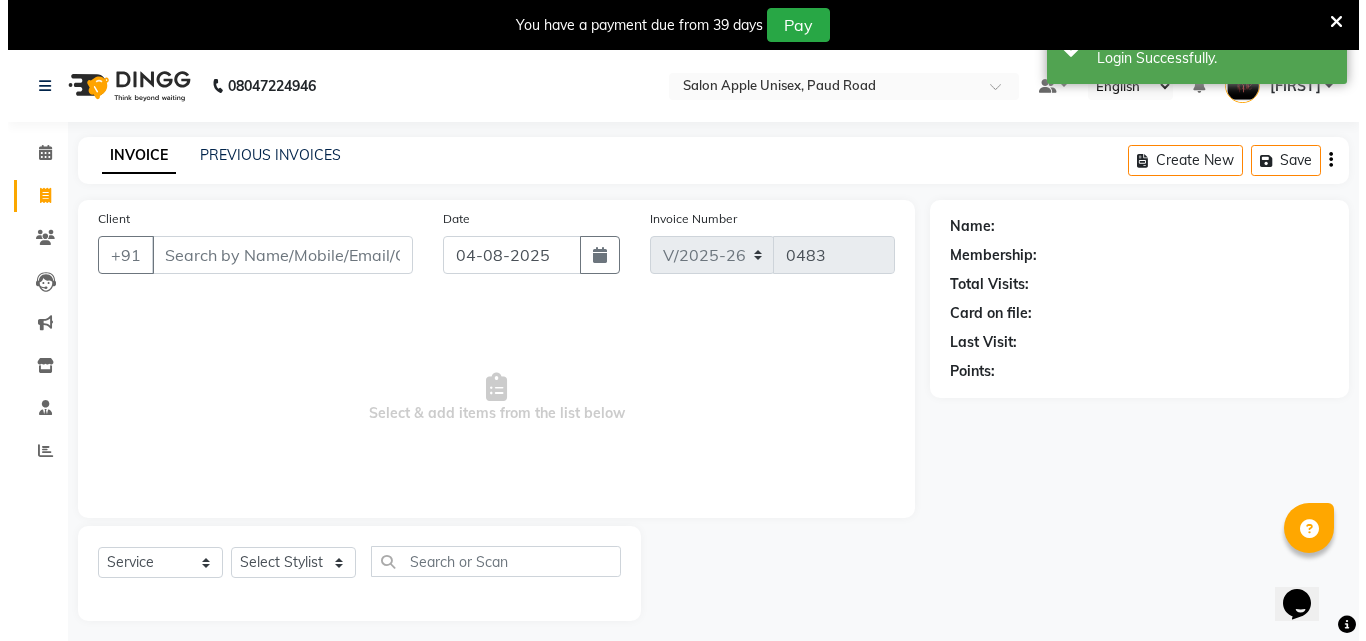 scroll, scrollTop: 0, scrollLeft: 0, axis: both 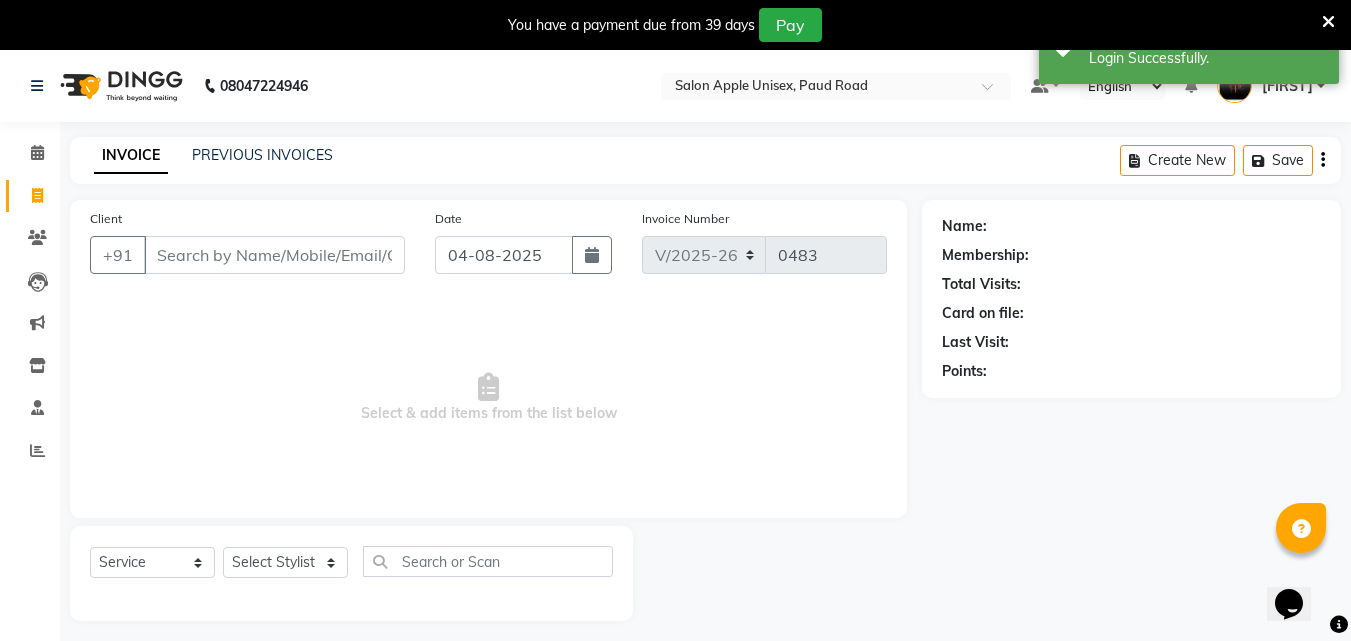 click on "Client" at bounding box center [274, 255] 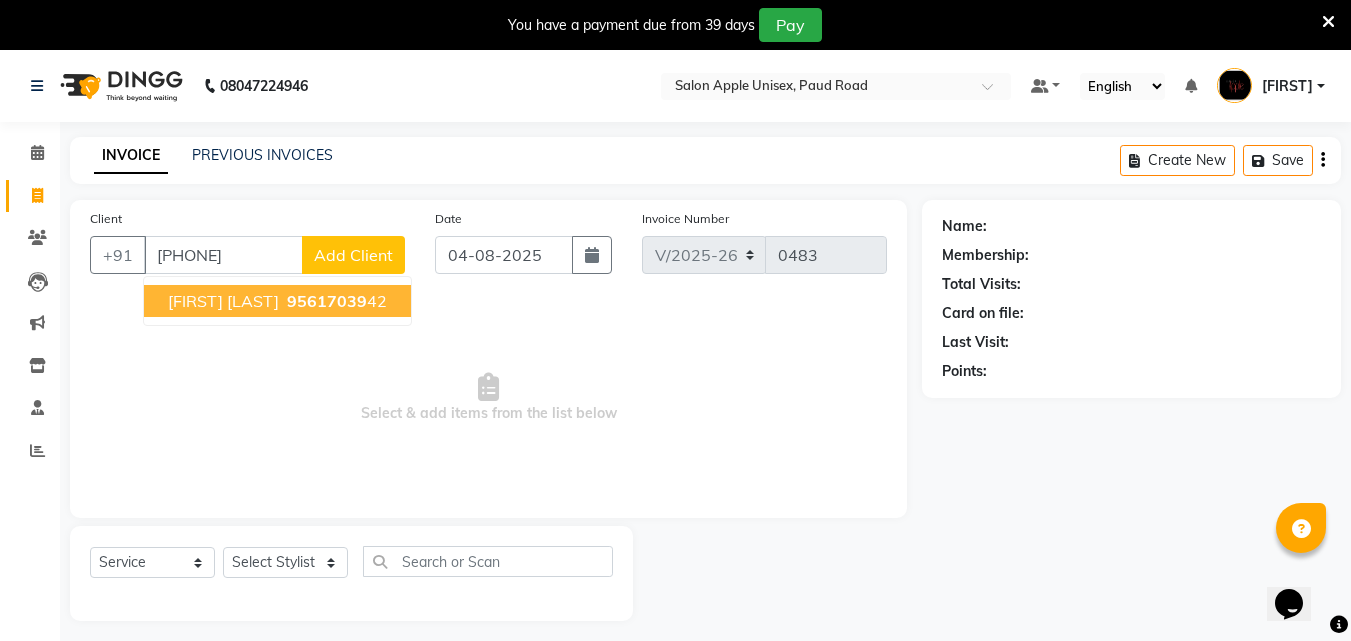 type on "[PHONE]" 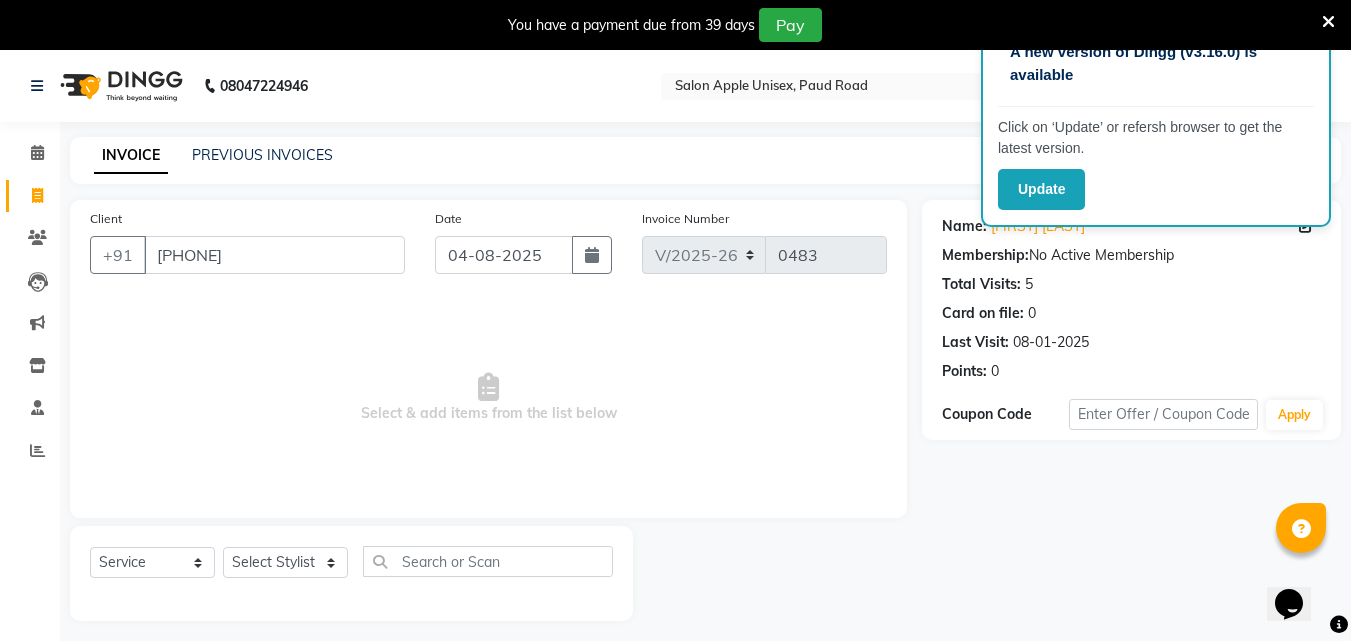 click on "You have a payment due from 39 days   Pay" at bounding box center [675, 25] 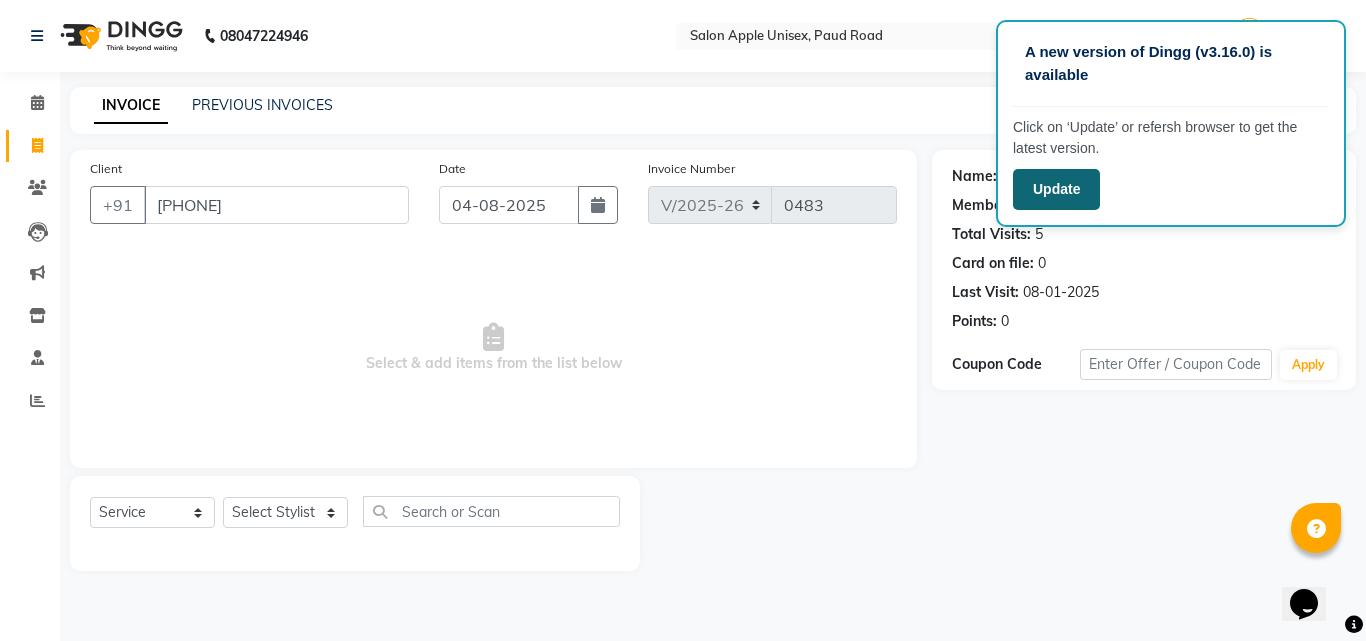 click on "Update" 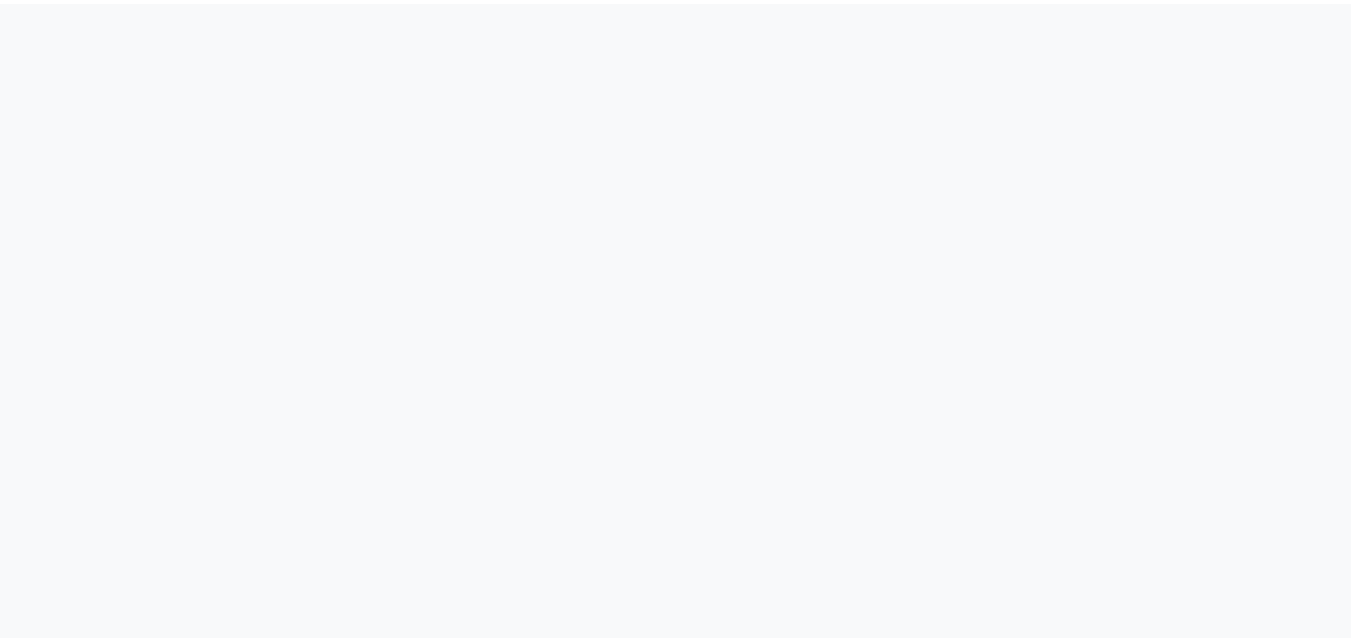 scroll, scrollTop: 0, scrollLeft: 0, axis: both 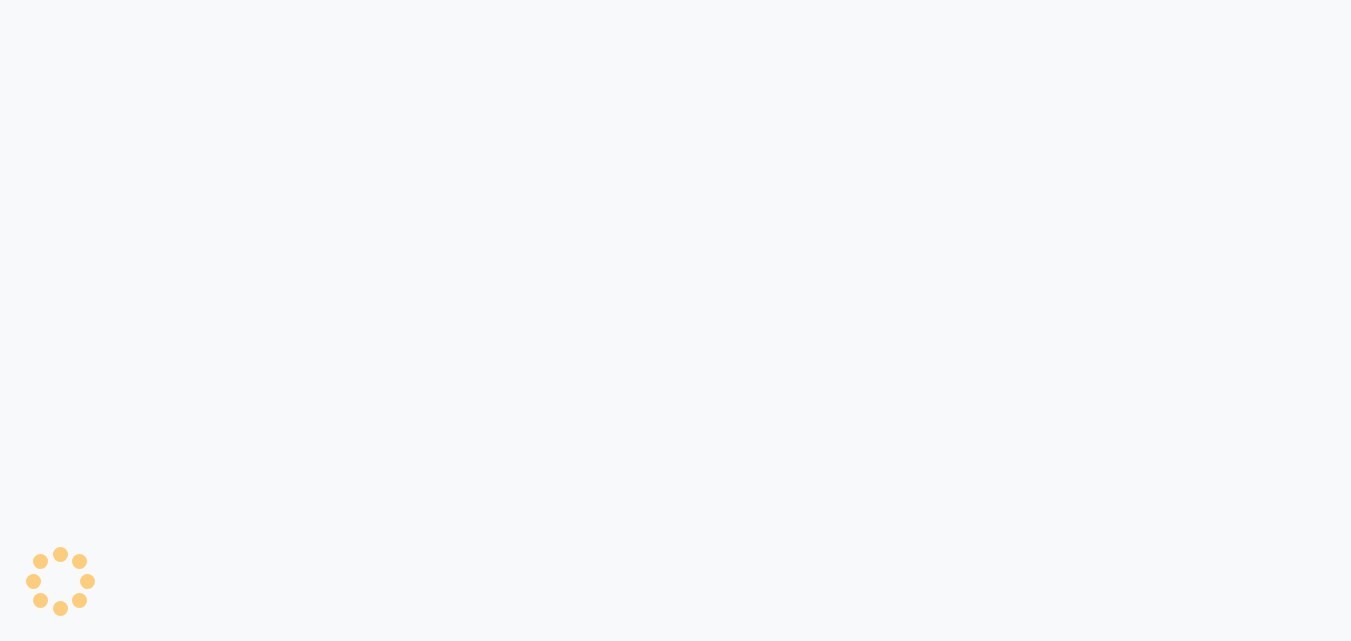 select on "133" 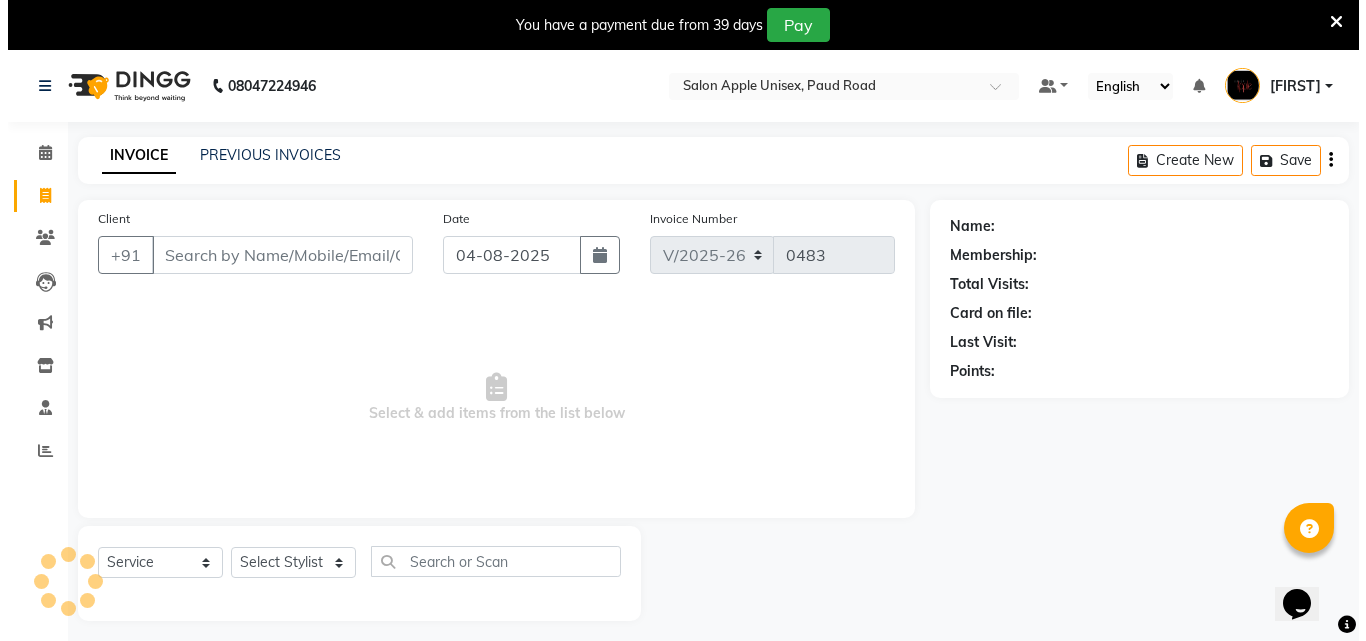 scroll, scrollTop: 0, scrollLeft: 0, axis: both 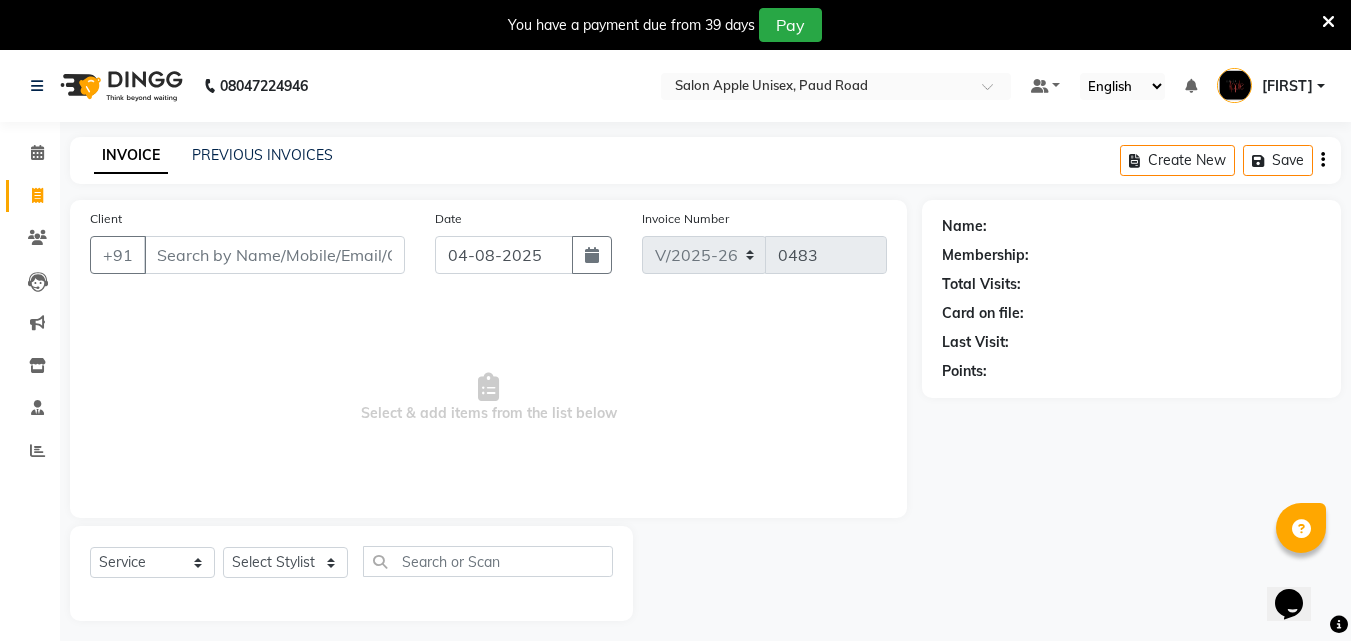 click on "Client" at bounding box center (274, 255) 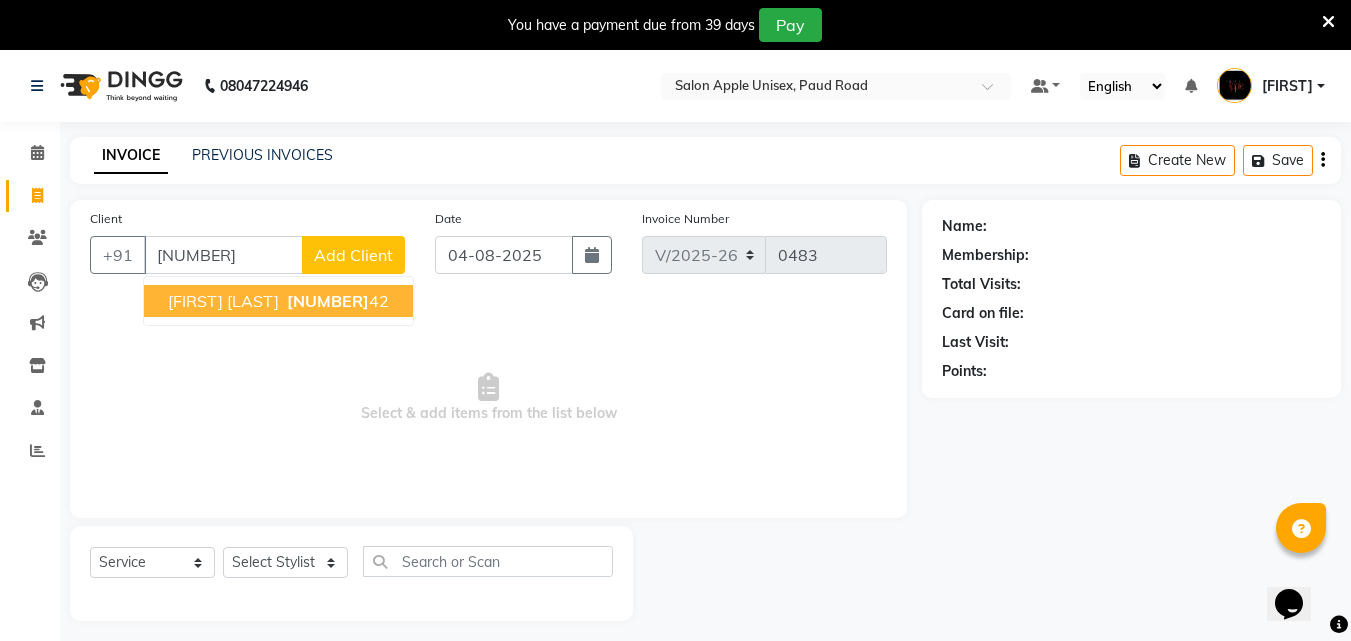 click on "[FIRST] [LAST]" at bounding box center (223, 301) 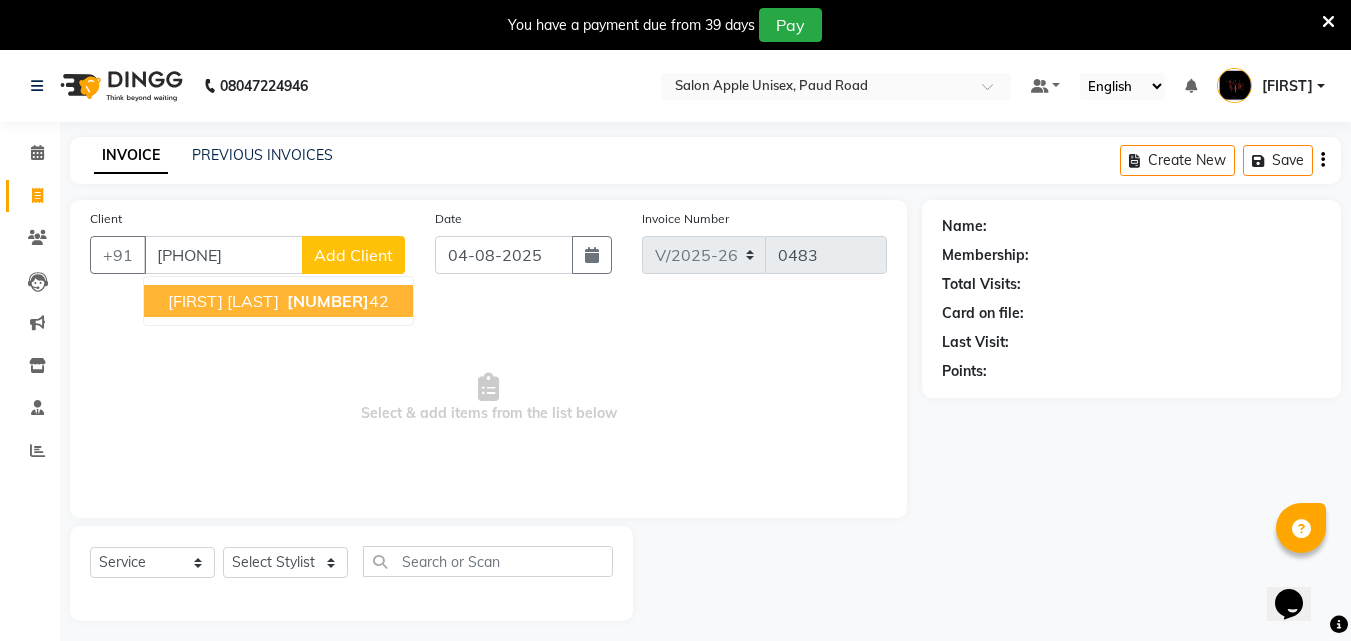 type on "[PHONE]" 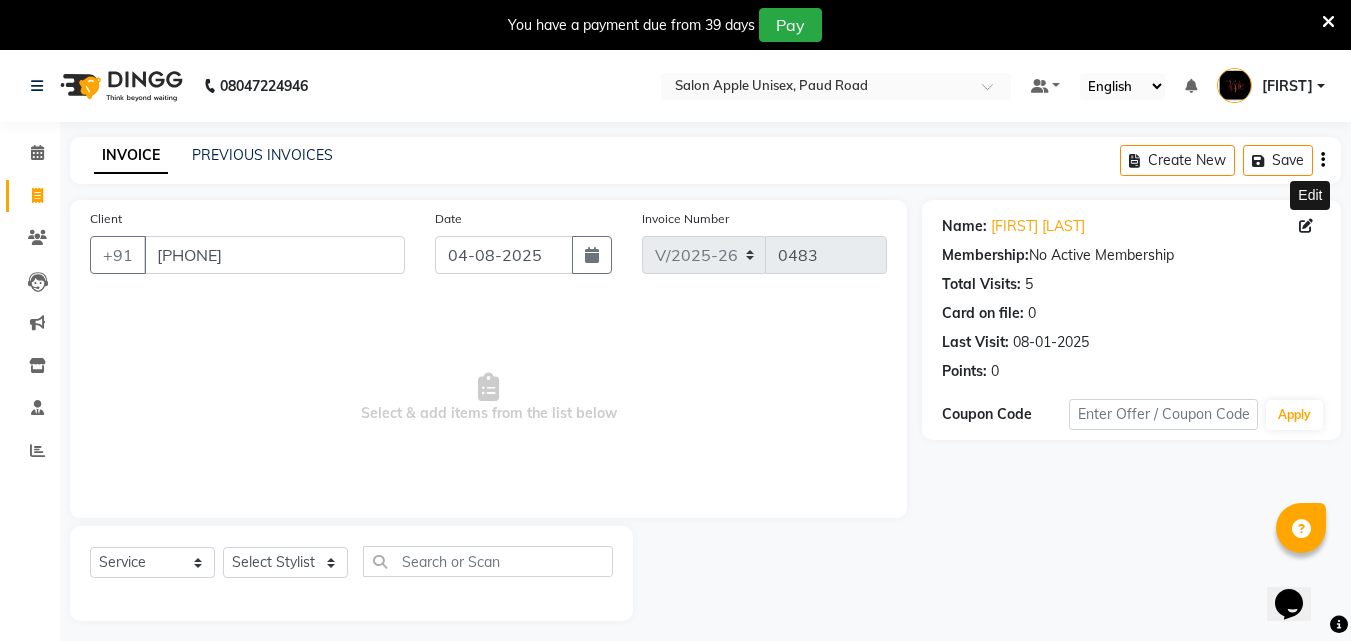 click 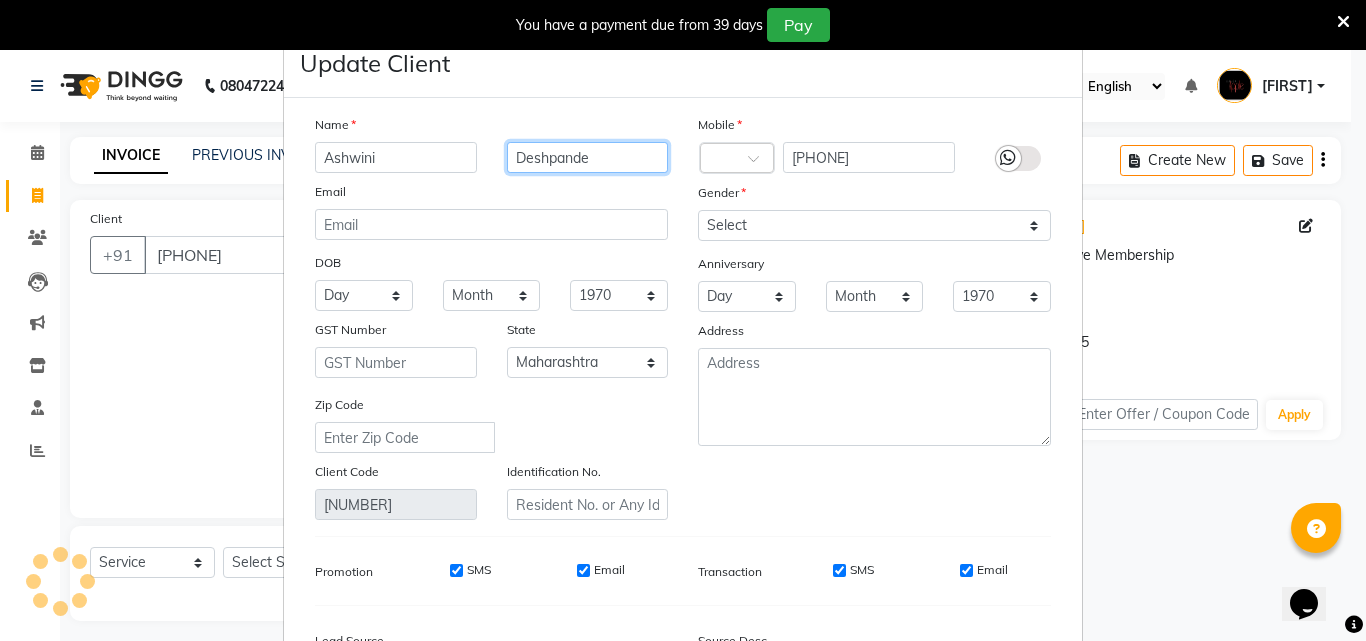 click on "Deshpande" at bounding box center (588, 157) 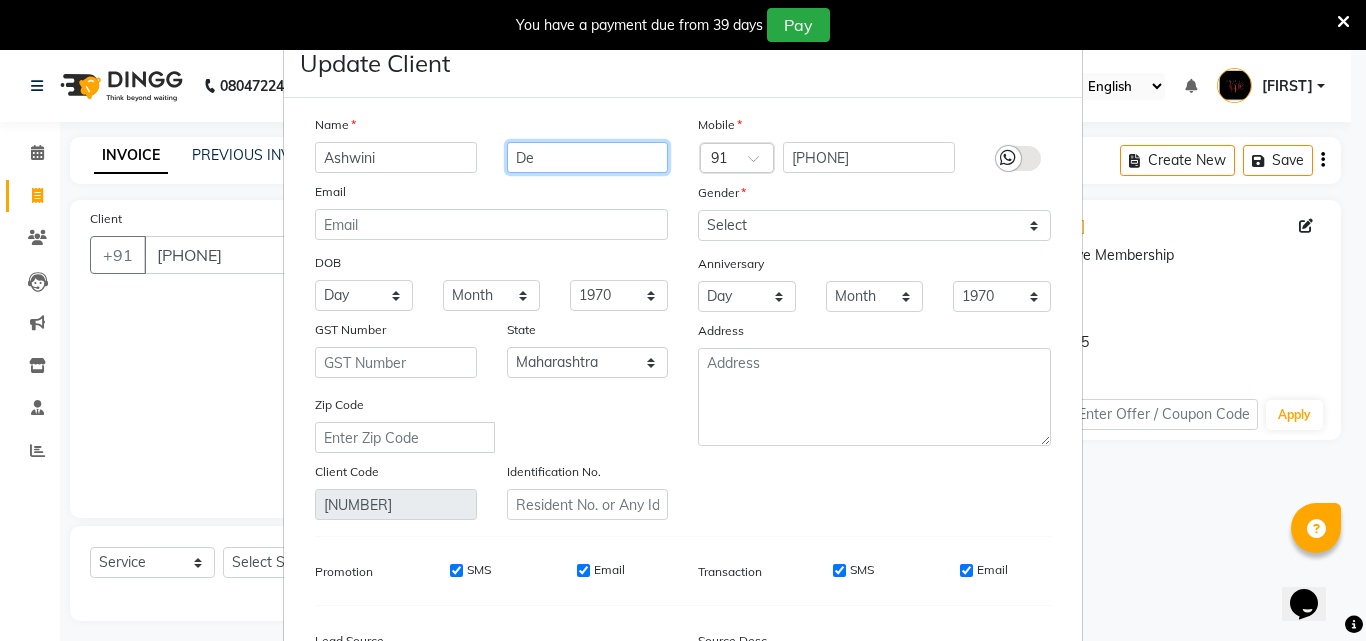 type on "D" 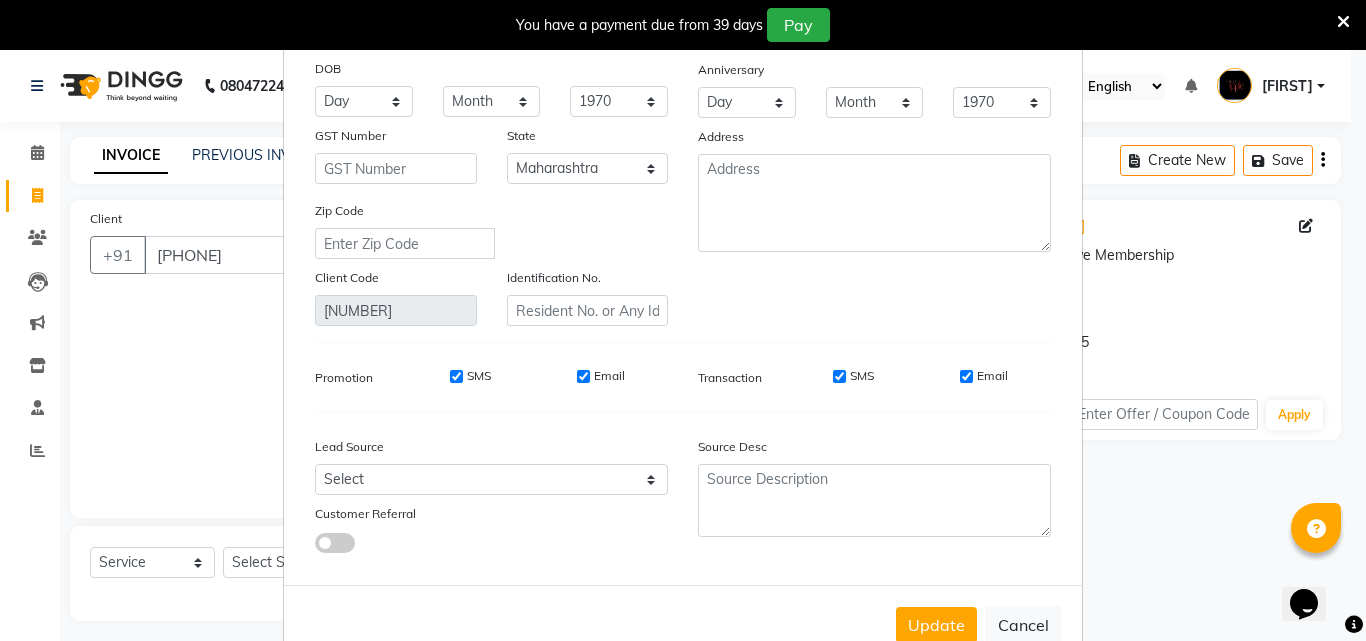 scroll, scrollTop: 246, scrollLeft: 0, axis: vertical 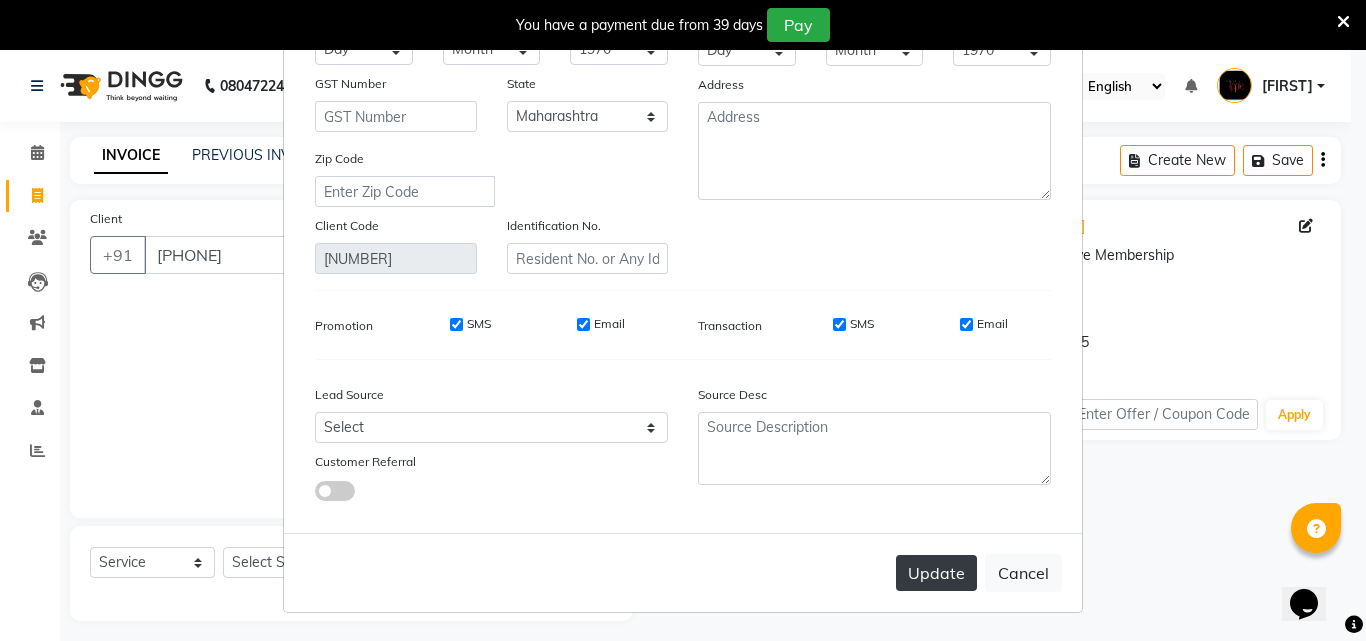 type on "marathe" 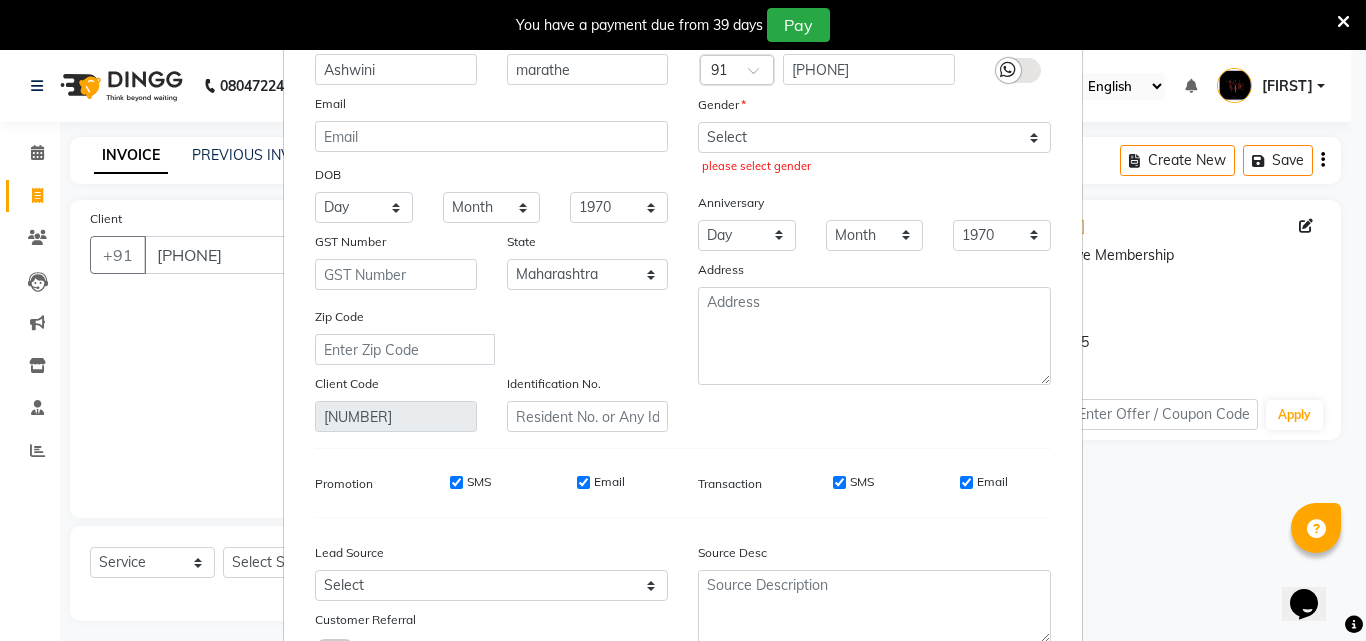 scroll, scrollTop: 0, scrollLeft: 0, axis: both 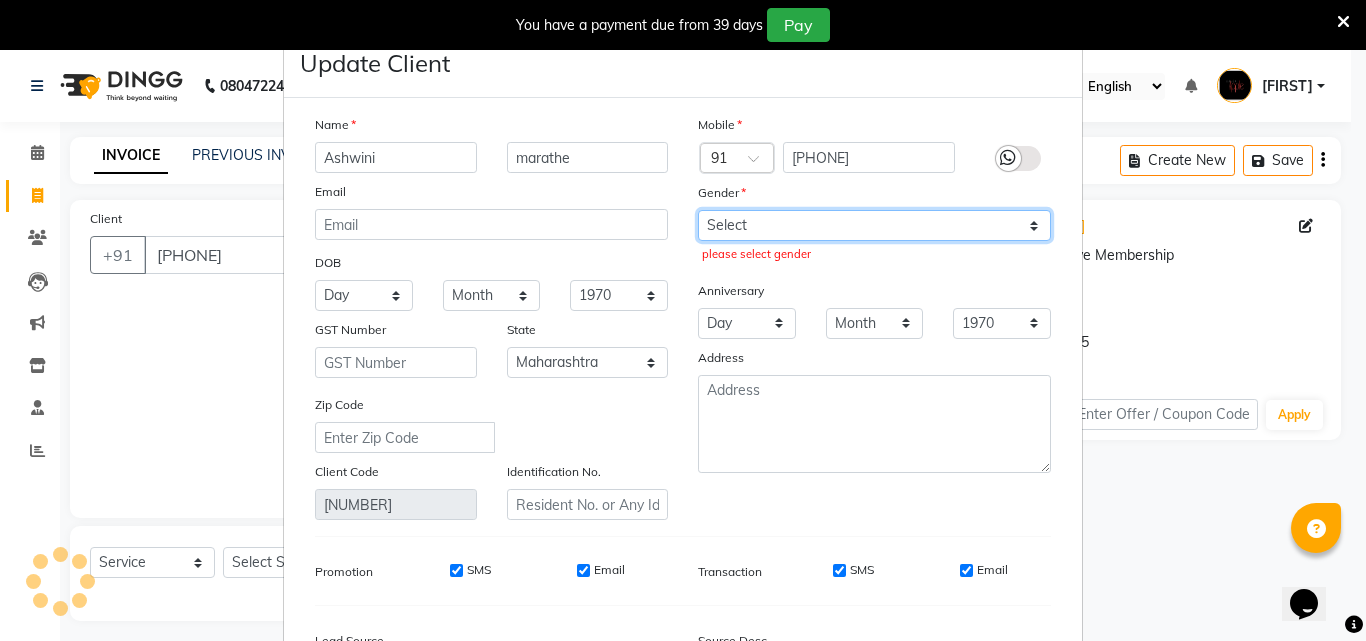 click on "Select Male Female Other Prefer Not To Say" at bounding box center [874, 225] 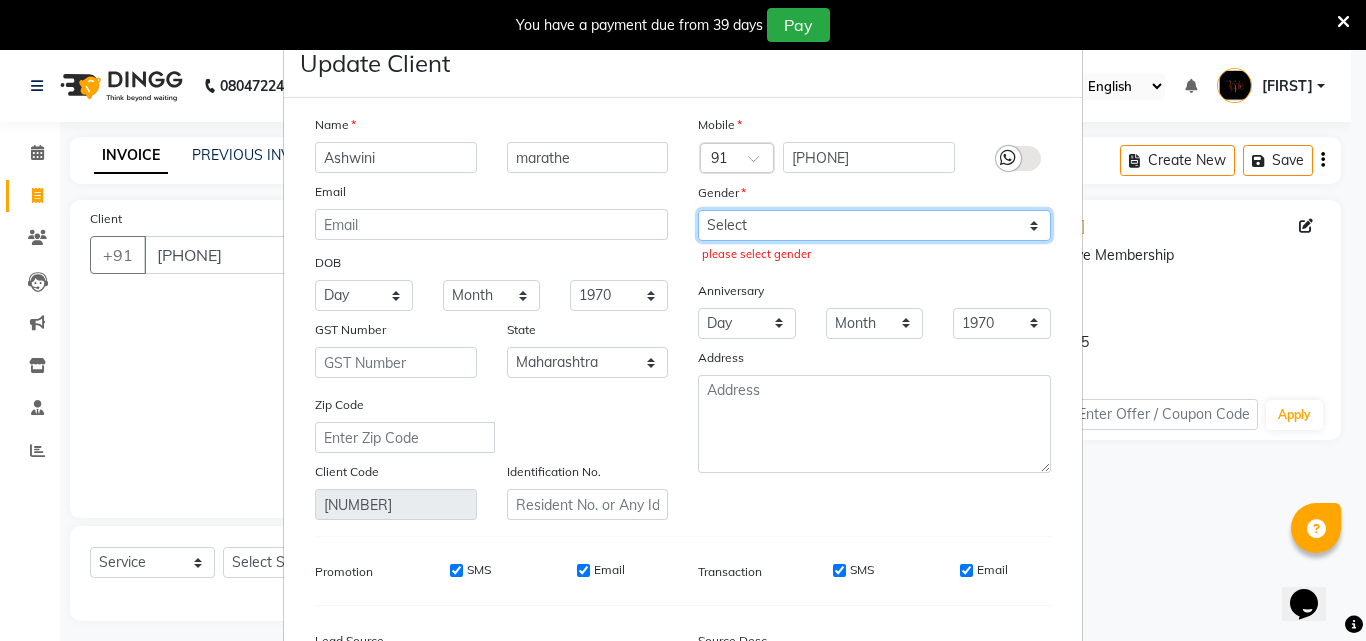 select on "female" 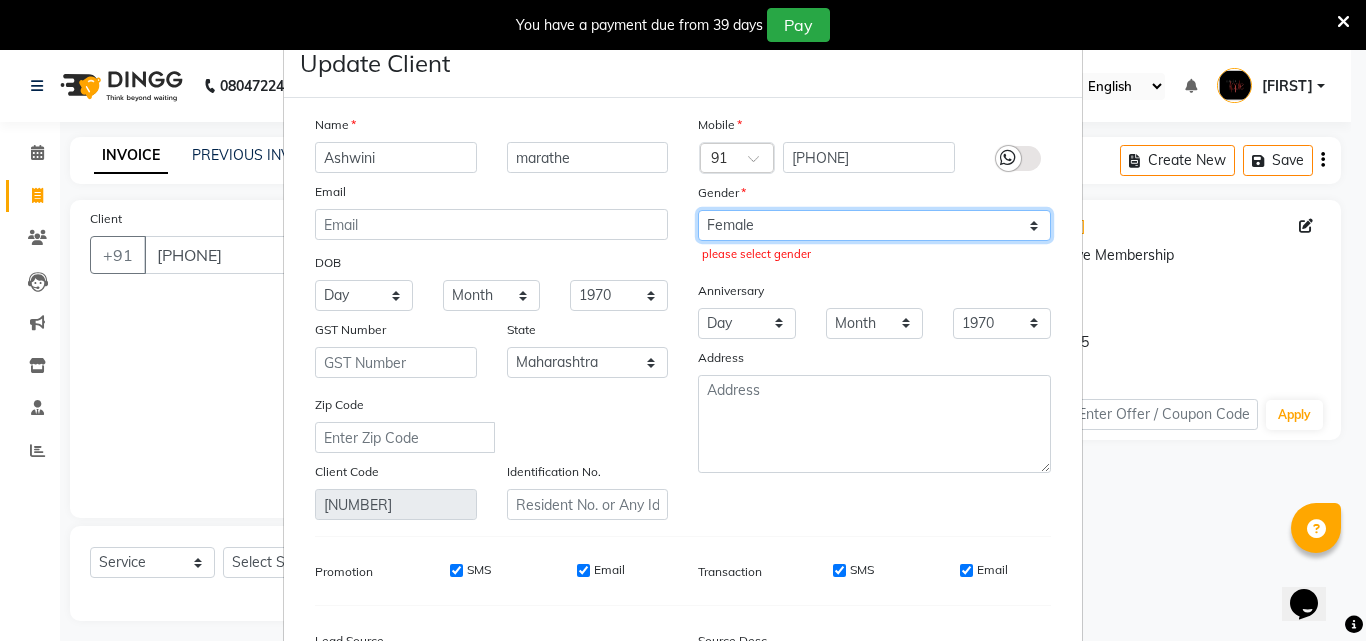 click on "Select Male Female Other Prefer Not To Say" at bounding box center [874, 225] 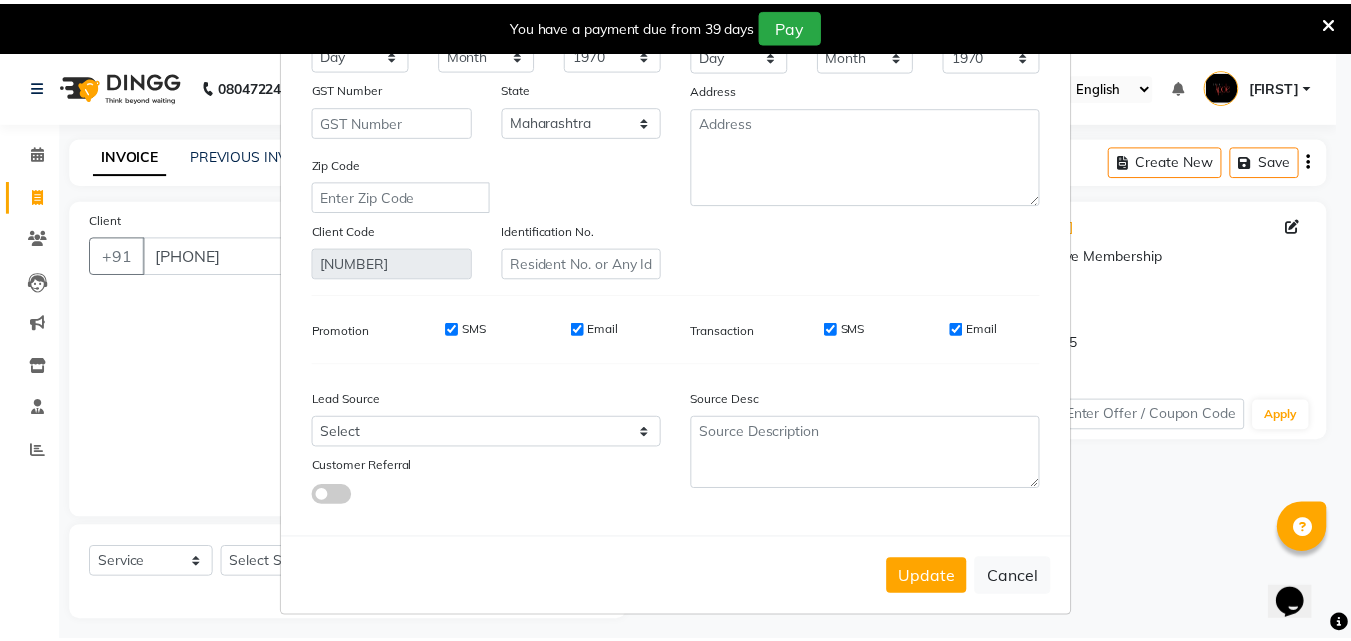 scroll, scrollTop: 246, scrollLeft: 0, axis: vertical 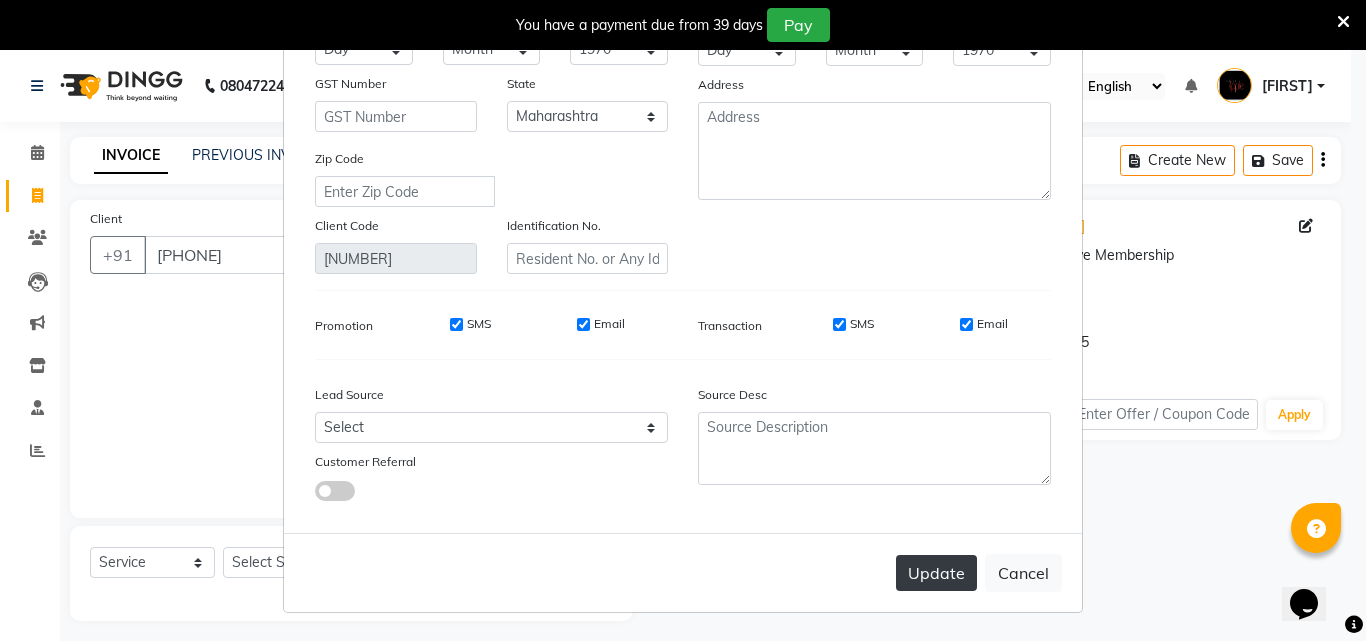 click on "Update" at bounding box center [936, 573] 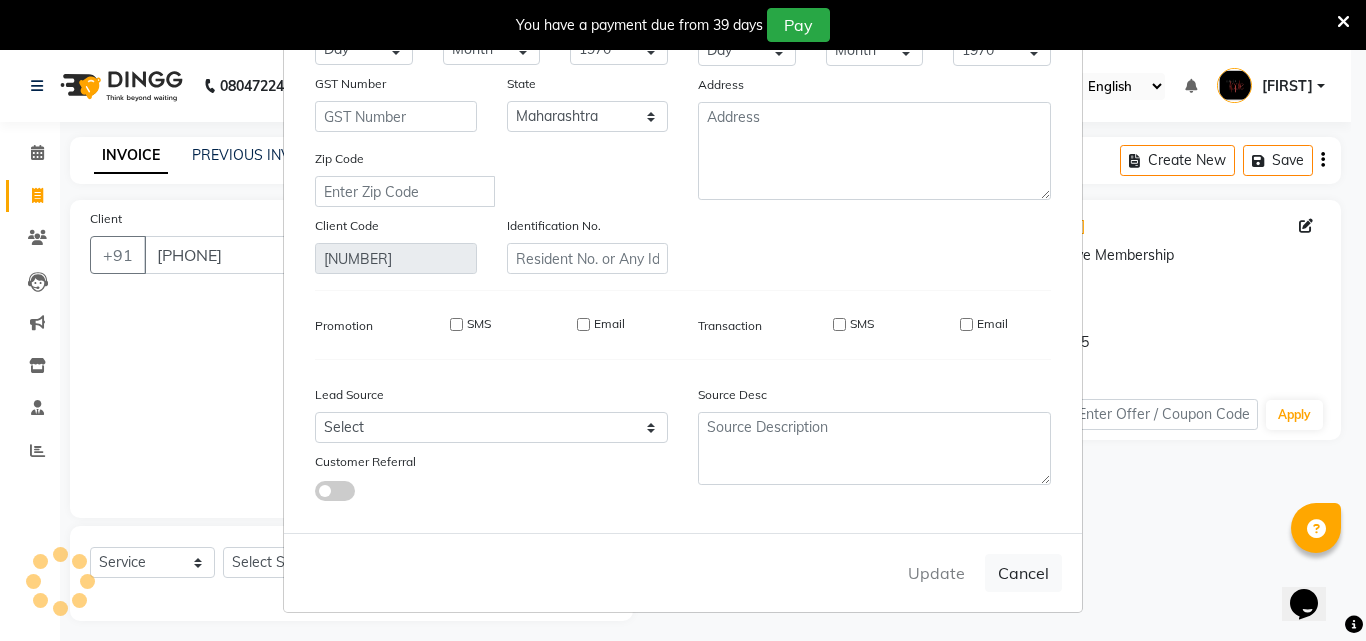 type 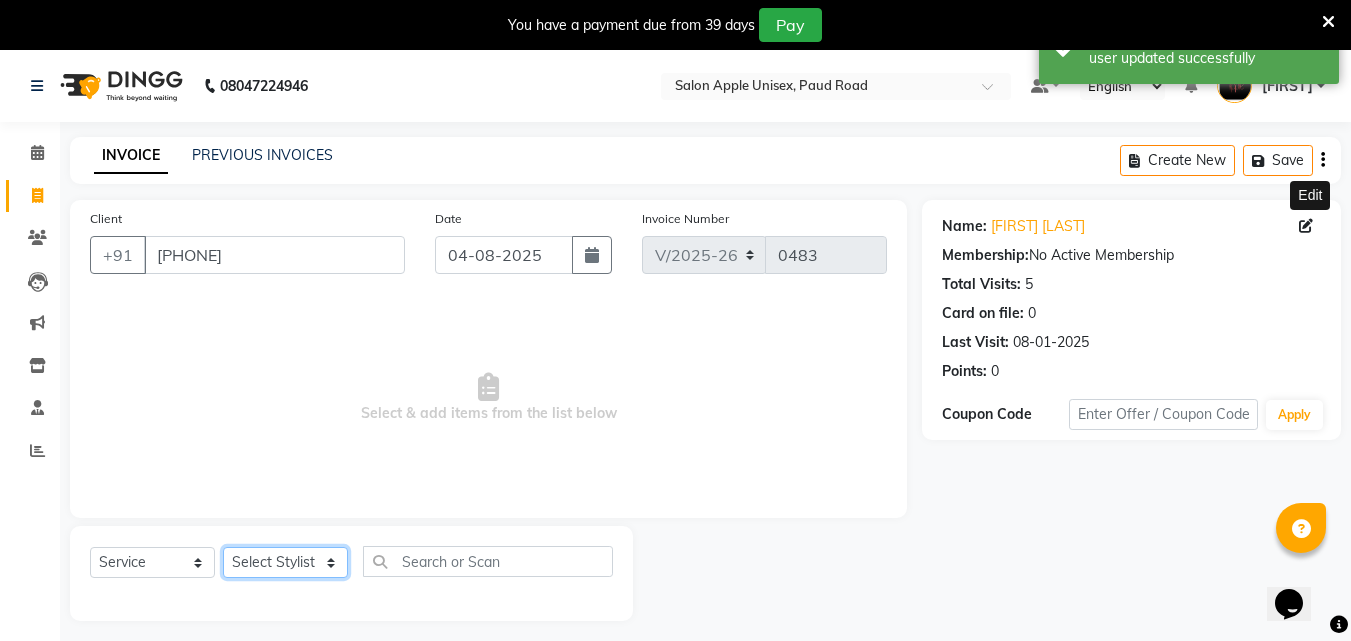 click on "Select Stylist [FIRST] [FIRST] [FIRST] [FIRST] [FIRST] [FIRST] [FIRST] [LAST]" 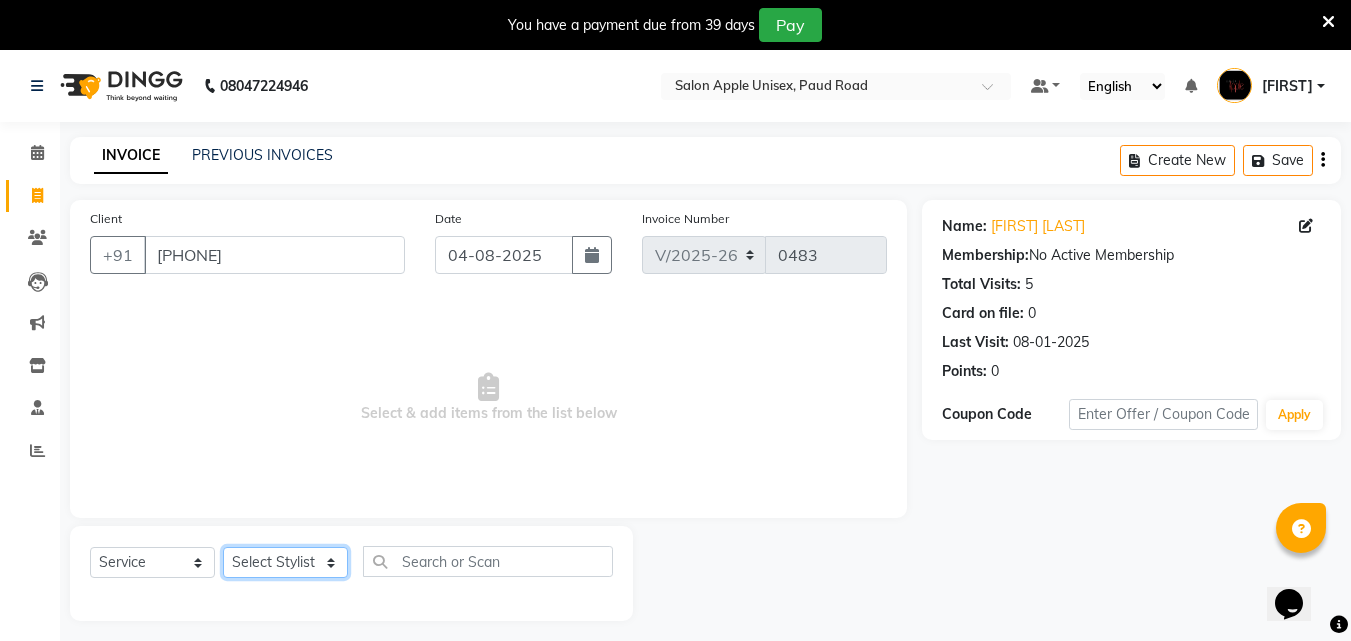 select on "[NUMBER]" 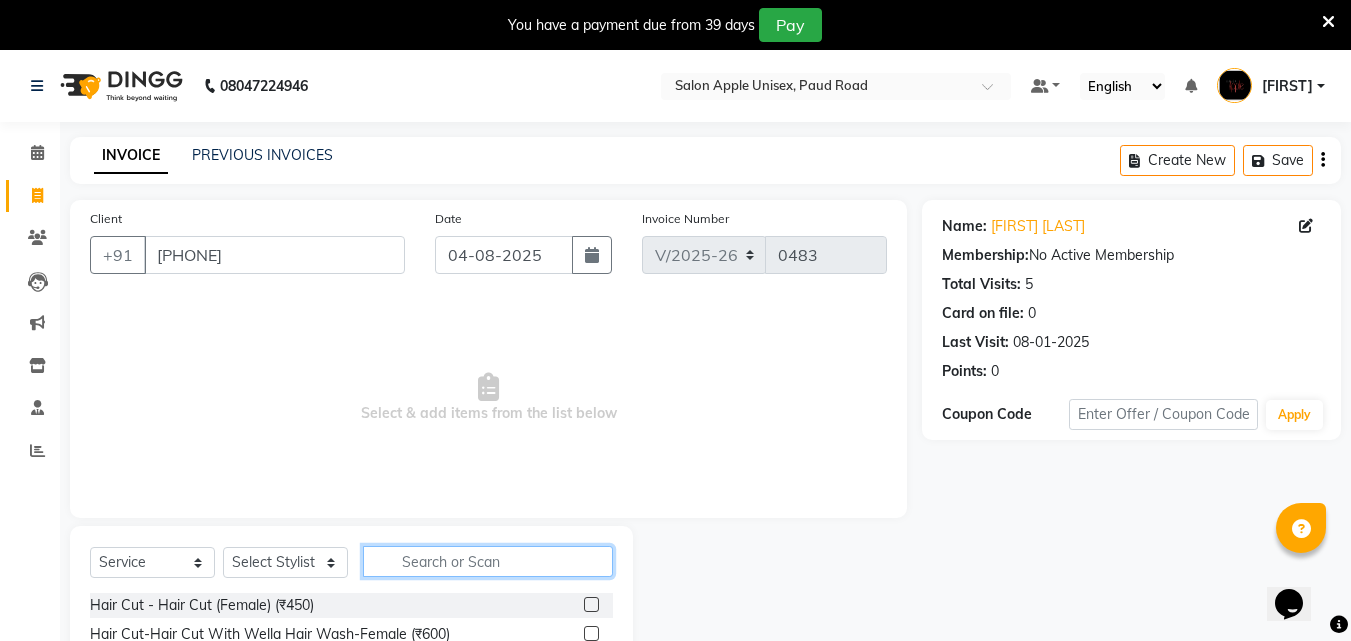 click 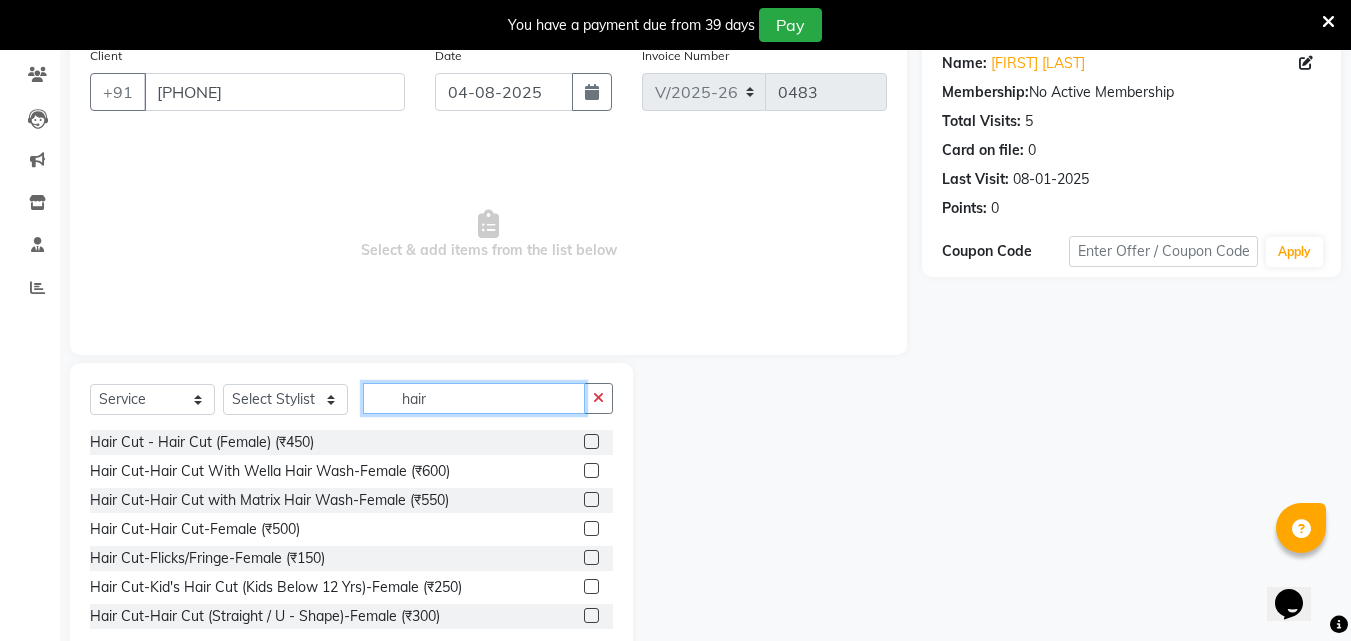 scroll, scrollTop: 210, scrollLeft: 0, axis: vertical 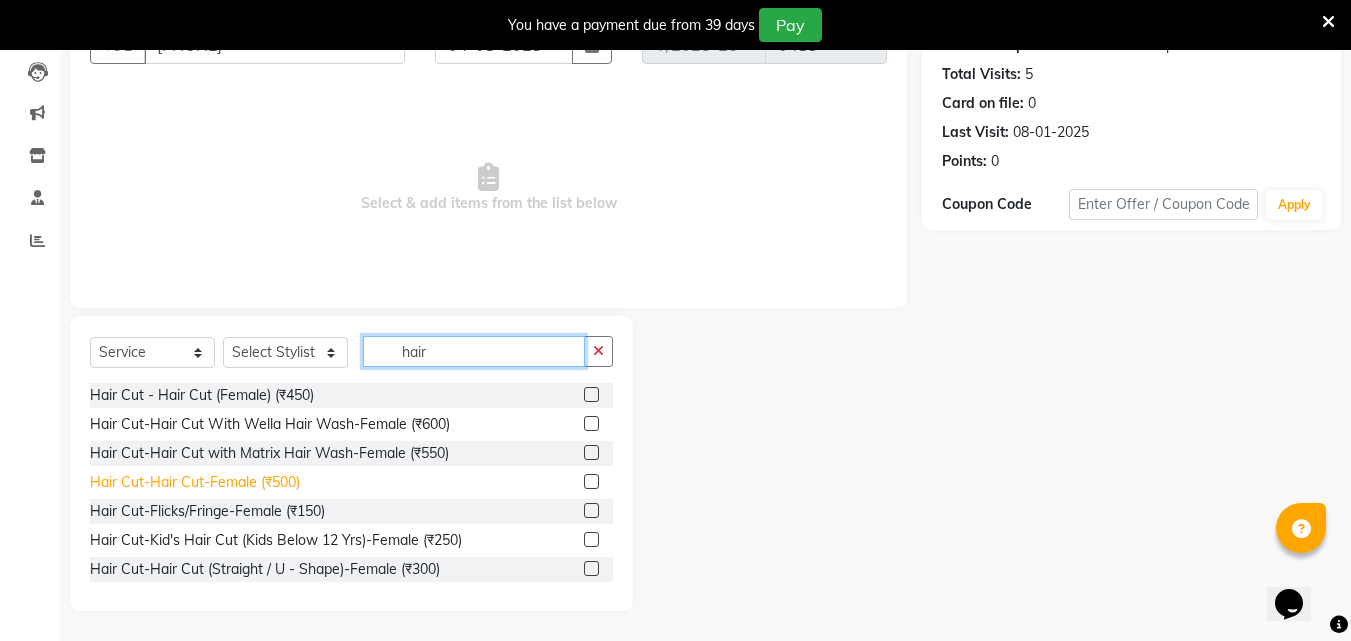 type on "hair" 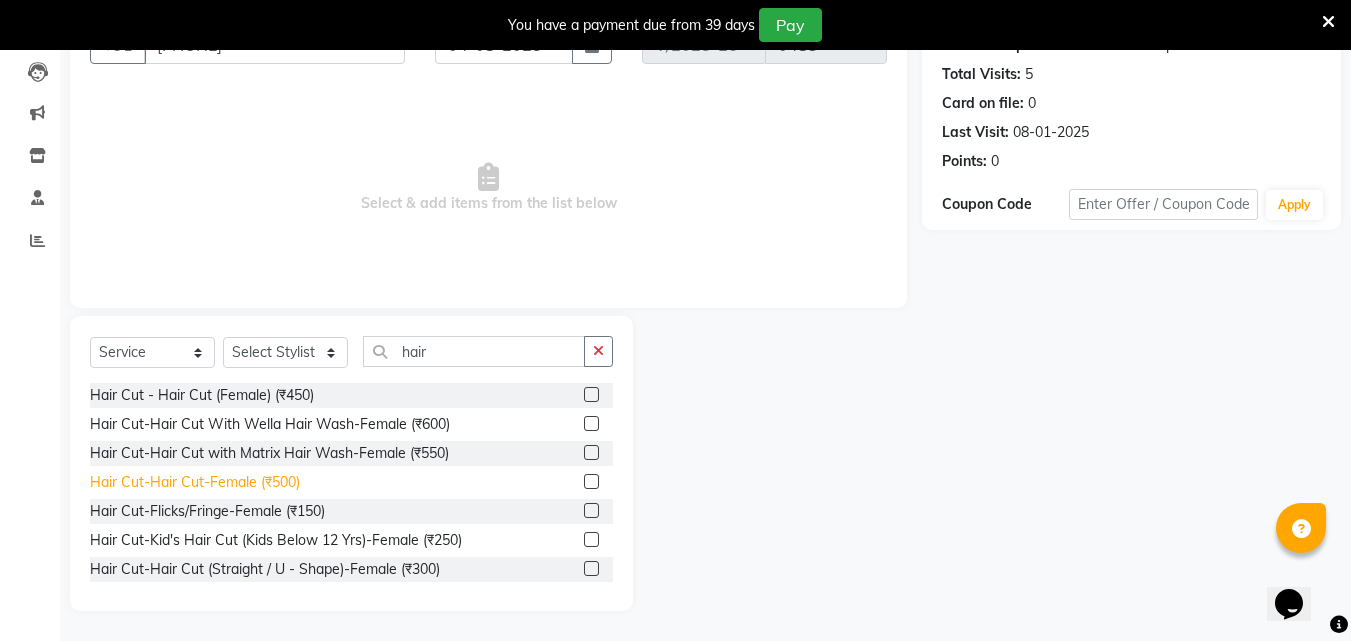 click on "Hair Cut-Hair Cut-Female (₹500)" 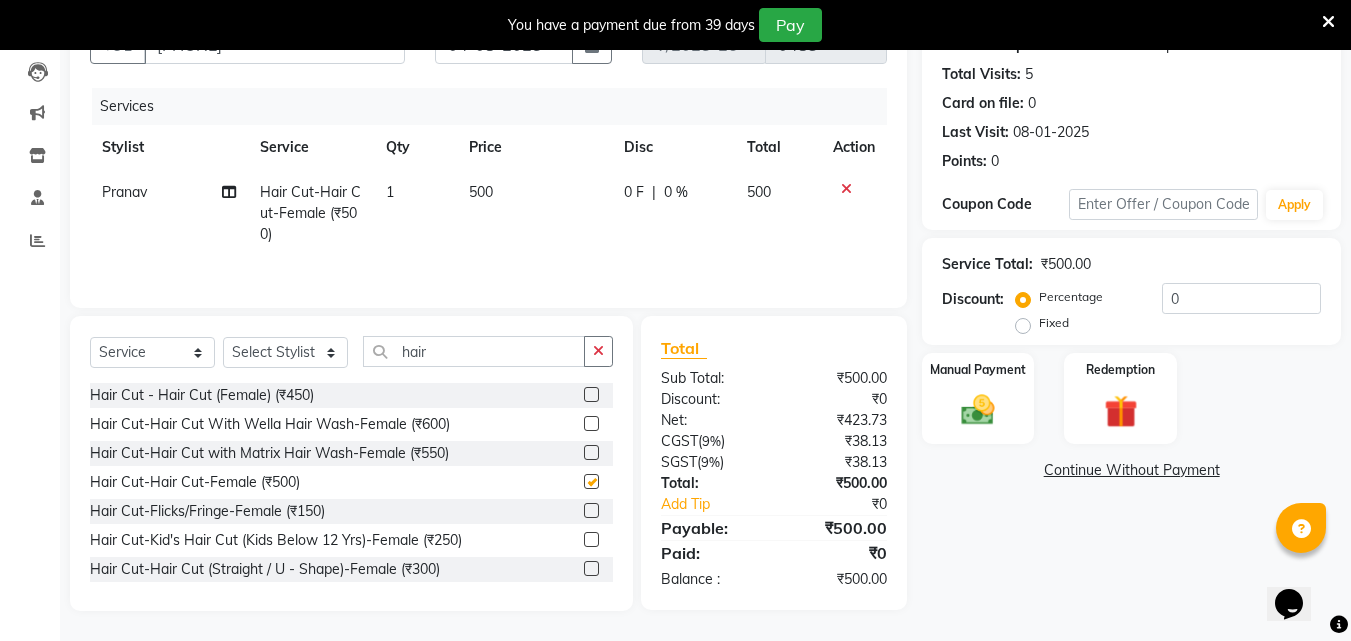 checkbox on "false" 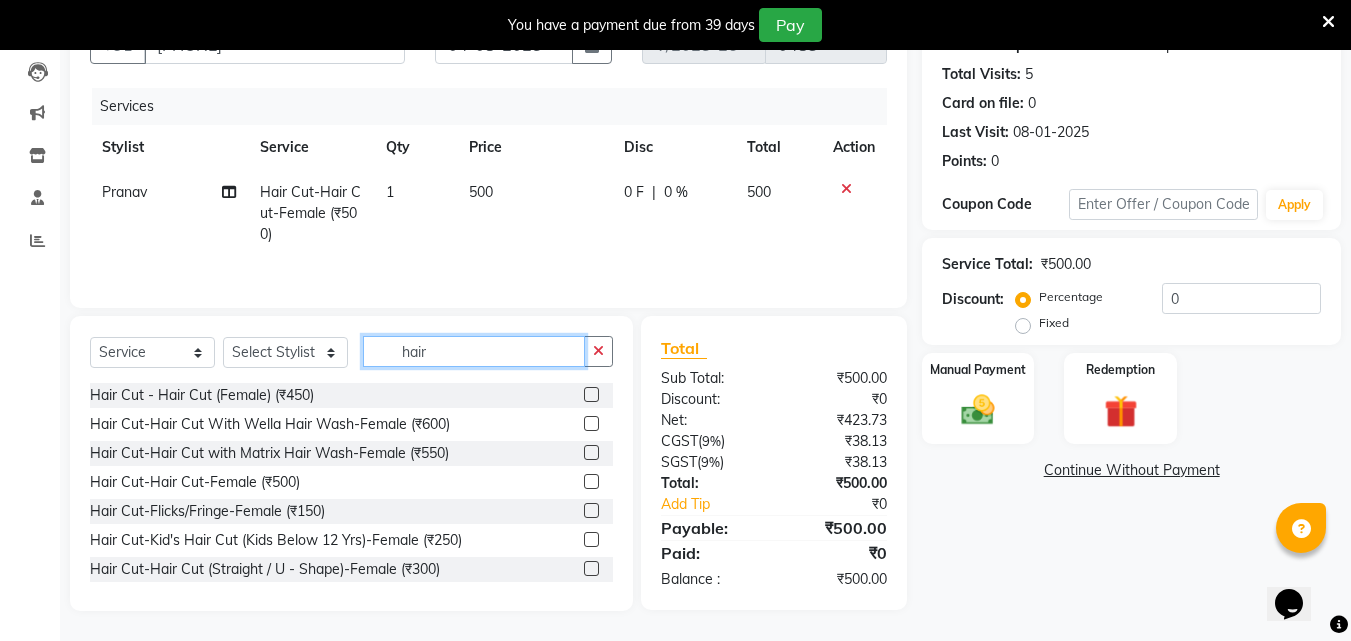 click on "hair" 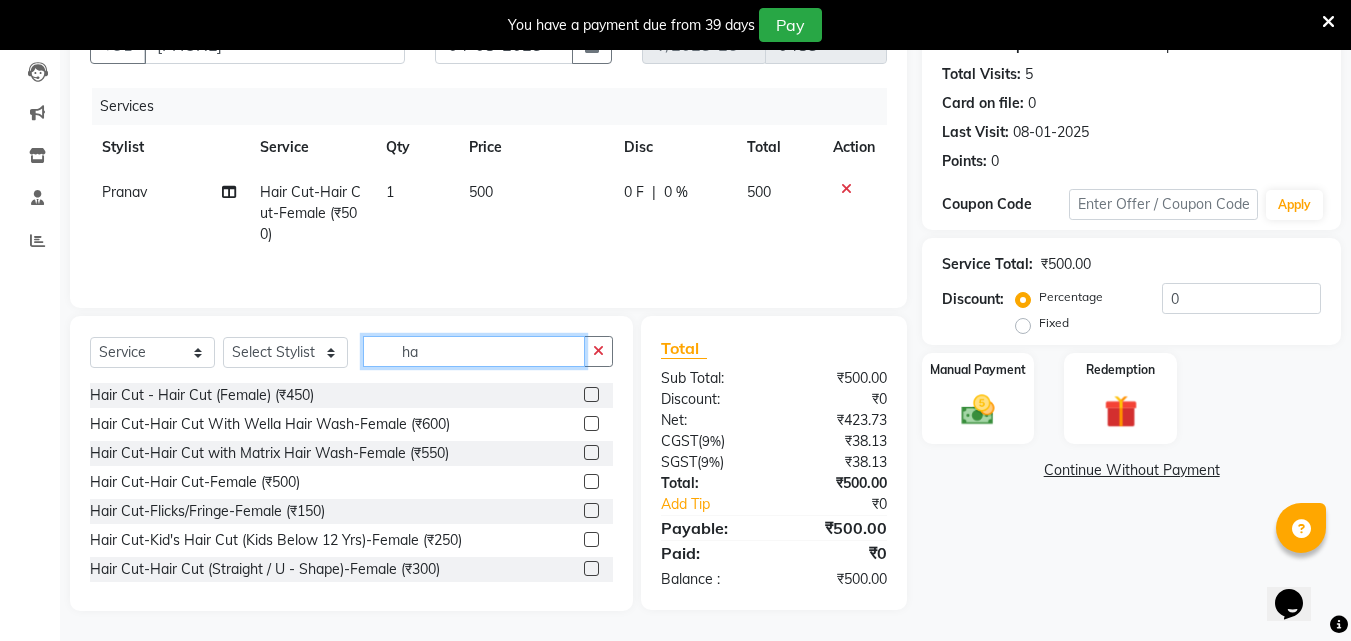 type on "h" 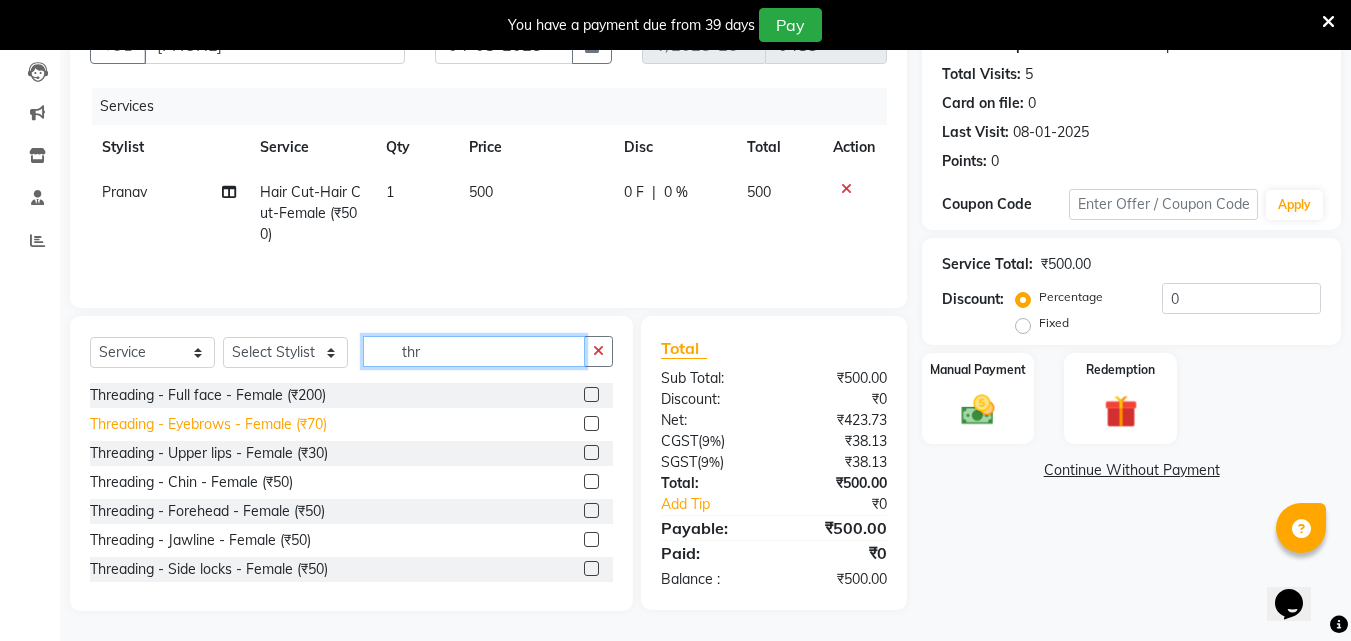 type on "thr" 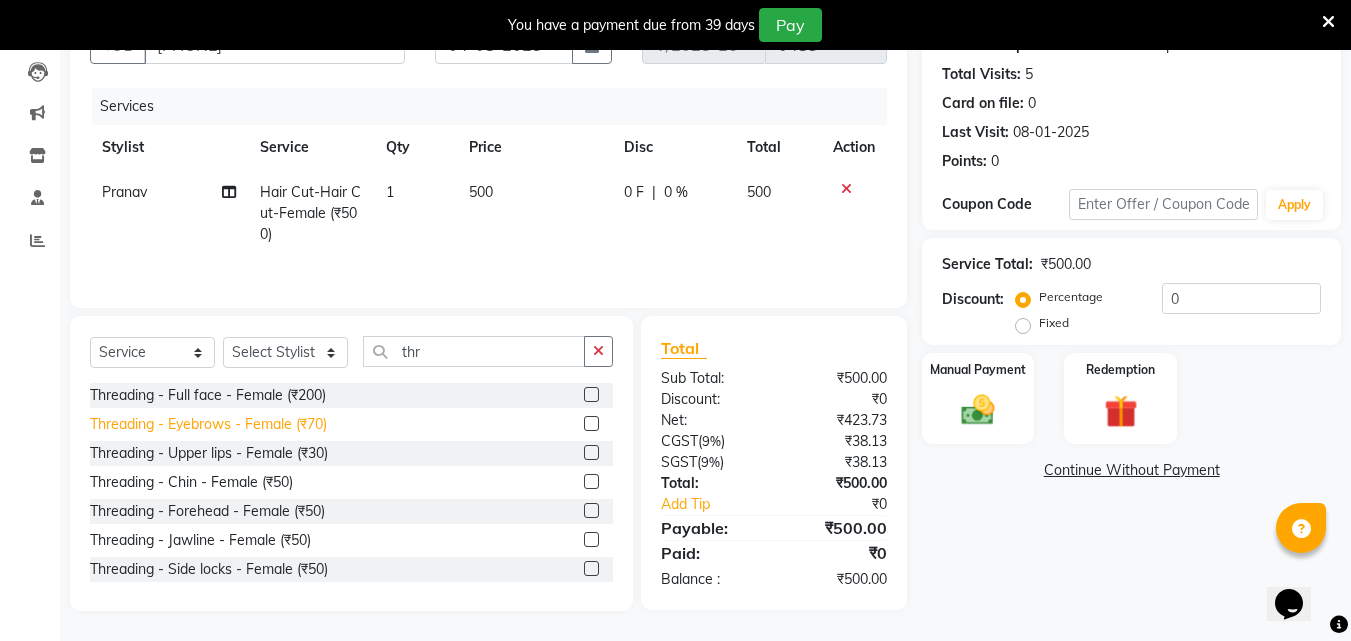 click on "Threading - Eyebrows - Female (₹70)" 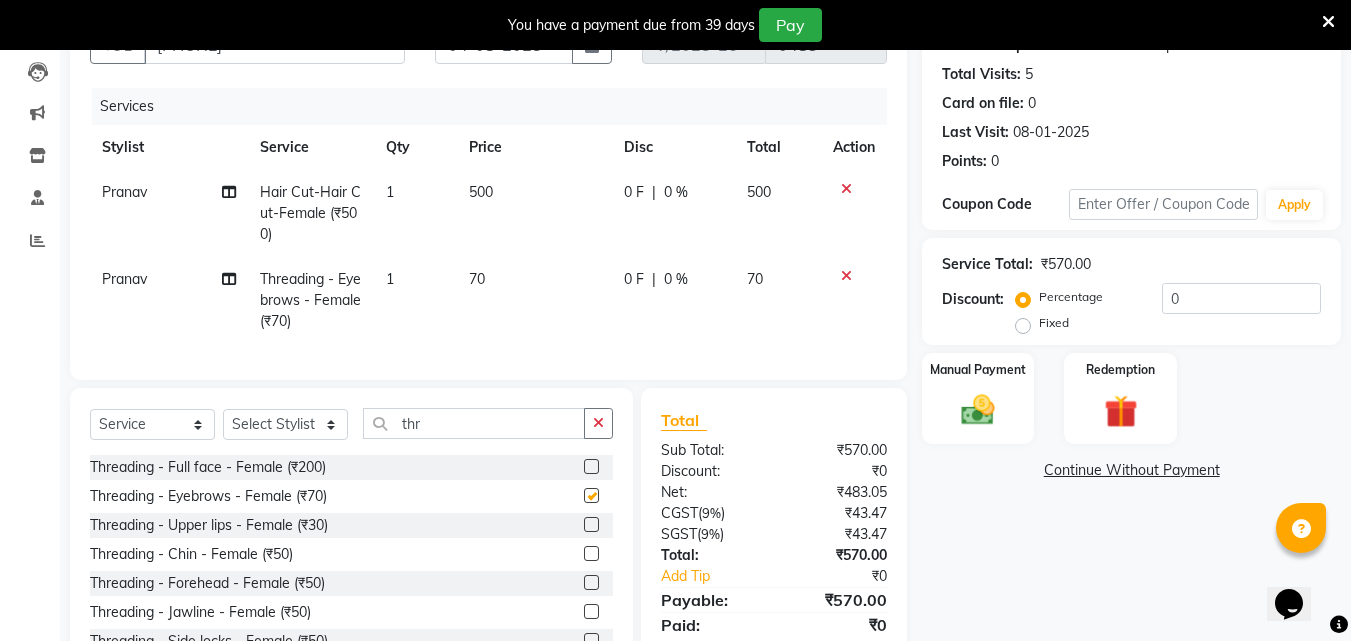checkbox on "false" 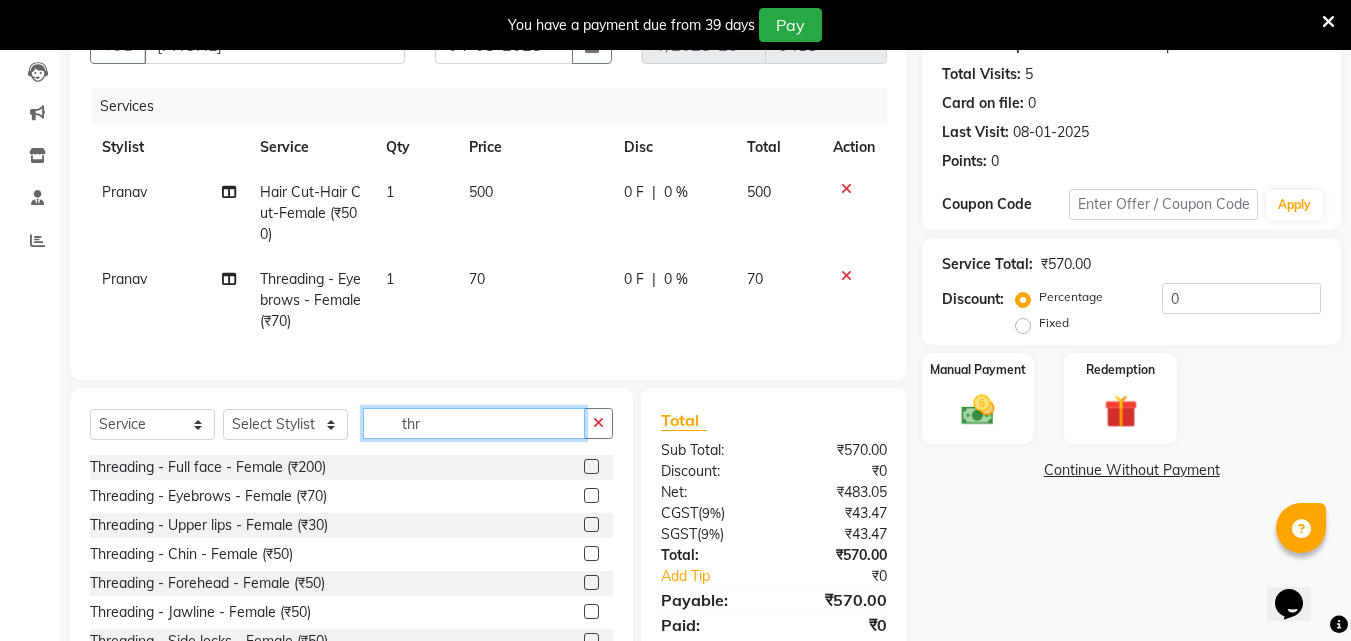 click on "thr" 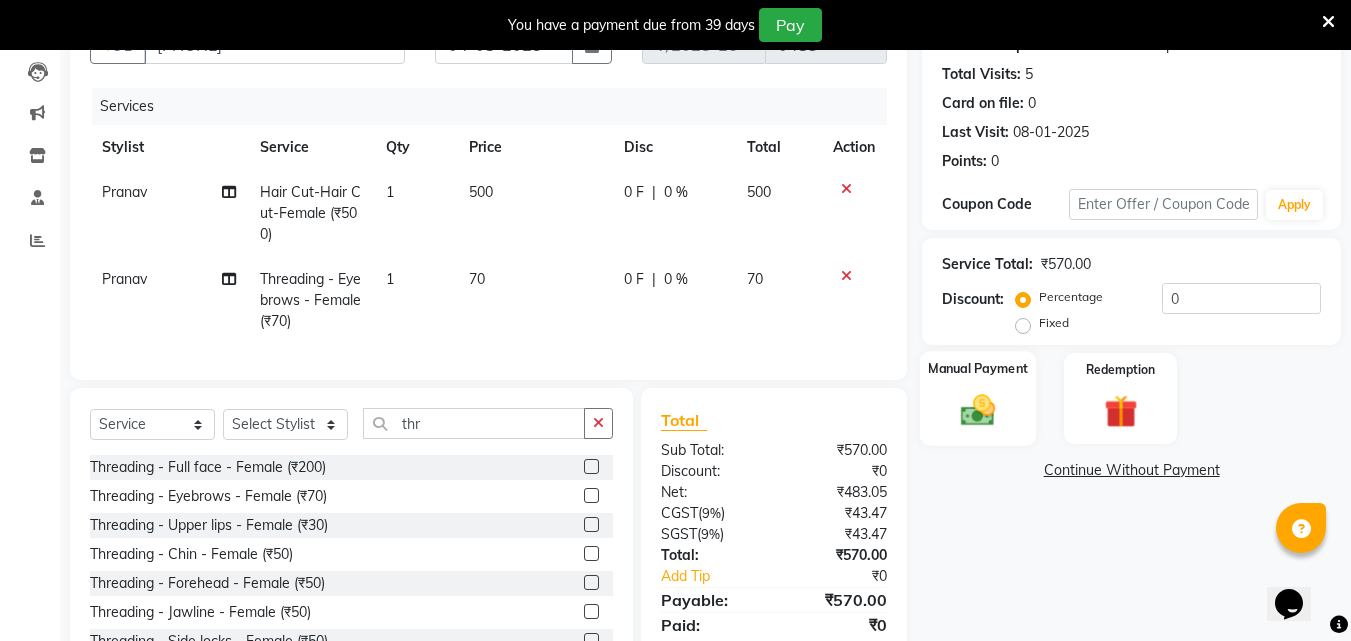 click 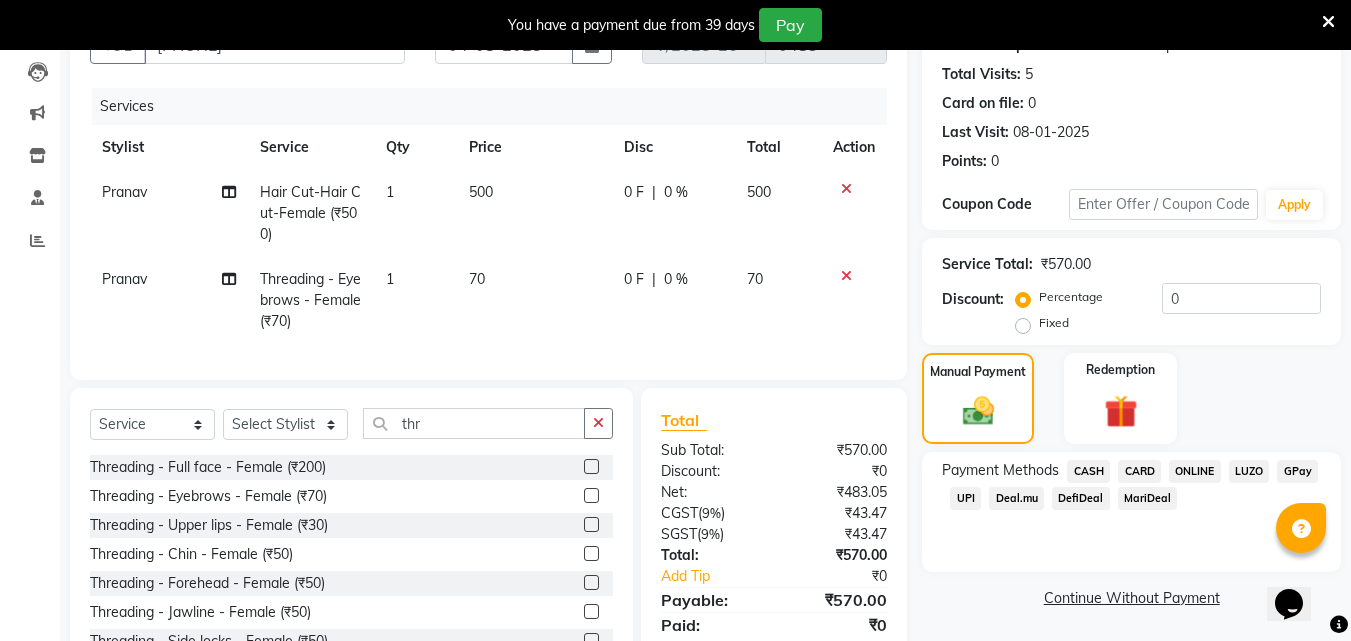 click on "ONLINE" 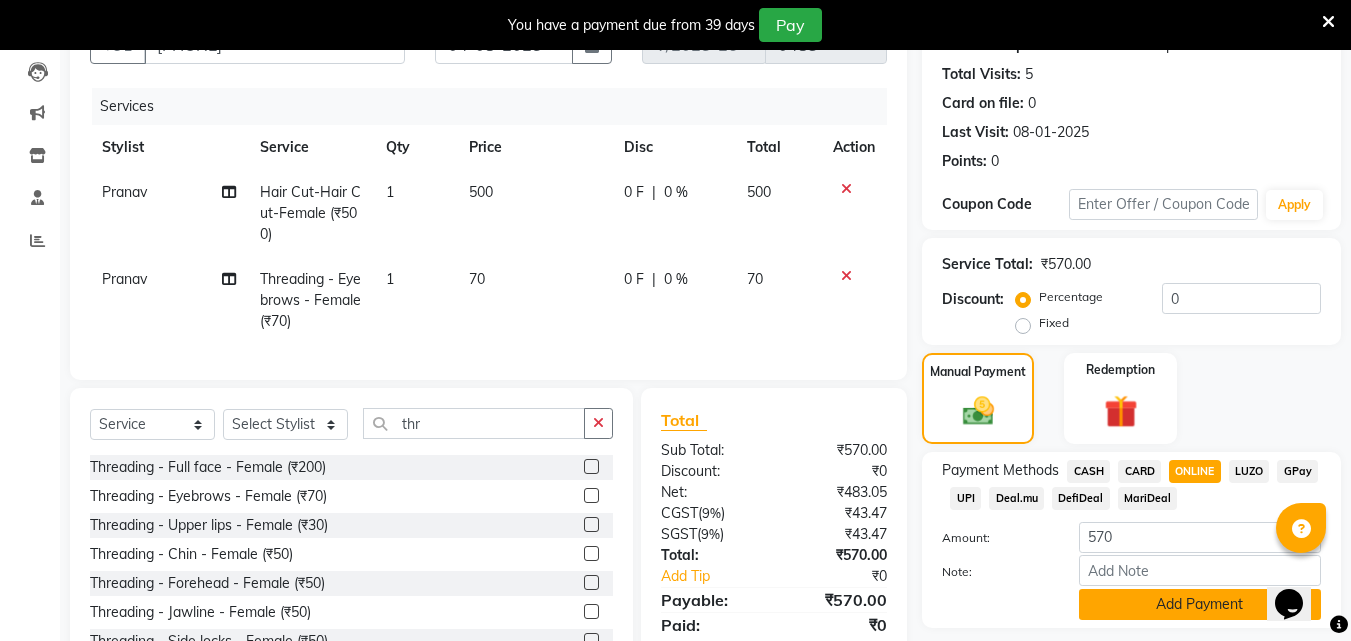 click on "Add Payment" 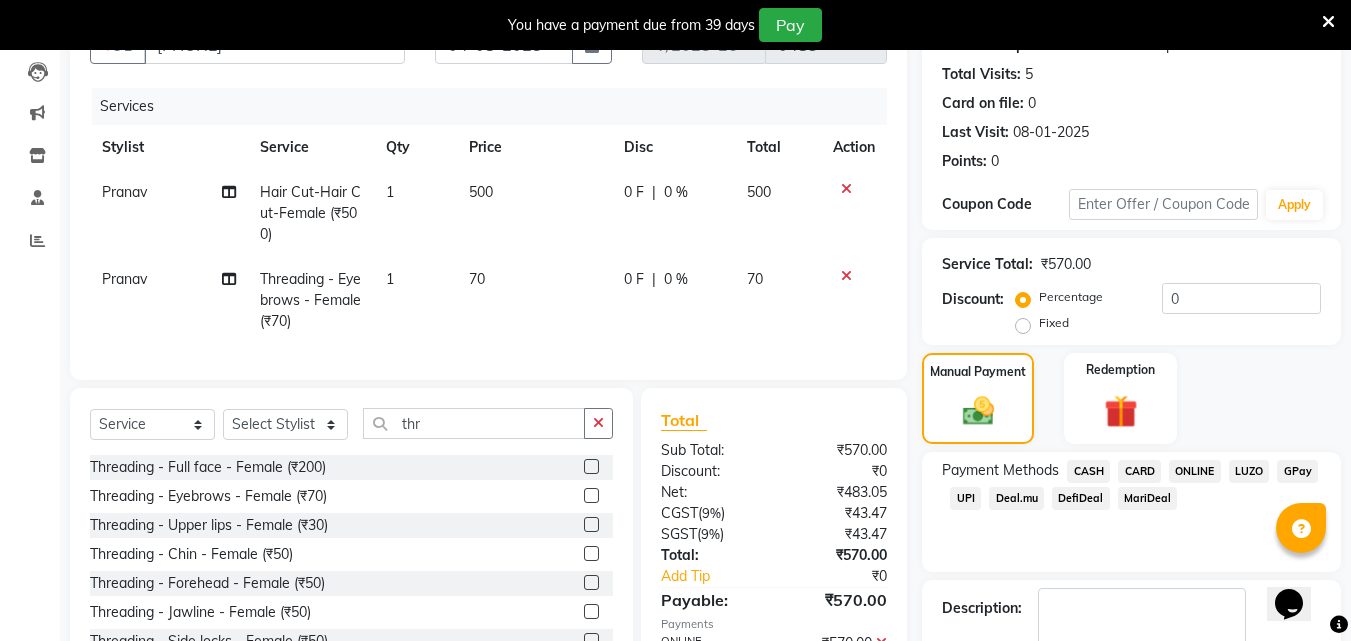 scroll, scrollTop: 338, scrollLeft: 0, axis: vertical 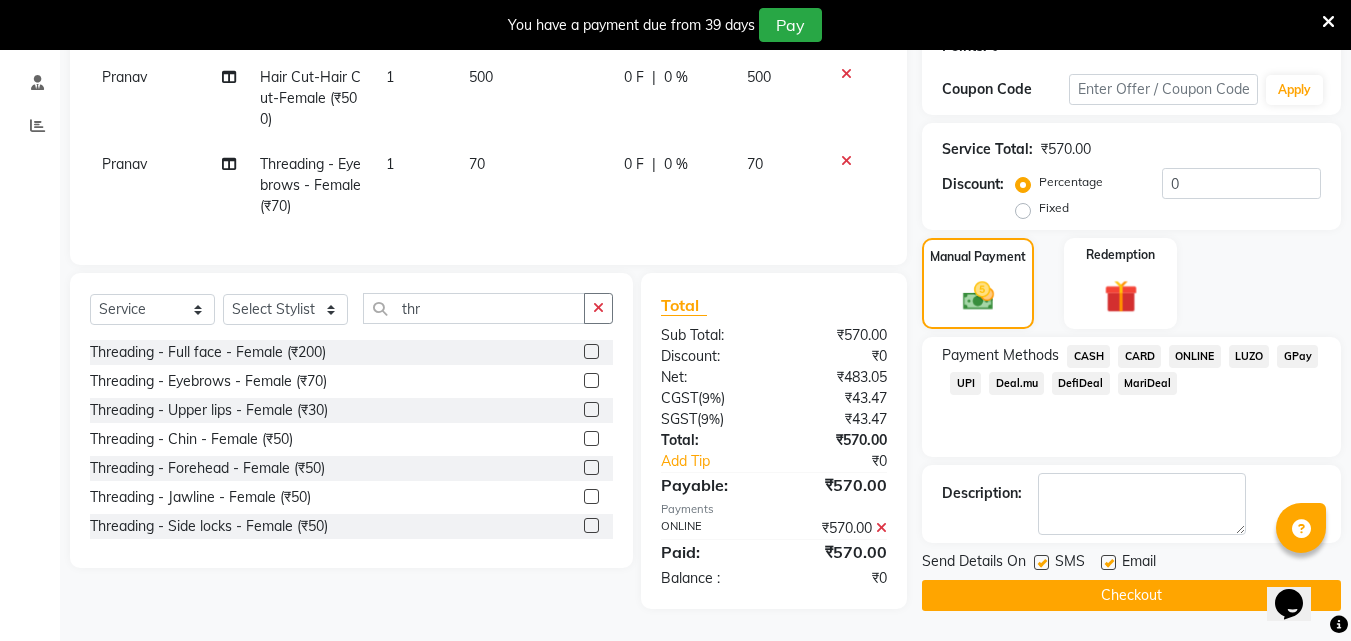 click on "Checkout" 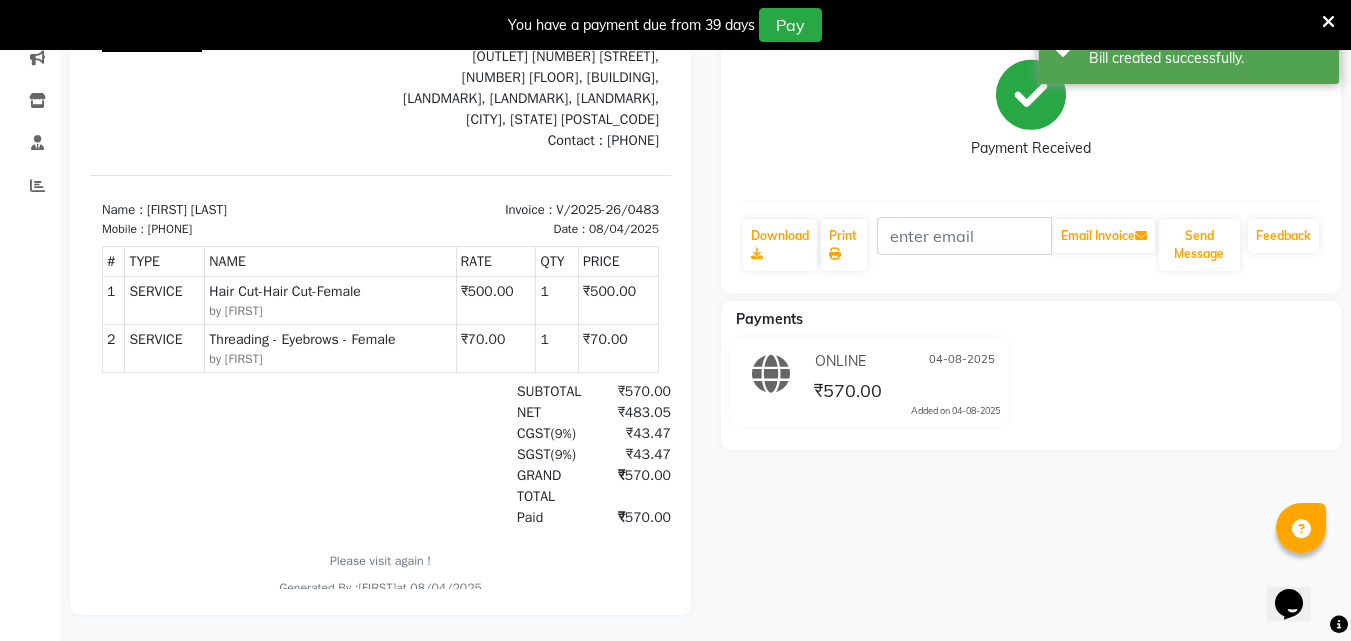 scroll, scrollTop: 51, scrollLeft: 0, axis: vertical 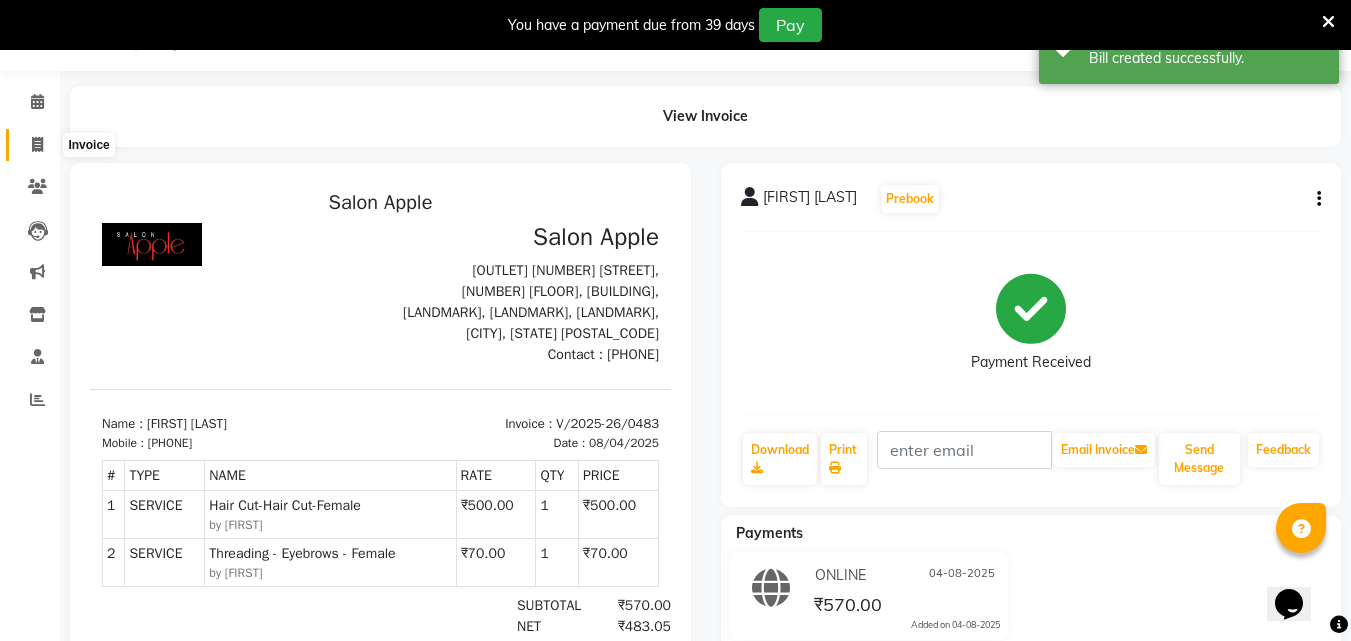 click 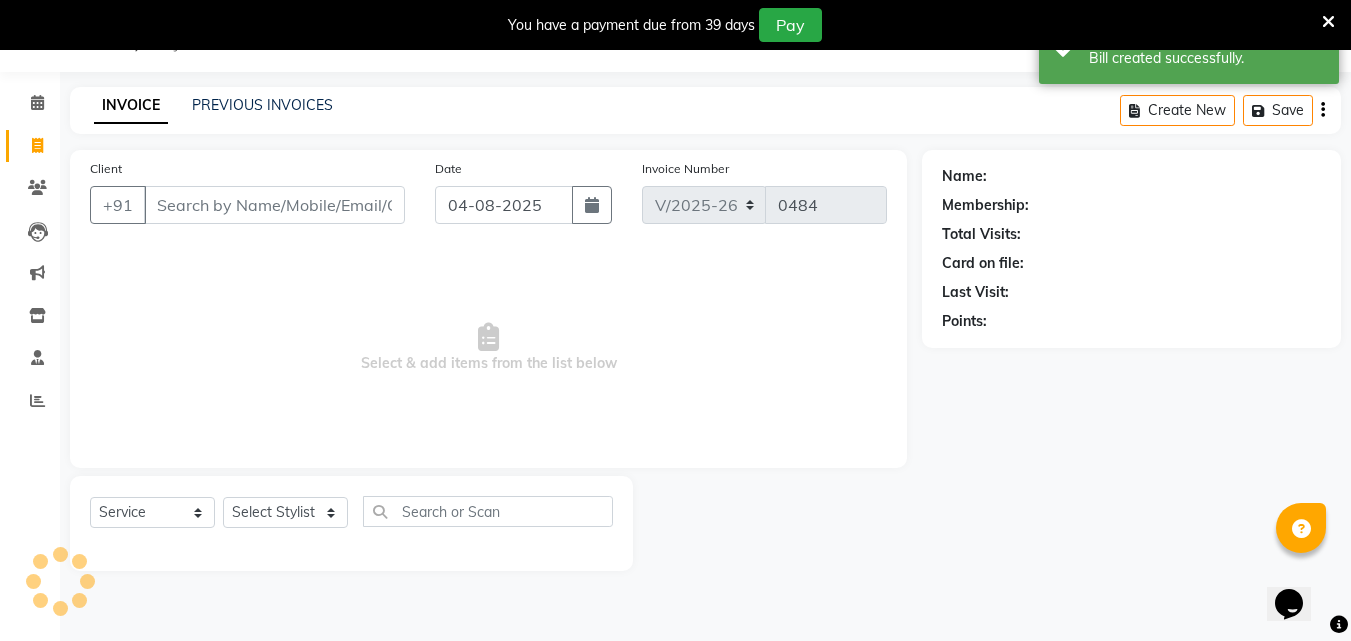 scroll, scrollTop: 50, scrollLeft: 0, axis: vertical 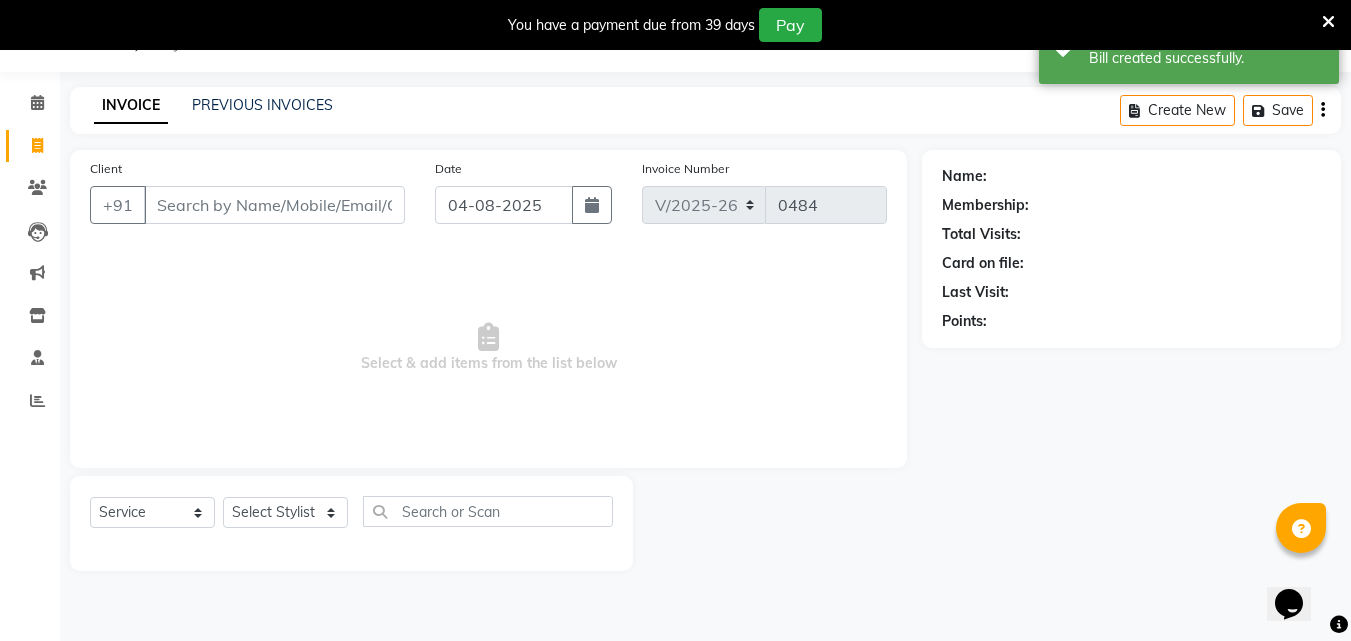 click on "Client" at bounding box center (274, 205) 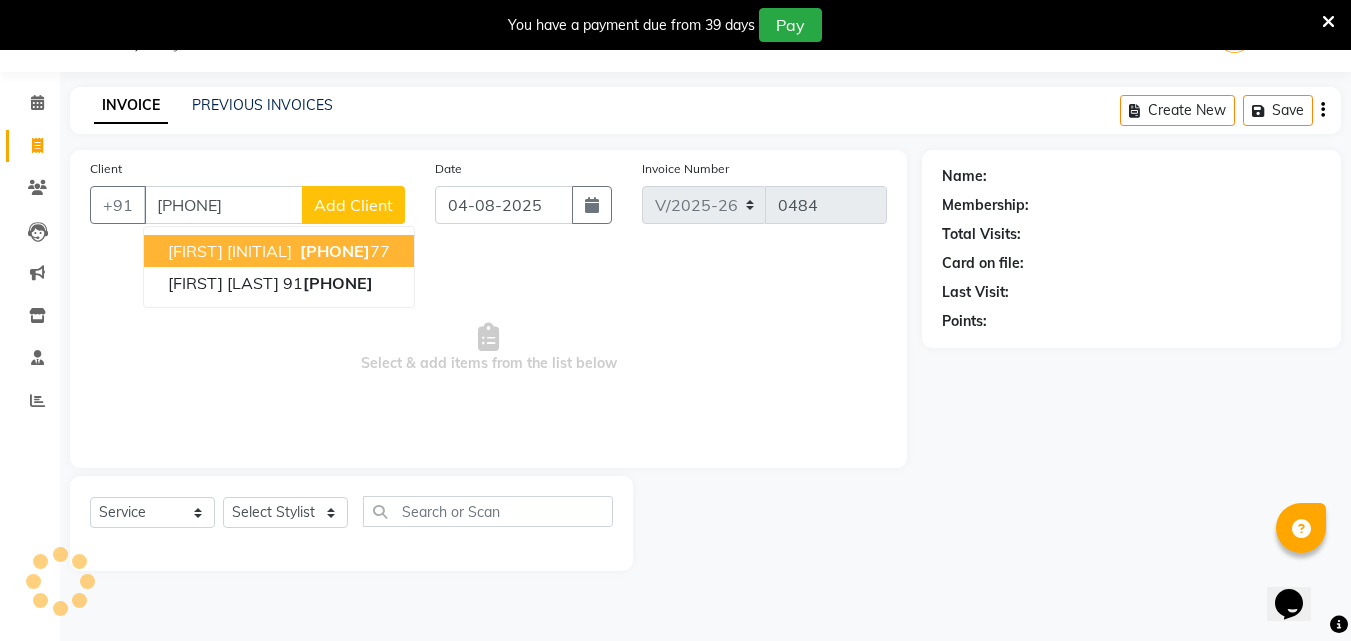 type on "[PHONE]" 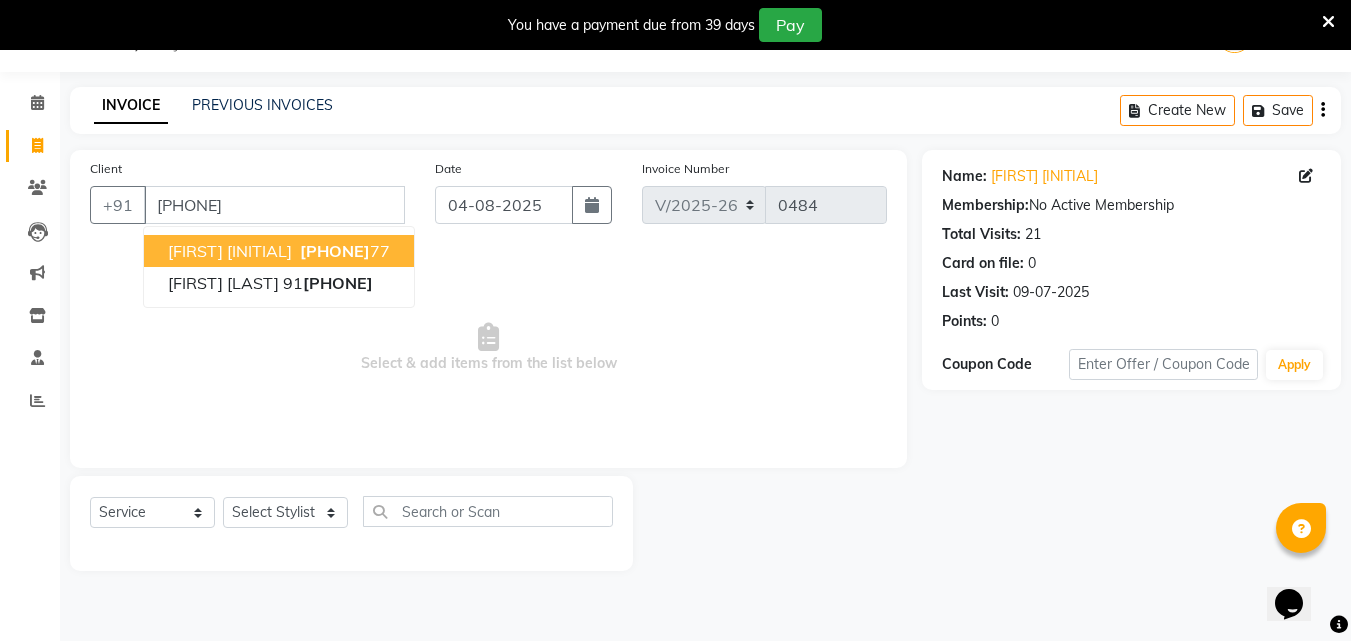 click on "[PHONE]" at bounding box center (335, 251) 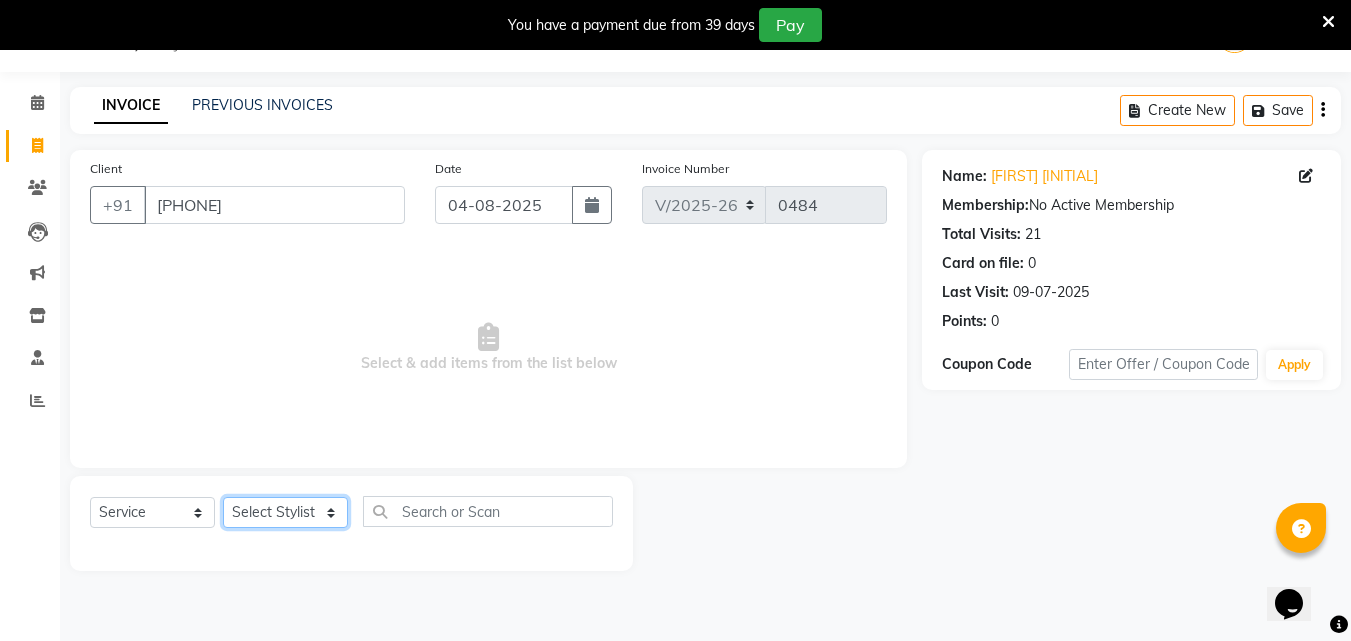 click on "Select Stylist [FIRST] [FIRST] [FIRST] [FIRST] [FIRST] [FIRST] [FIRST] [LAST]" 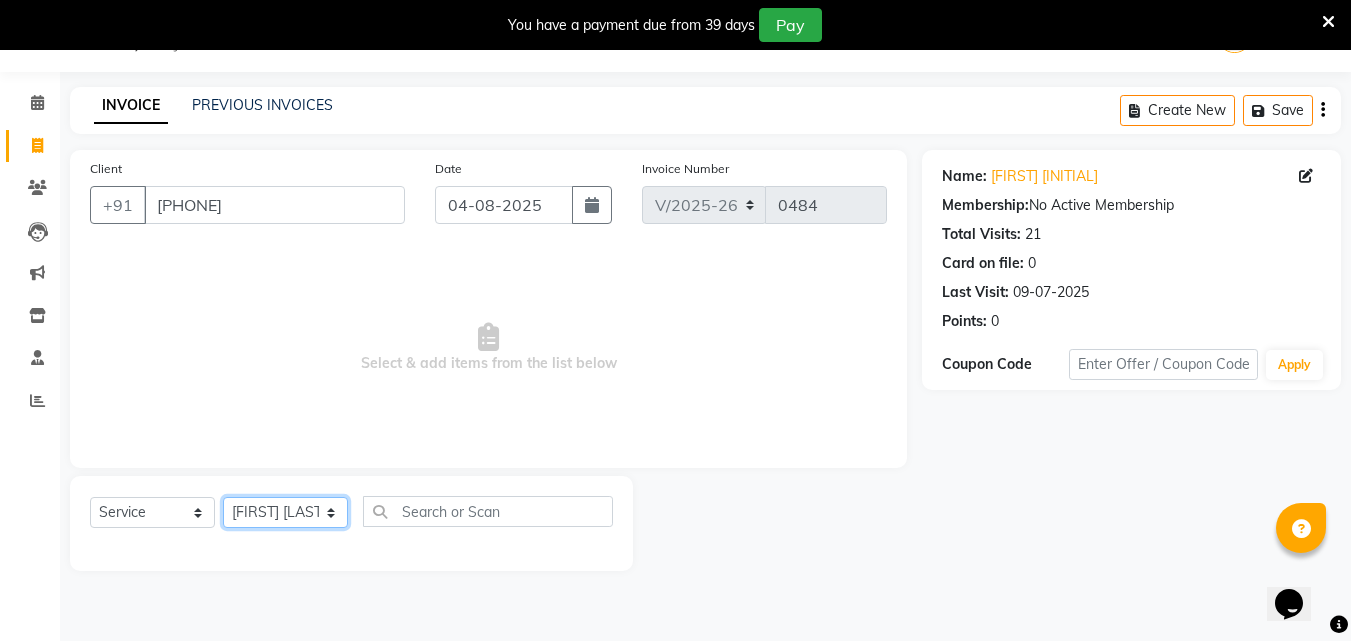 click on "Select Stylist [FIRST] [FIRST] [FIRST] [FIRST] [FIRST] [FIRST] [FIRST] [LAST]" 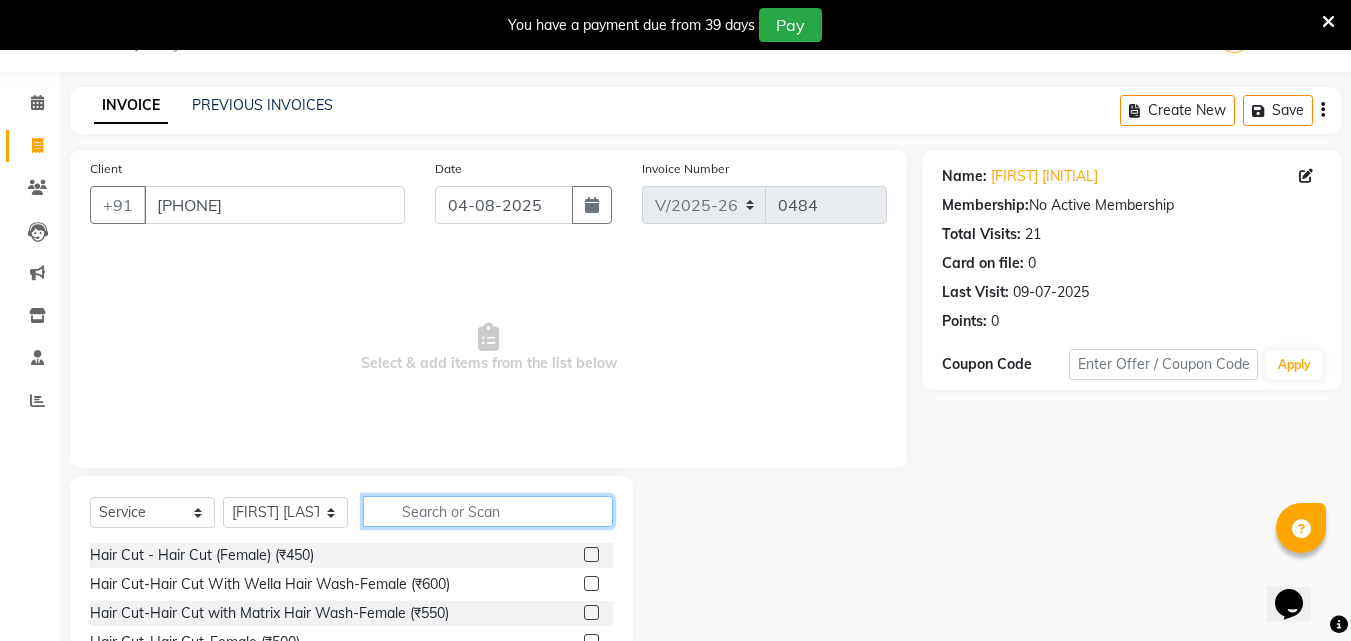click 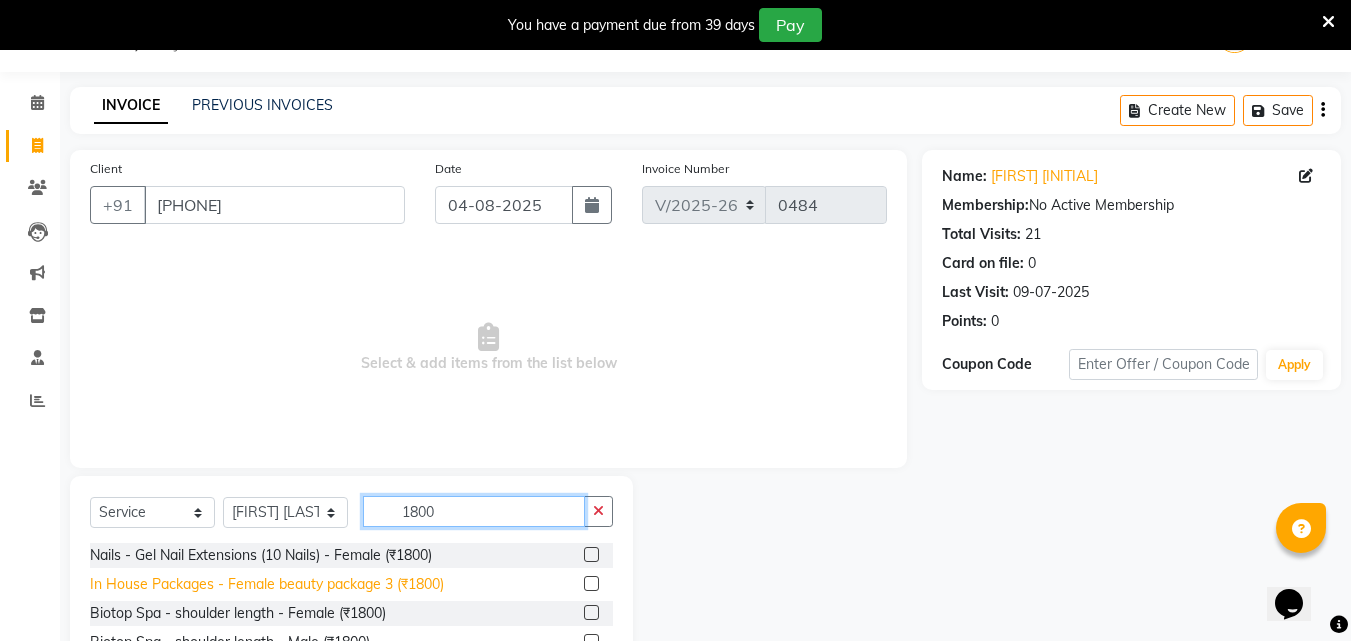 type on "1800" 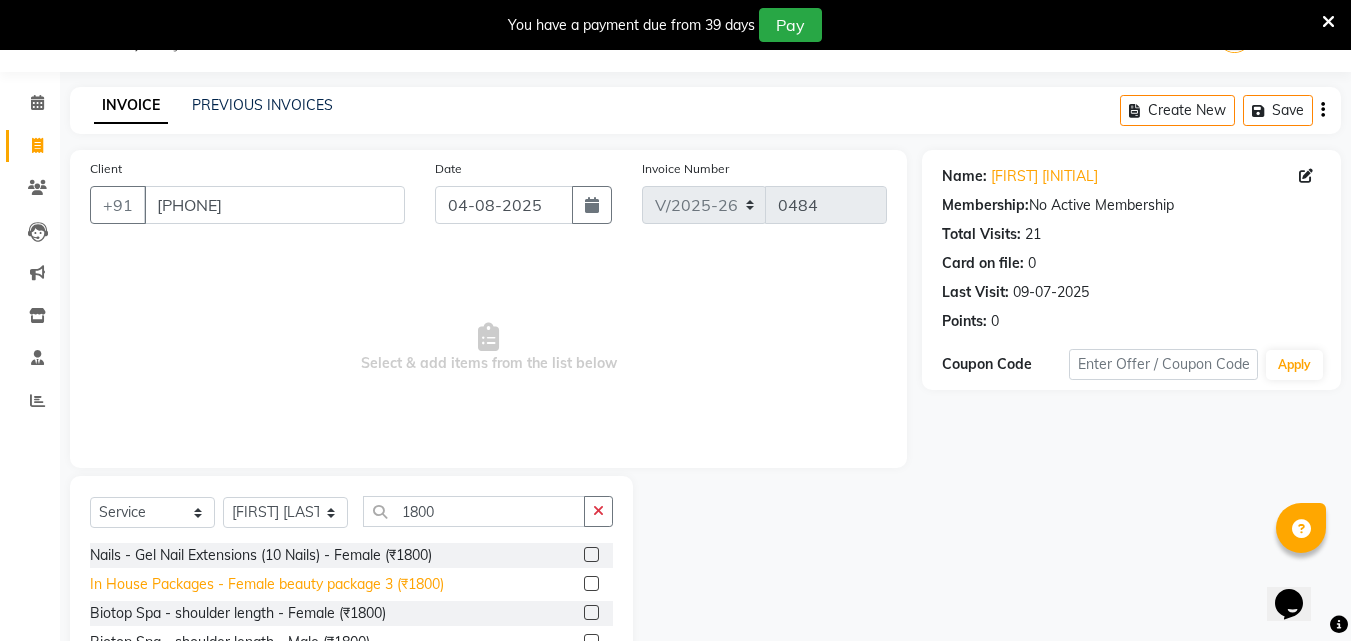 click on "In House Packages - Female beauty package 3 (₹1800)" 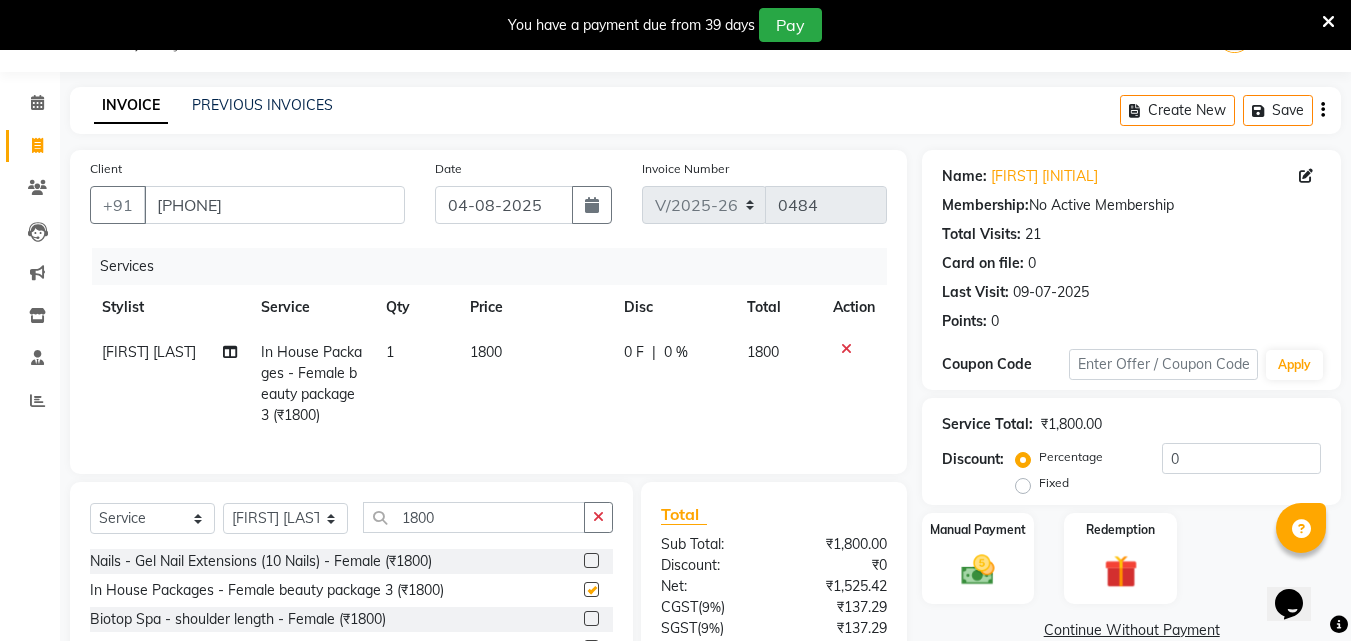 checkbox on "false" 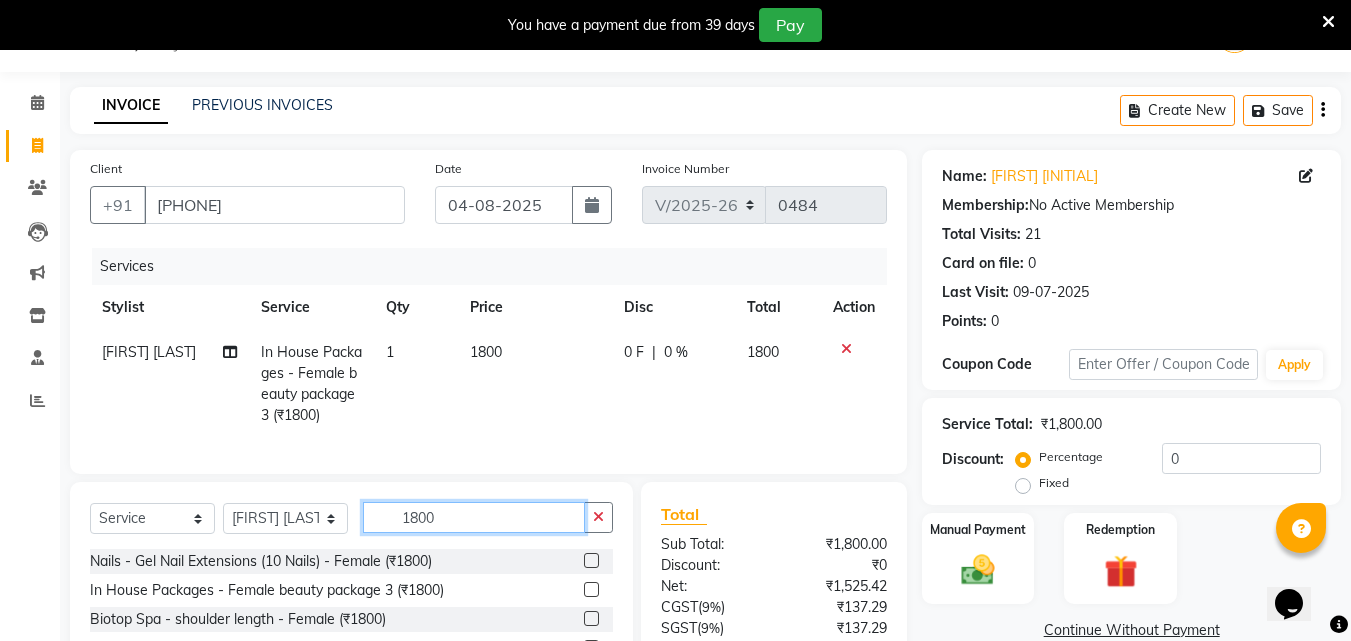 click on "1800" 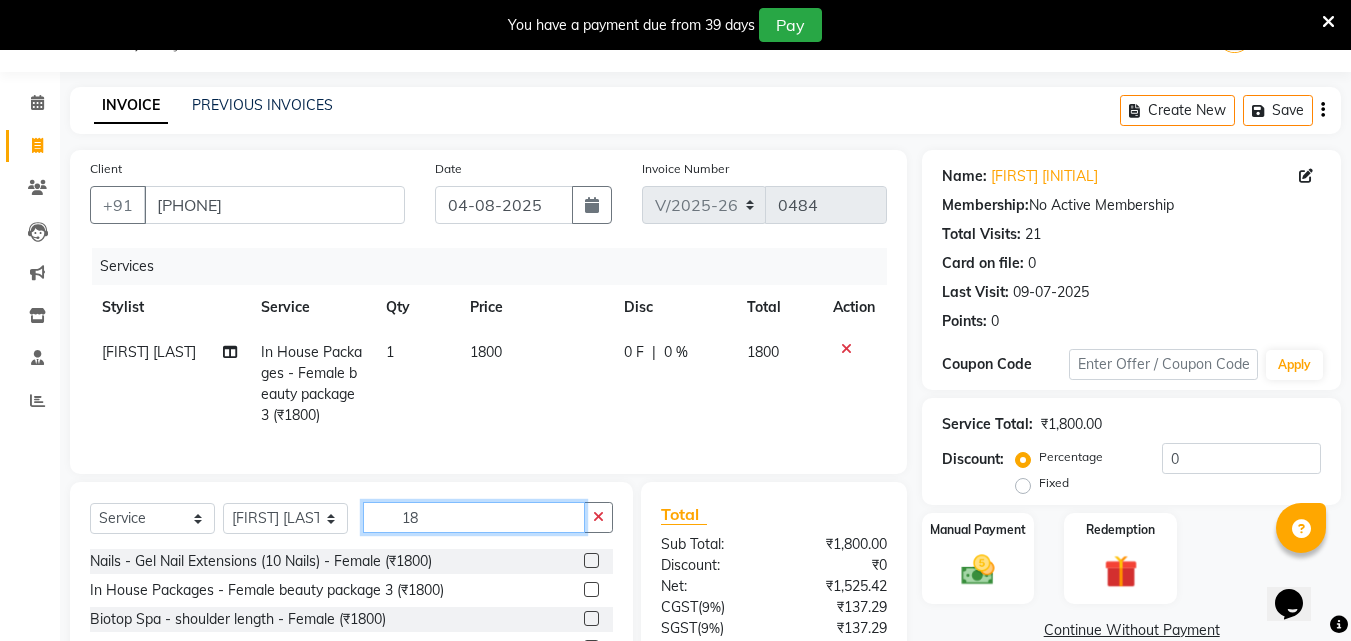 type on "1" 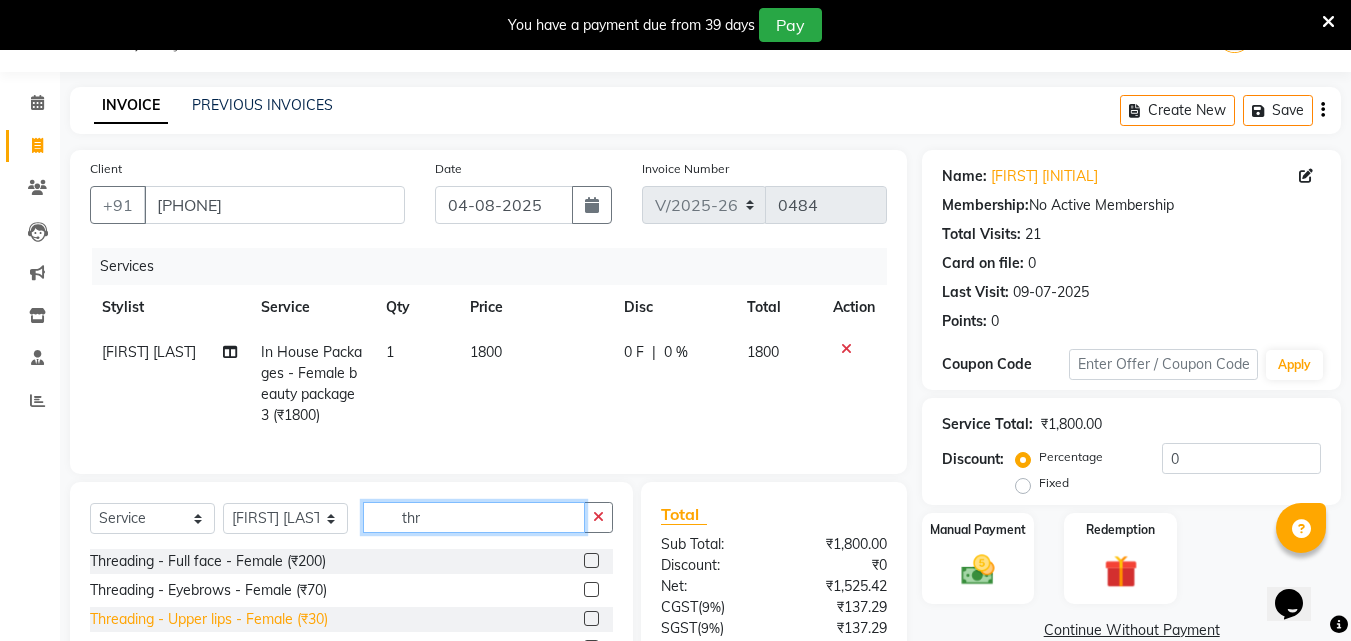 type on "thr" 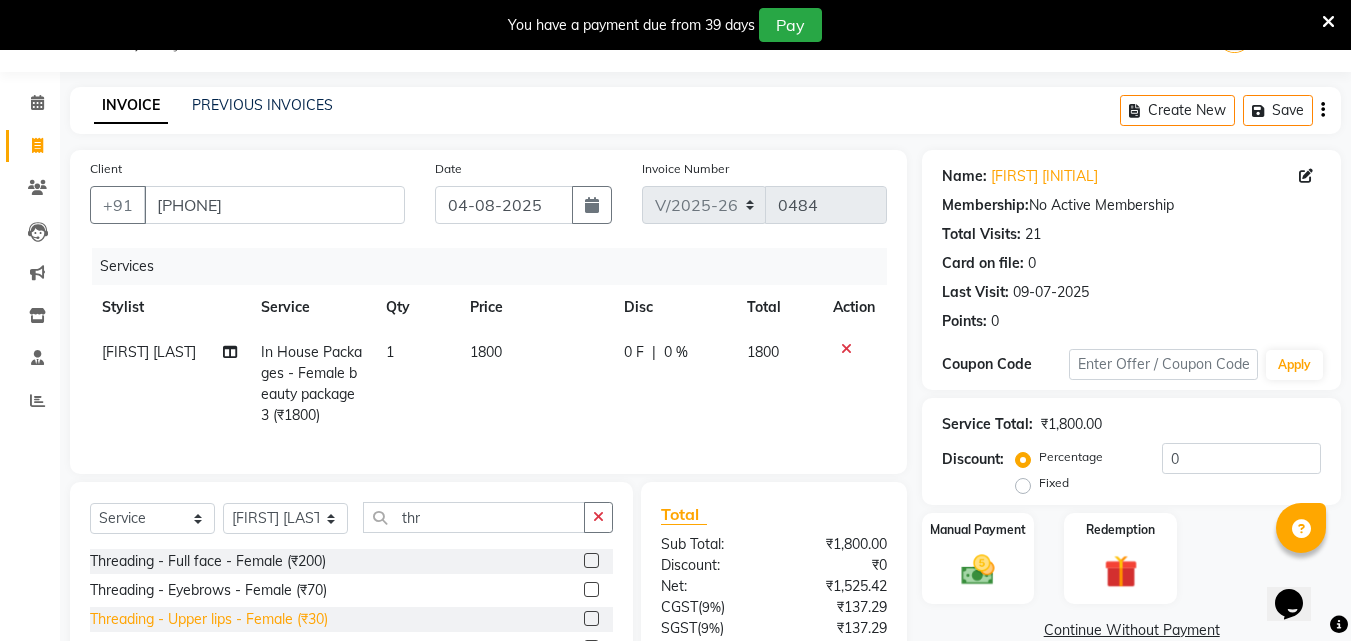 click on "Threading - Upper lips - Female (₹30)" 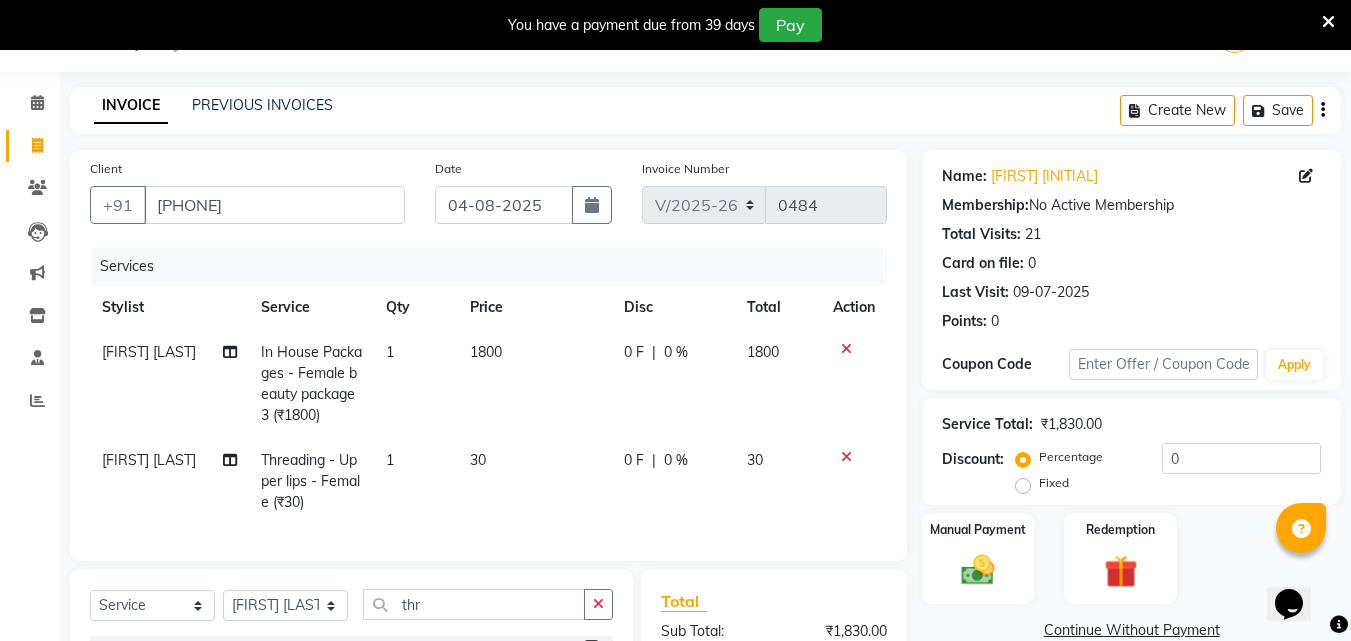 checkbox on "false" 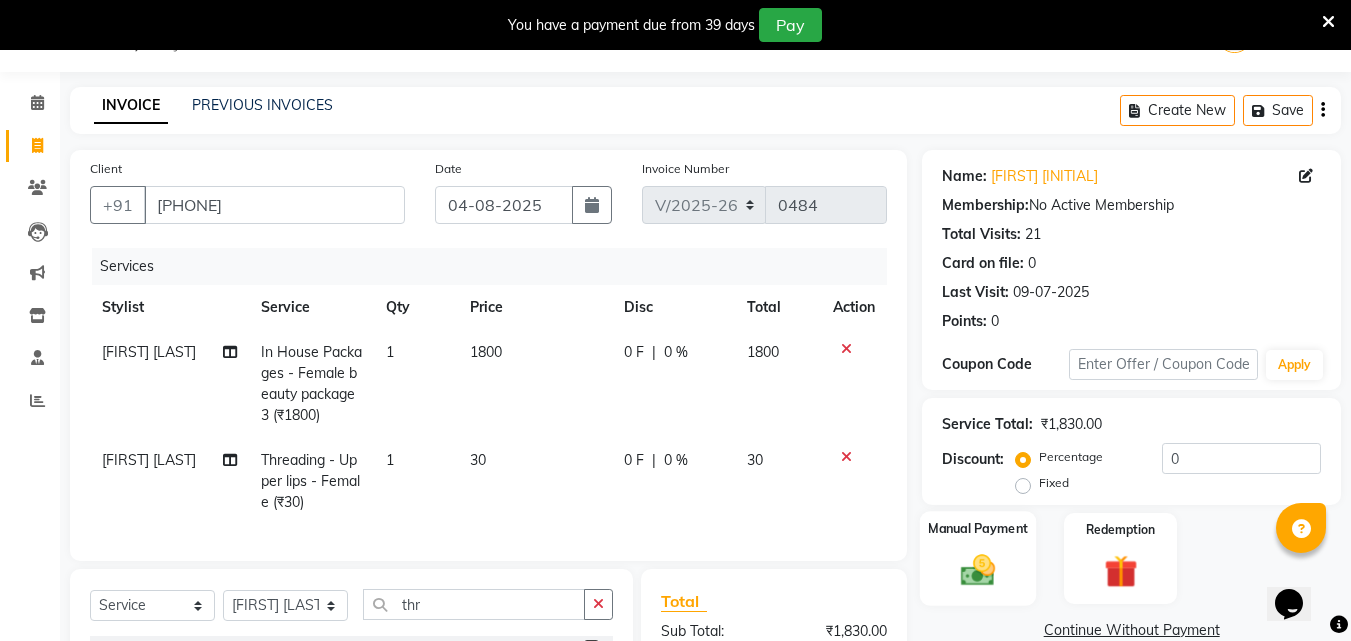 click 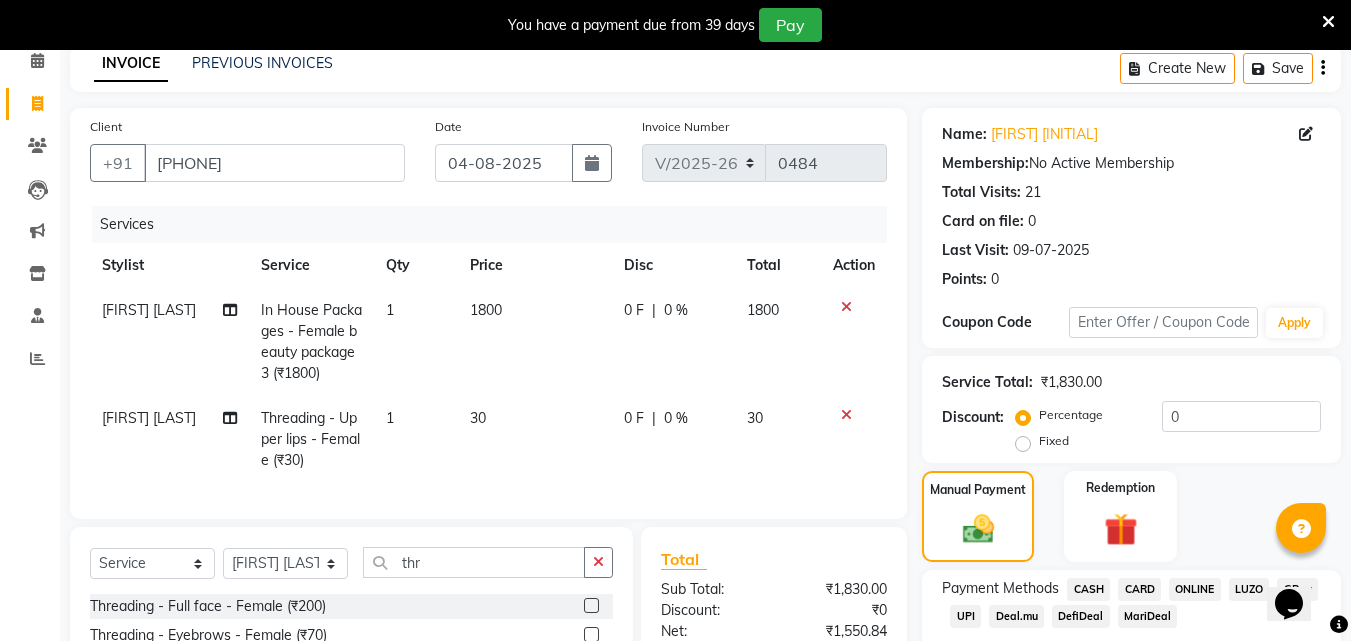 scroll, scrollTop: 318, scrollLeft: 0, axis: vertical 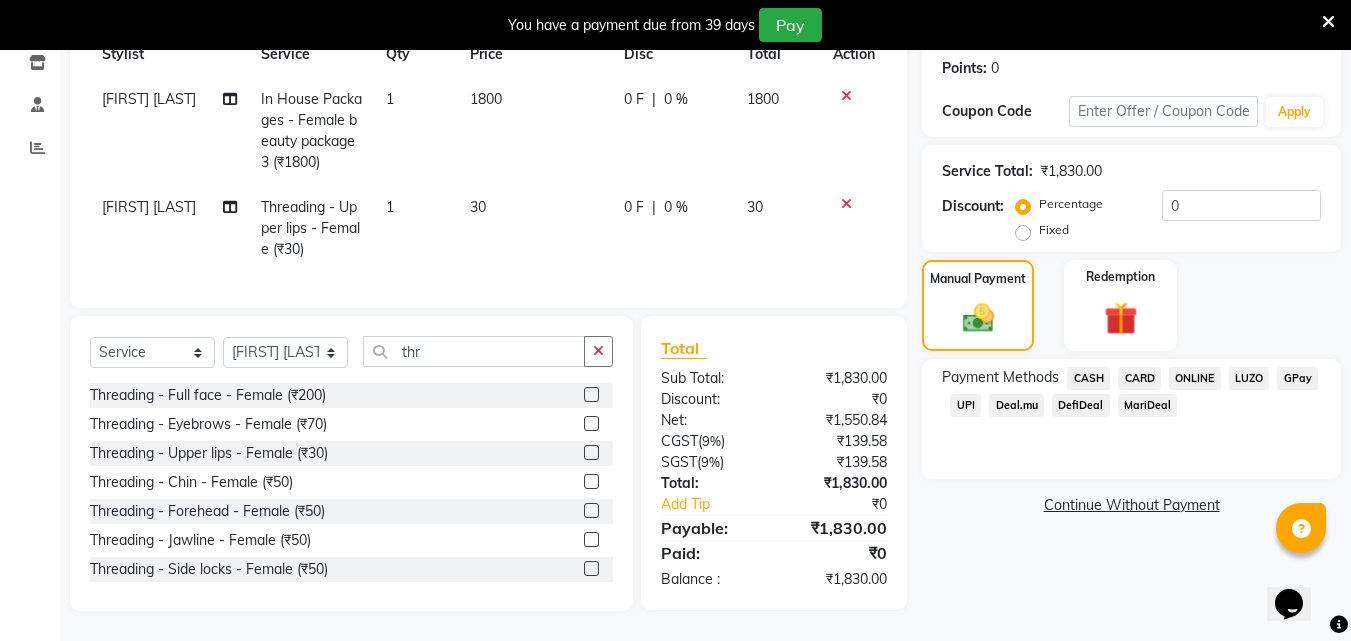 click on "CASH" 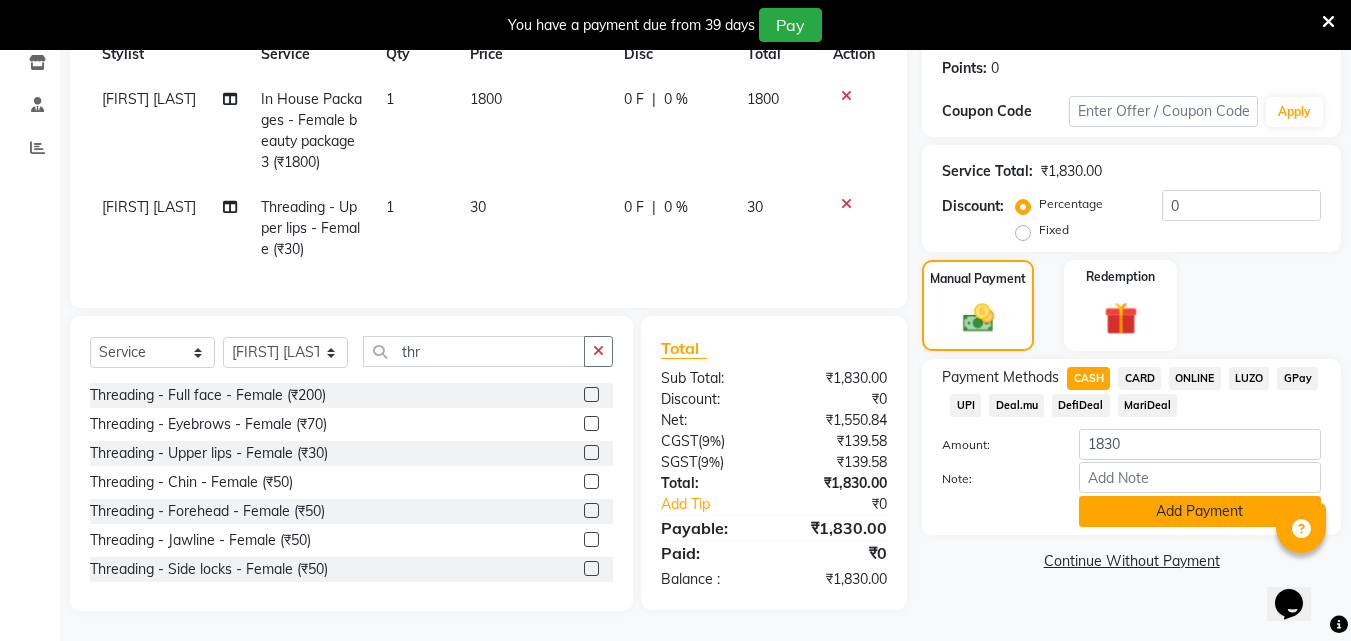 click on "Add Payment" 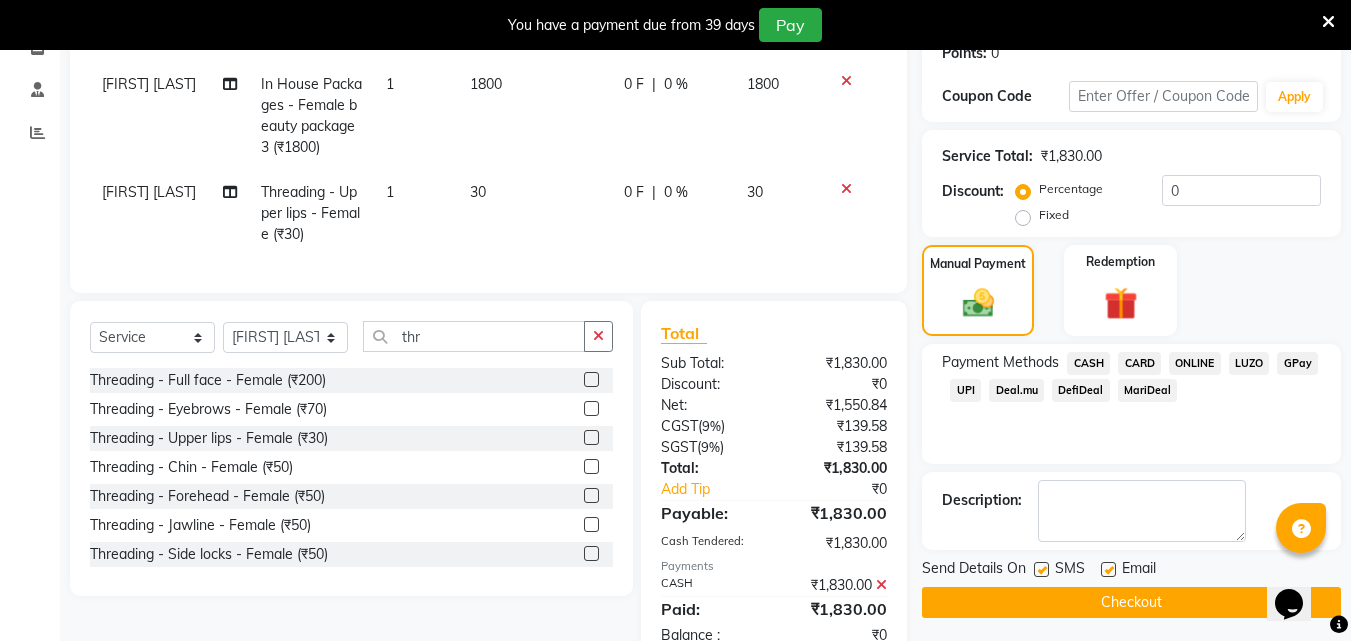click on "Checkout" 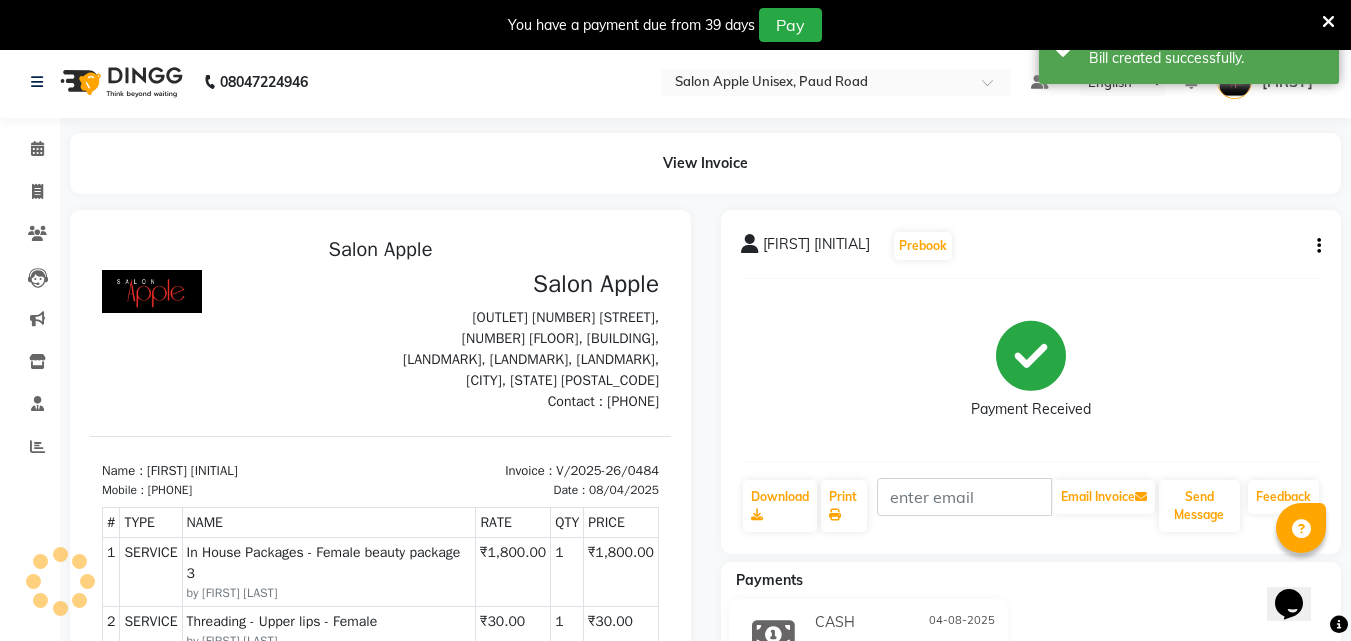 scroll, scrollTop: 0, scrollLeft: 0, axis: both 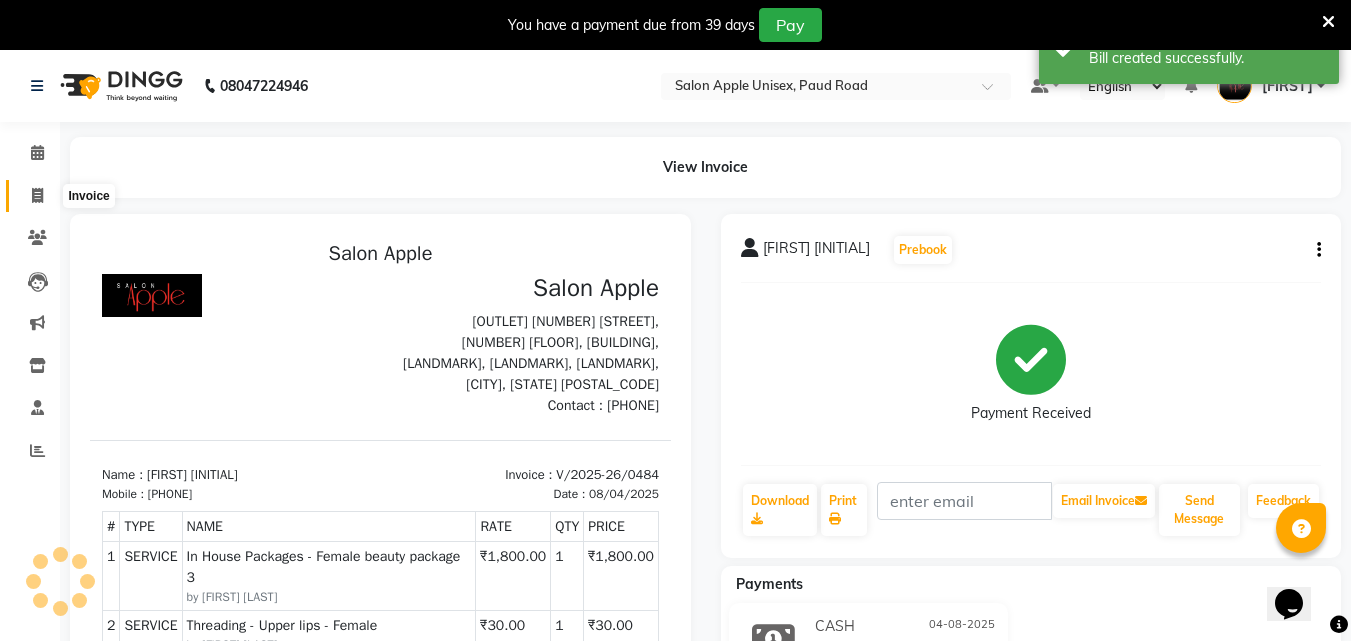 click 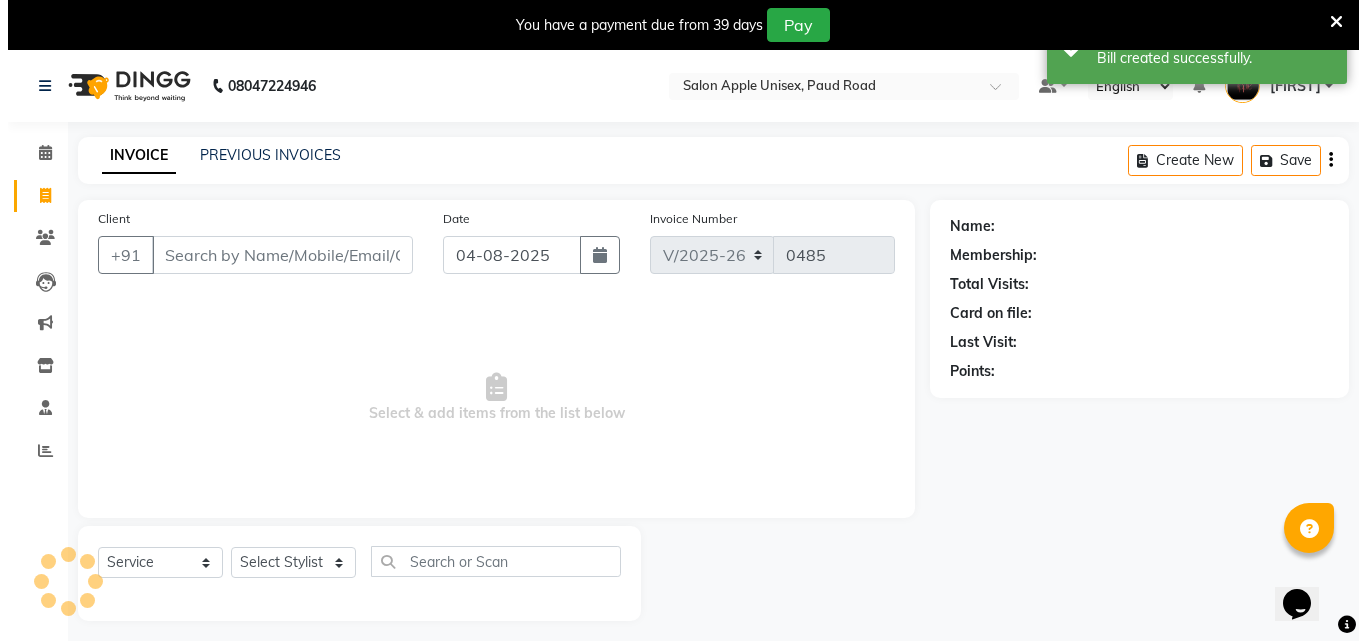scroll, scrollTop: 50, scrollLeft: 0, axis: vertical 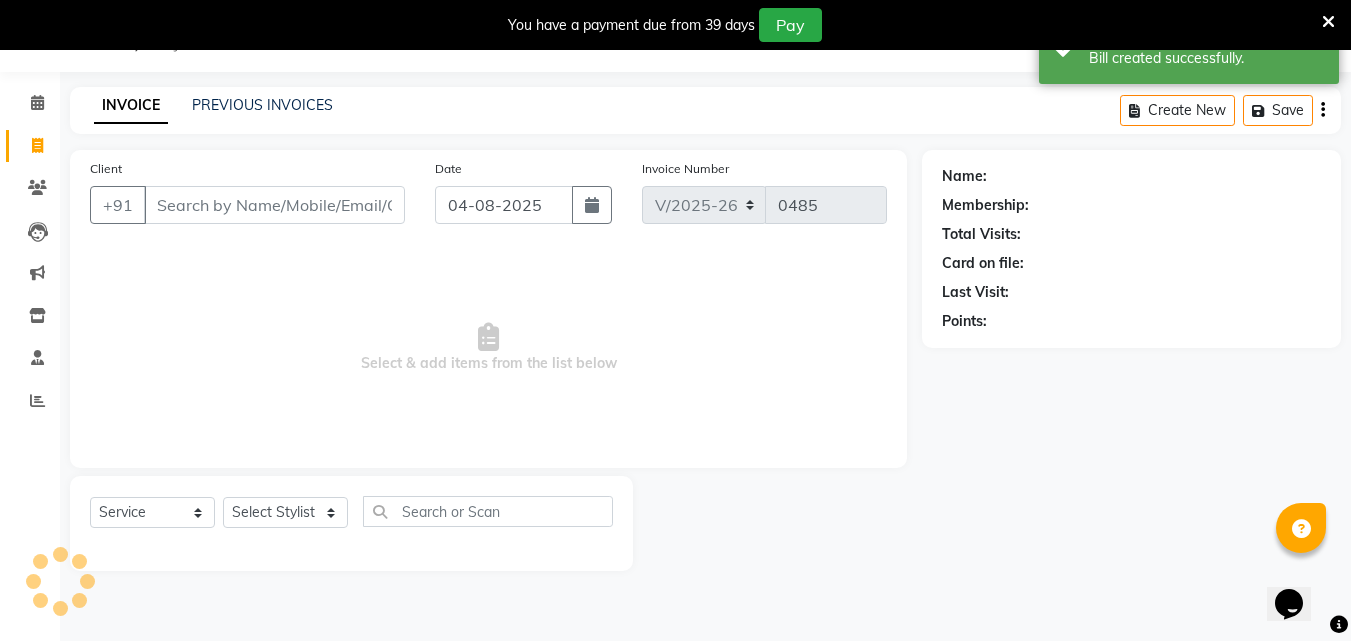 click on "Client" at bounding box center [274, 205] 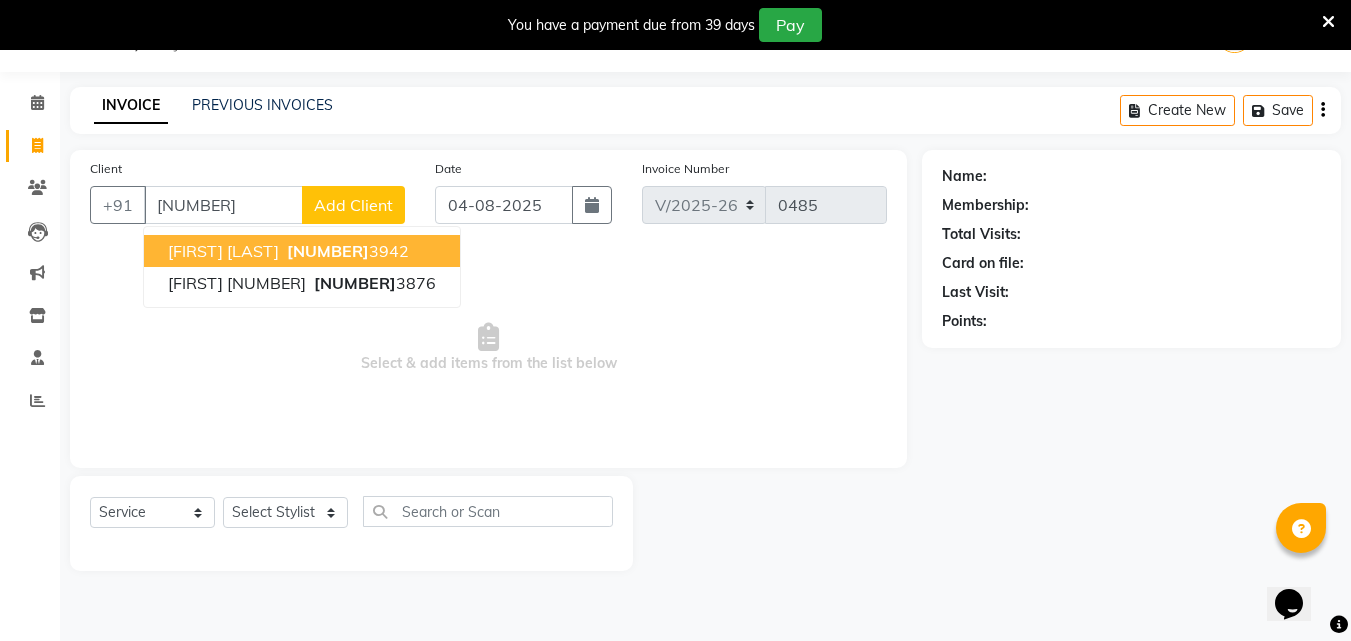 click on "[PHONE]" at bounding box center [346, 251] 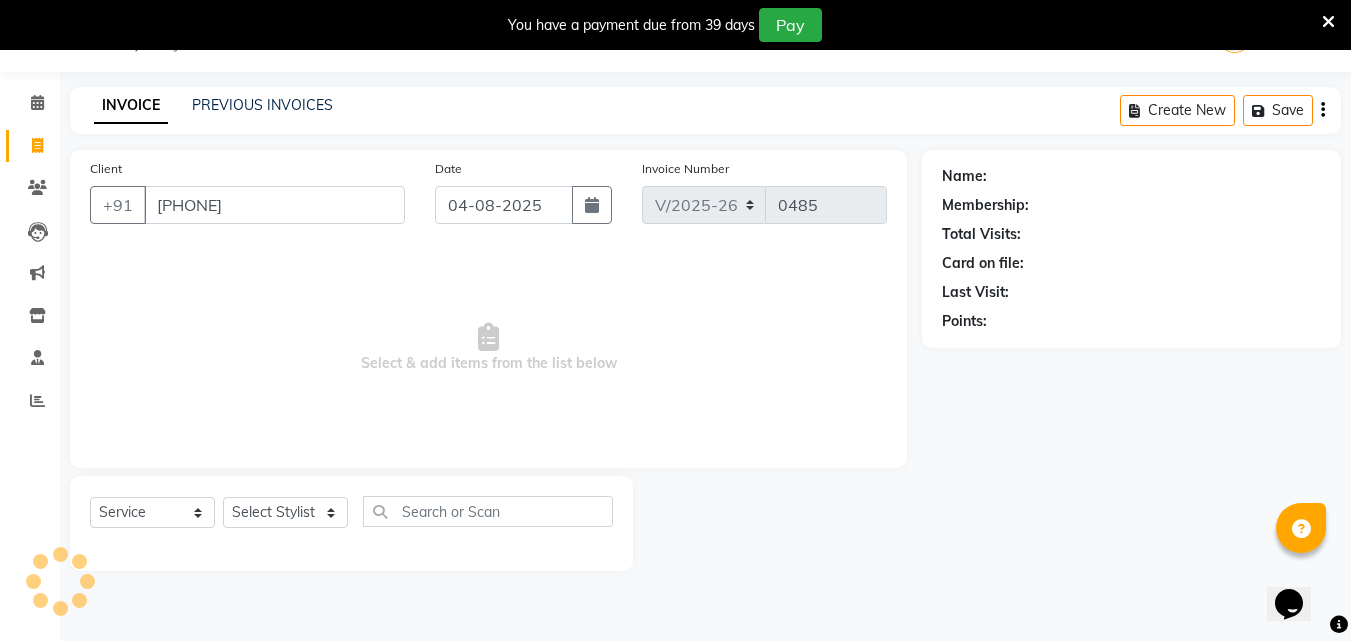 type on "[PHONE]" 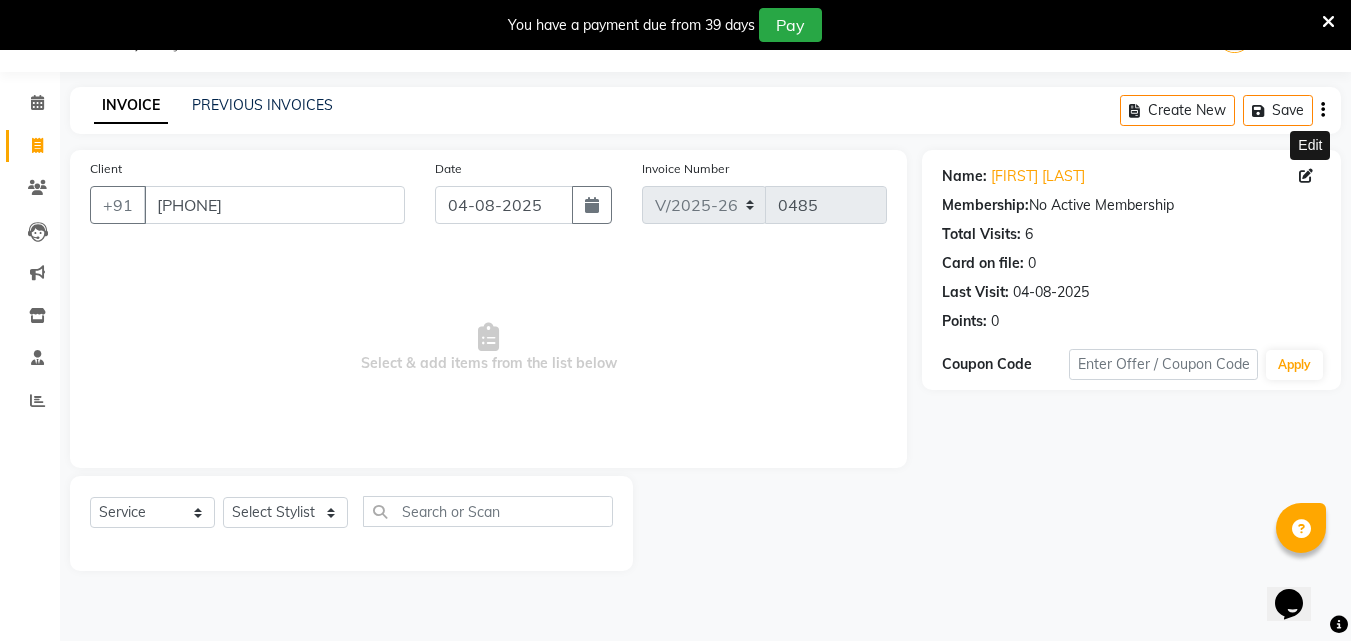 click 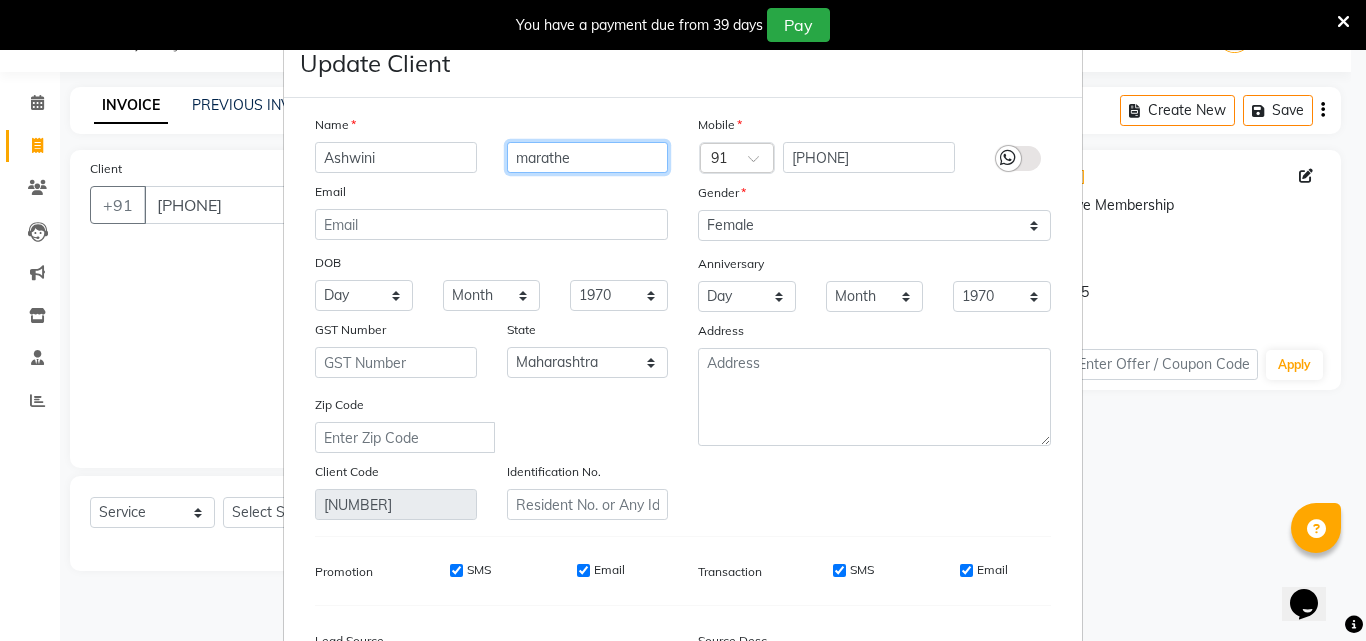 click on "marathe" at bounding box center [588, 157] 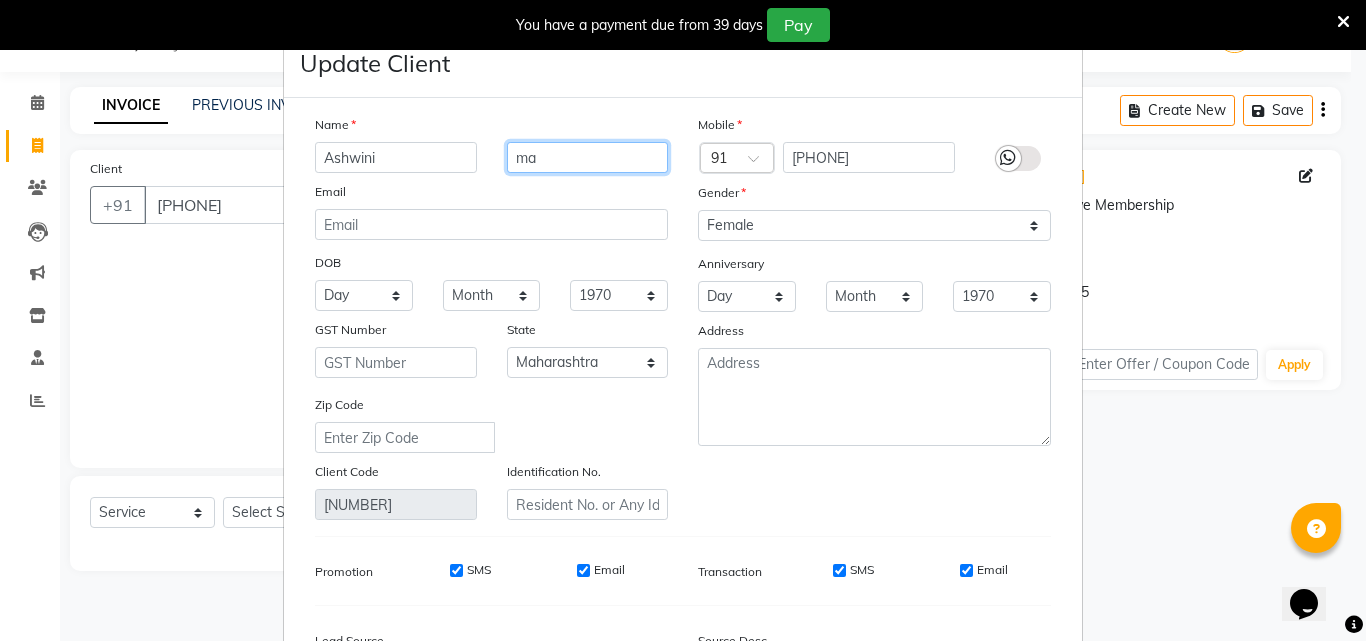 type on "m" 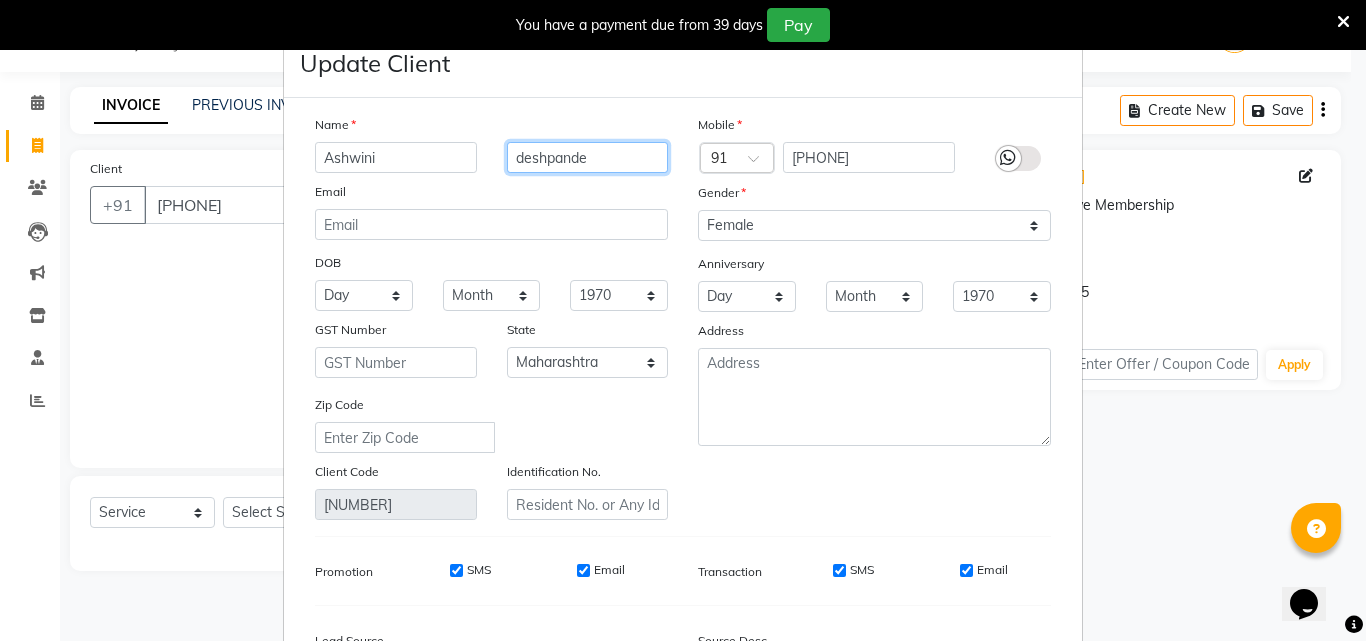 click on "deshpande" at bounding box center (588, 157) 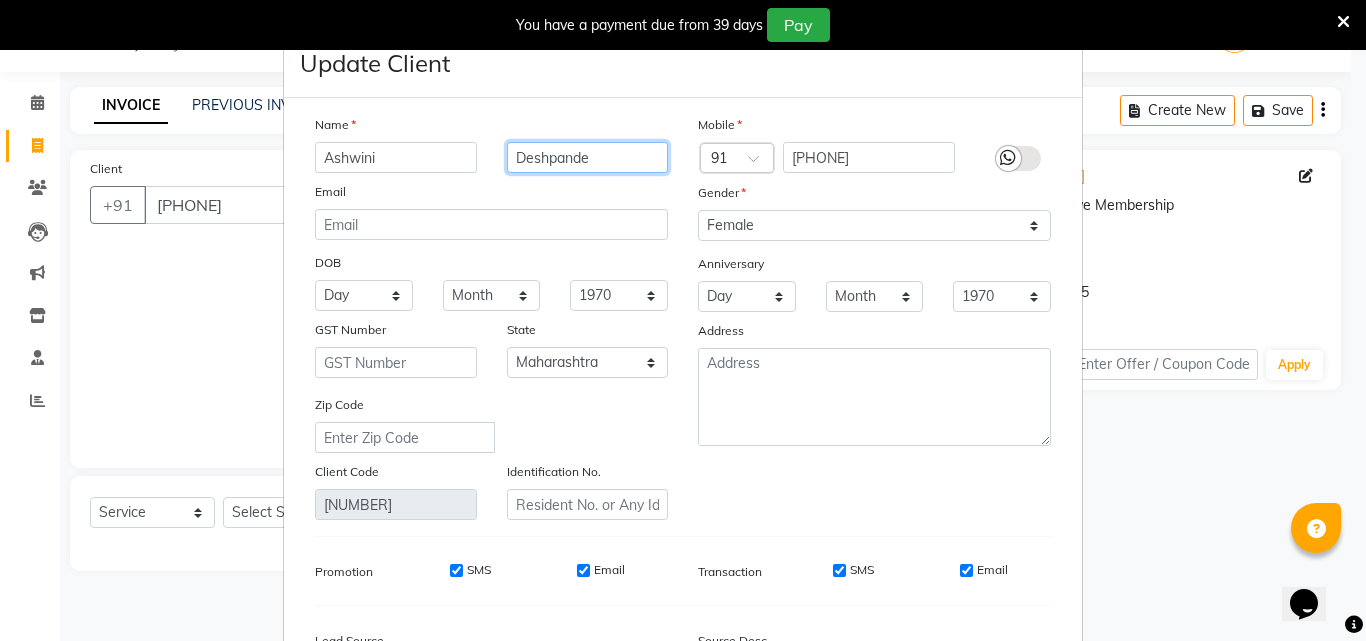 scroll, scrollTop: 246, scrollLeft: 0, axis: vertical 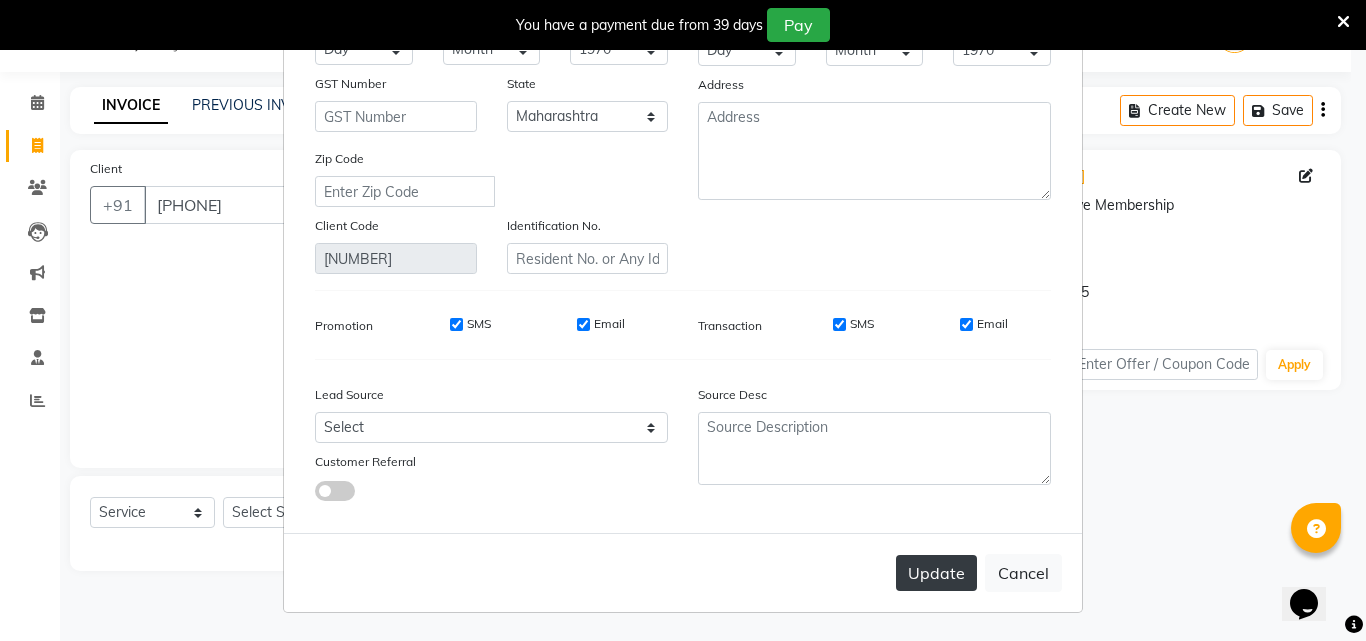 type on "Deshpande" 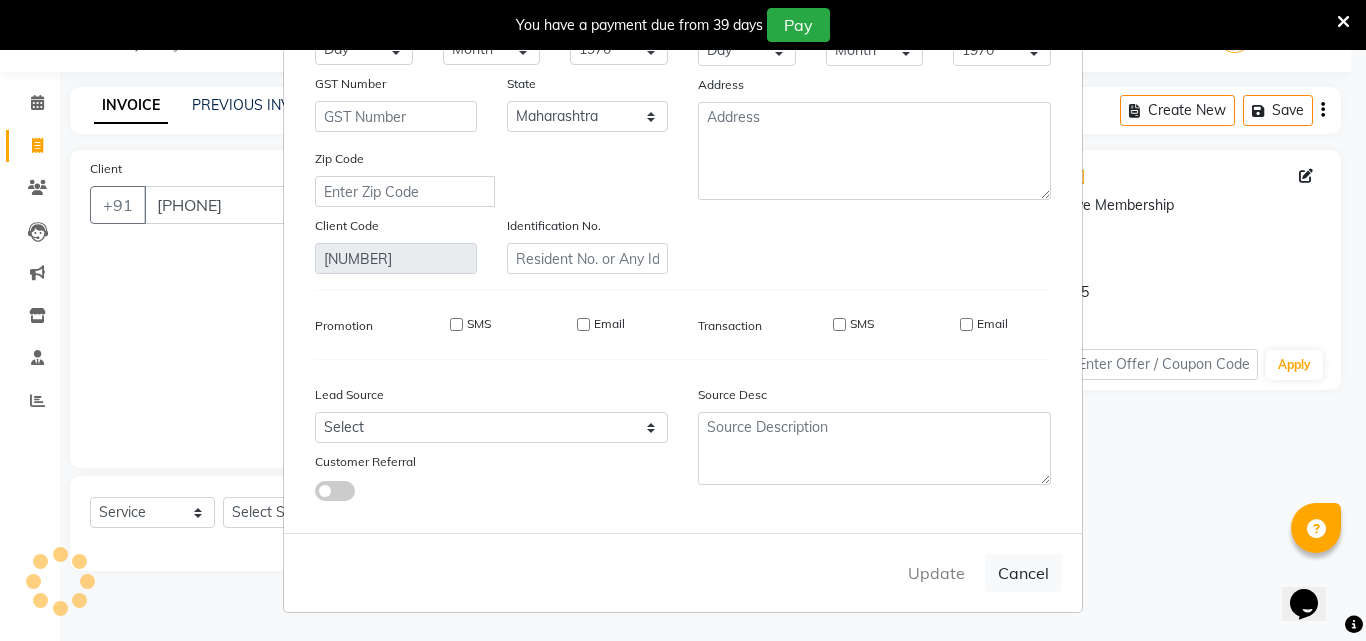 type 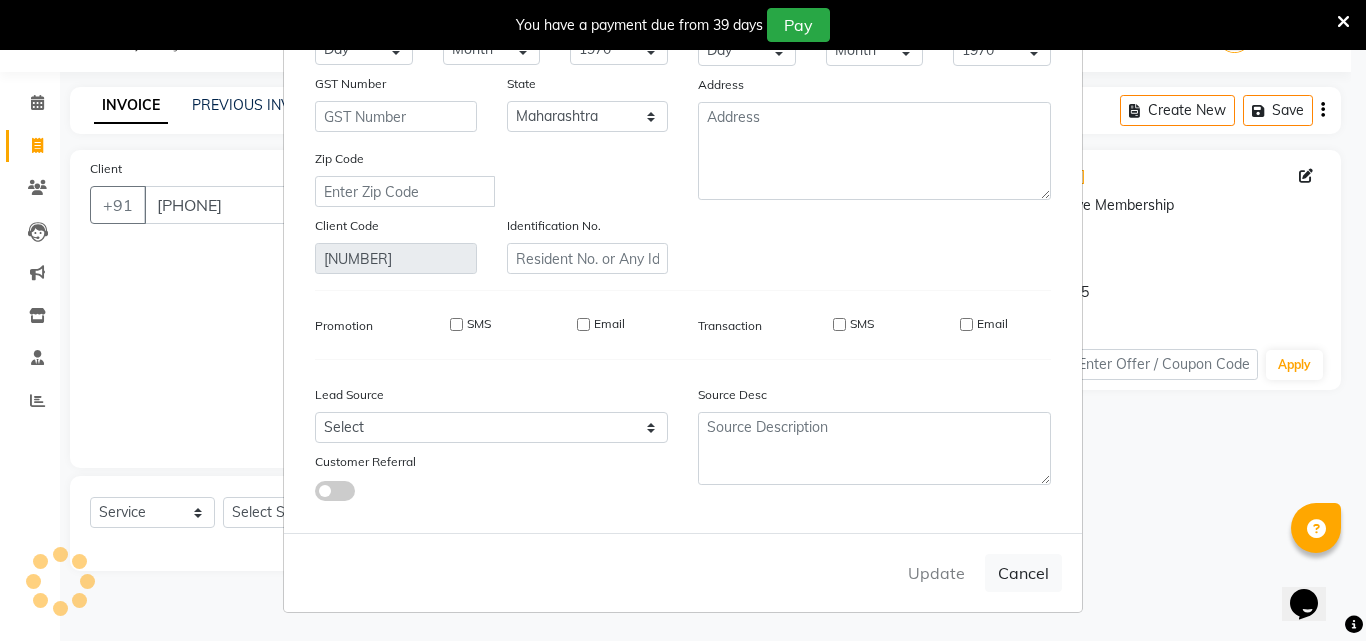 checkbox on "false" 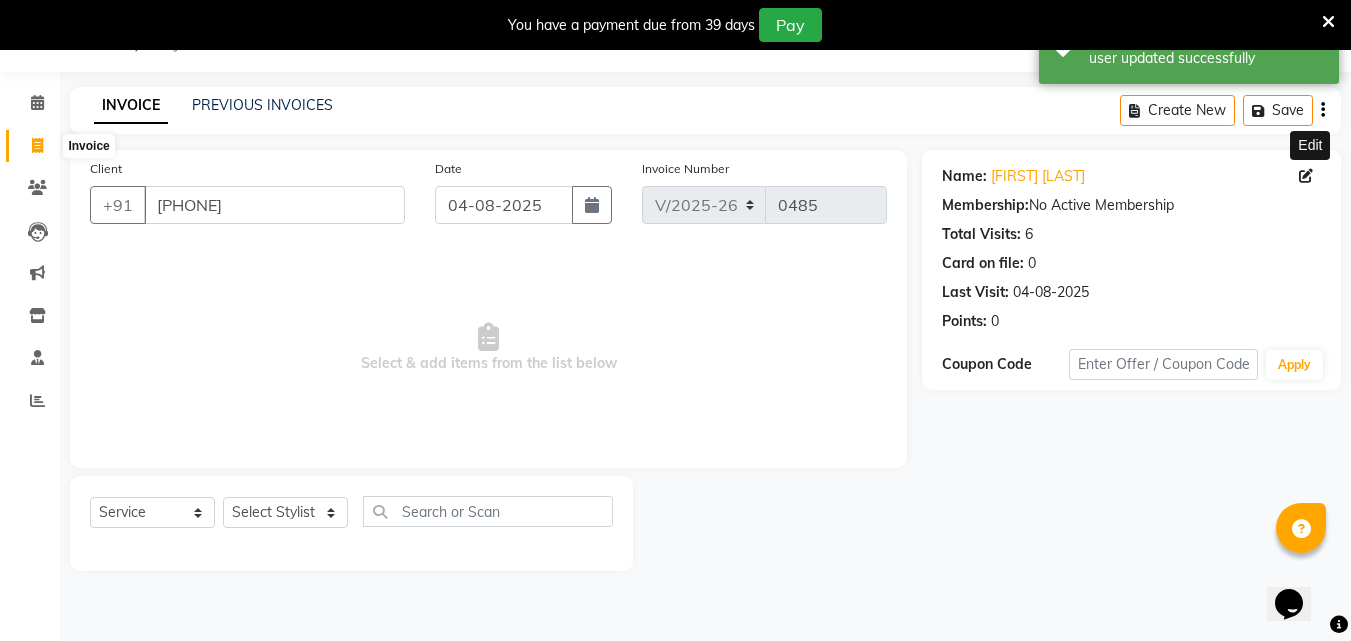 click 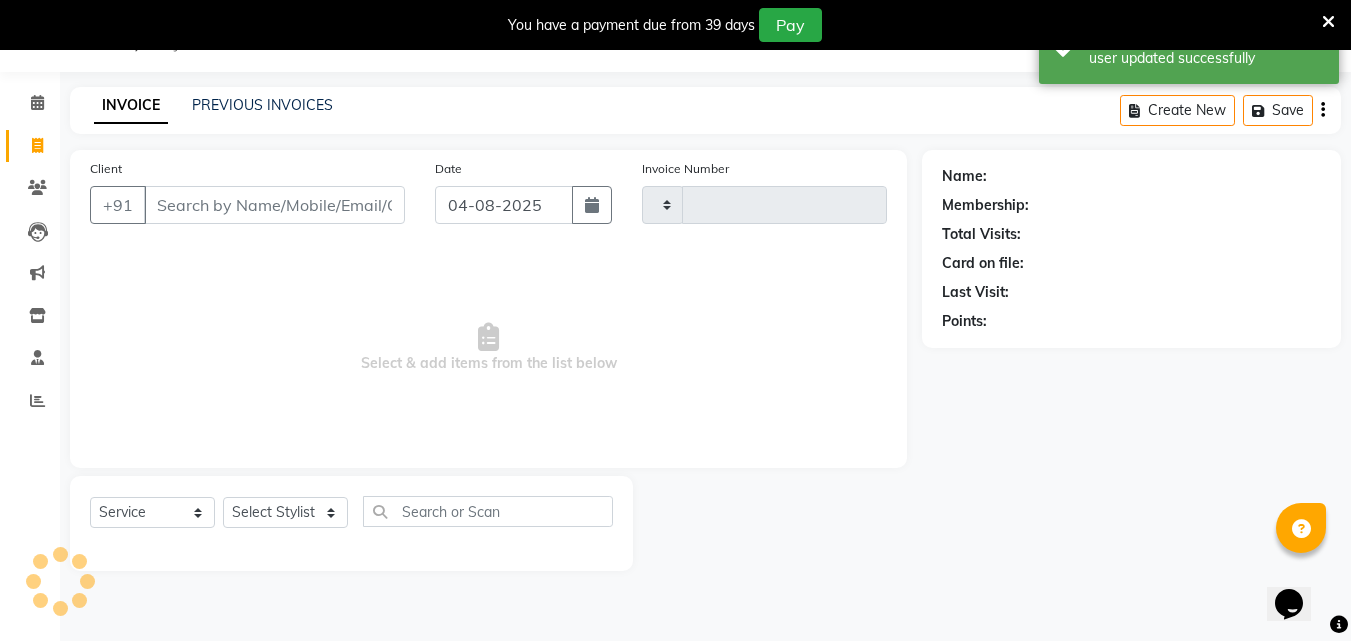 type on "0485" 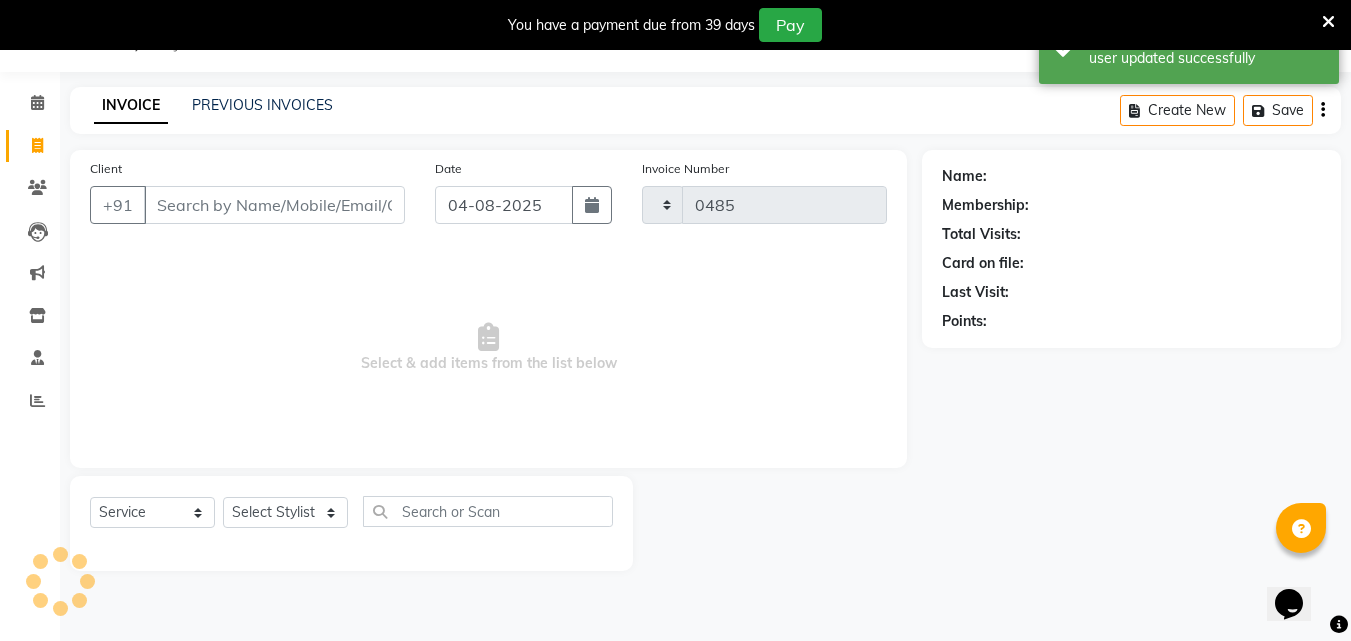select on "133" 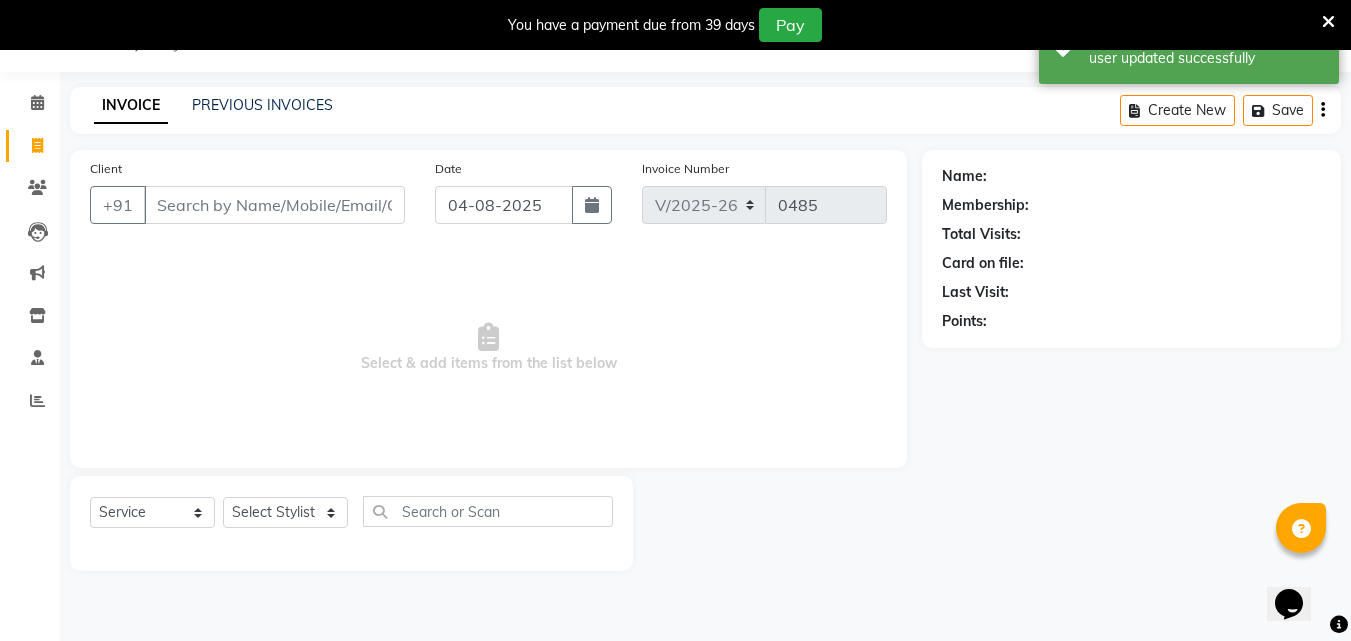 click on "Client" at bounding box center (274, 205) 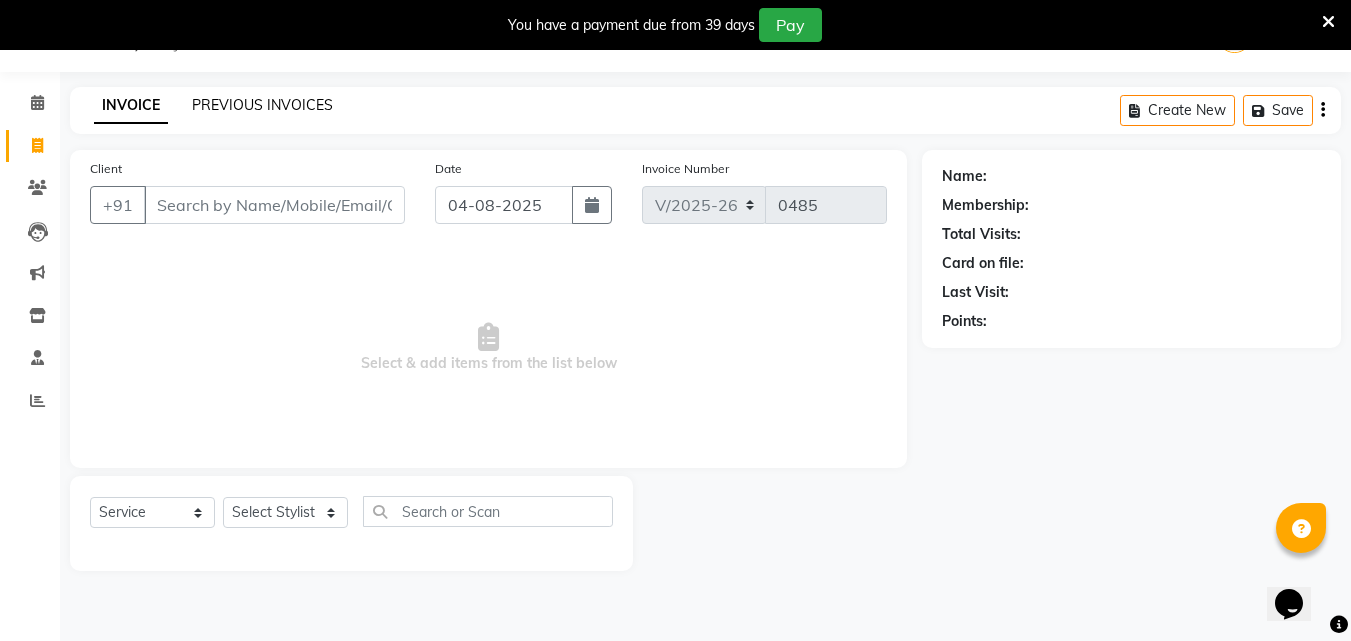 click on "PREVIOUS INVOICES" 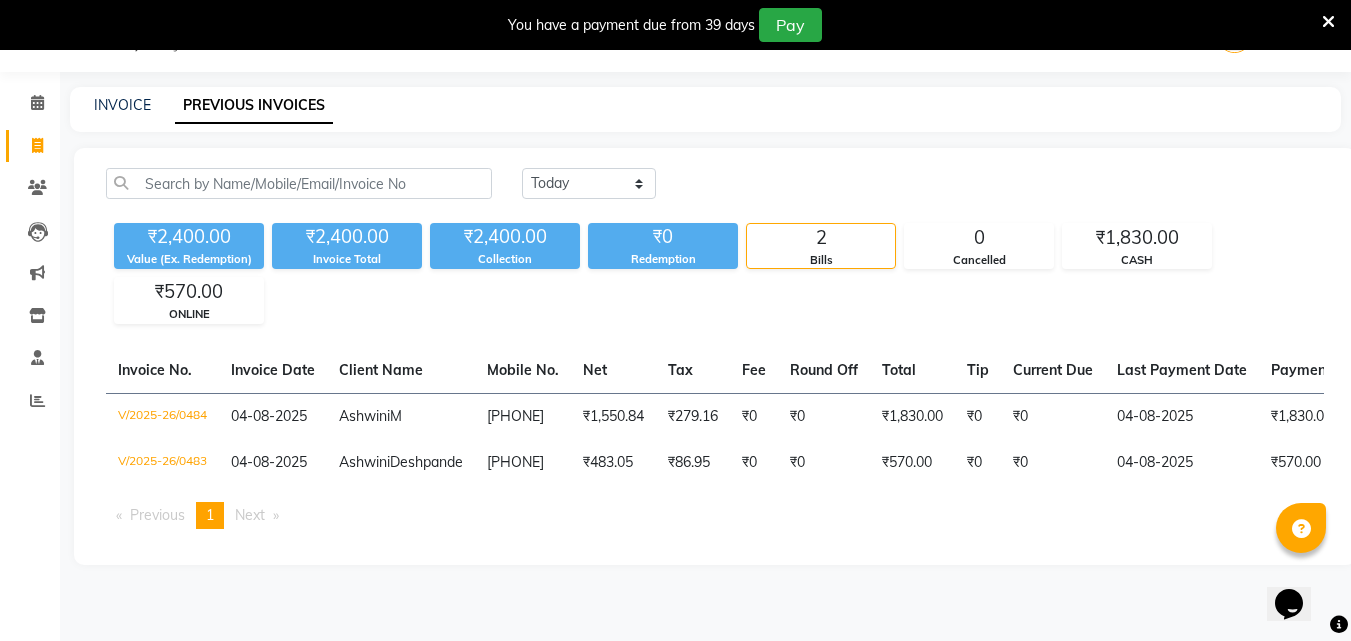 click on "₹2,400.00" 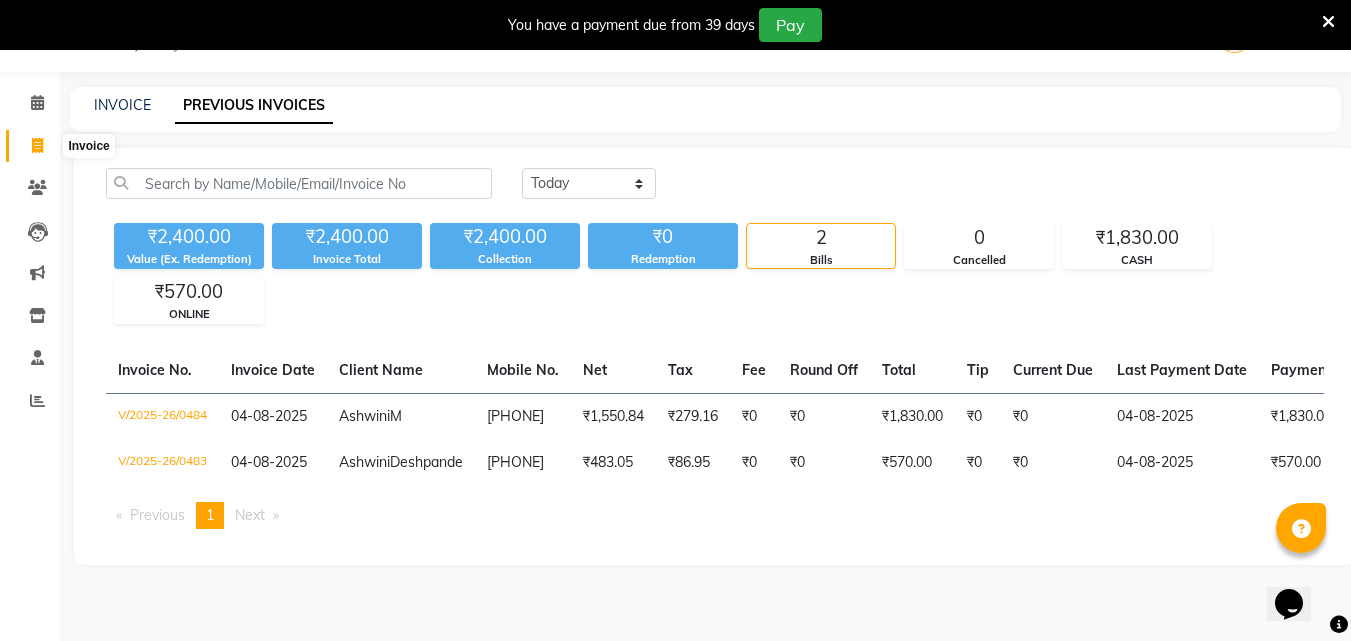 click 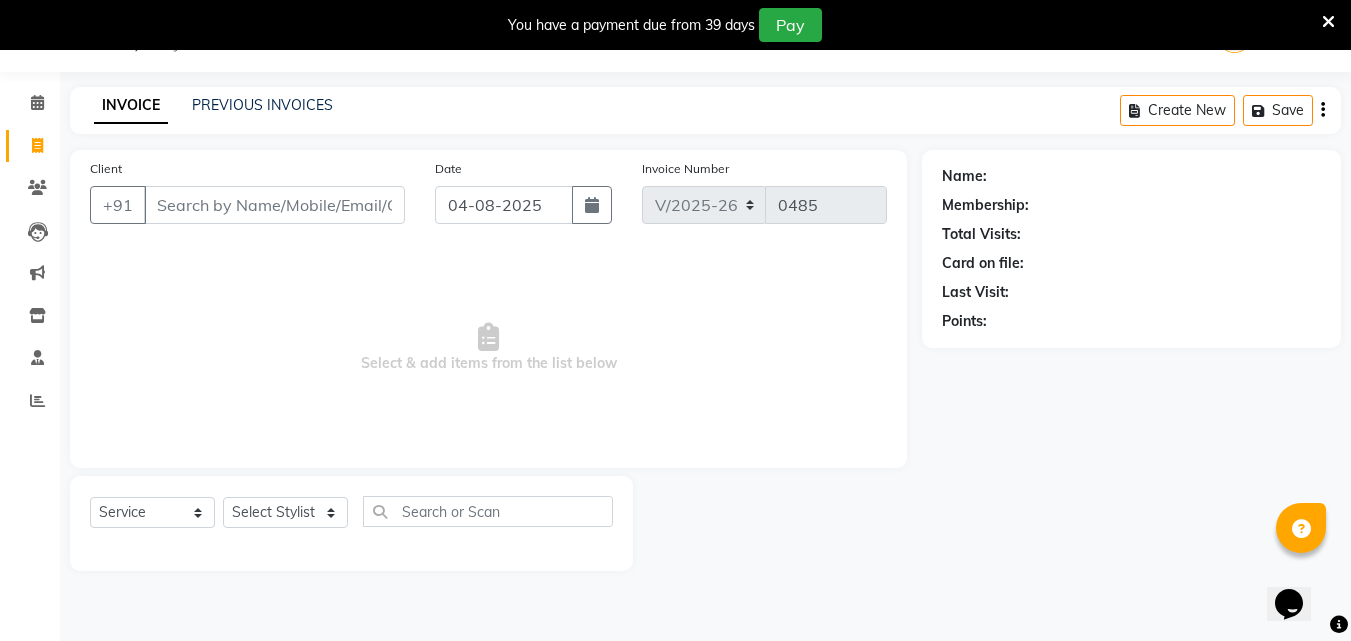 click on "Client" at bounding box center [274, 205] 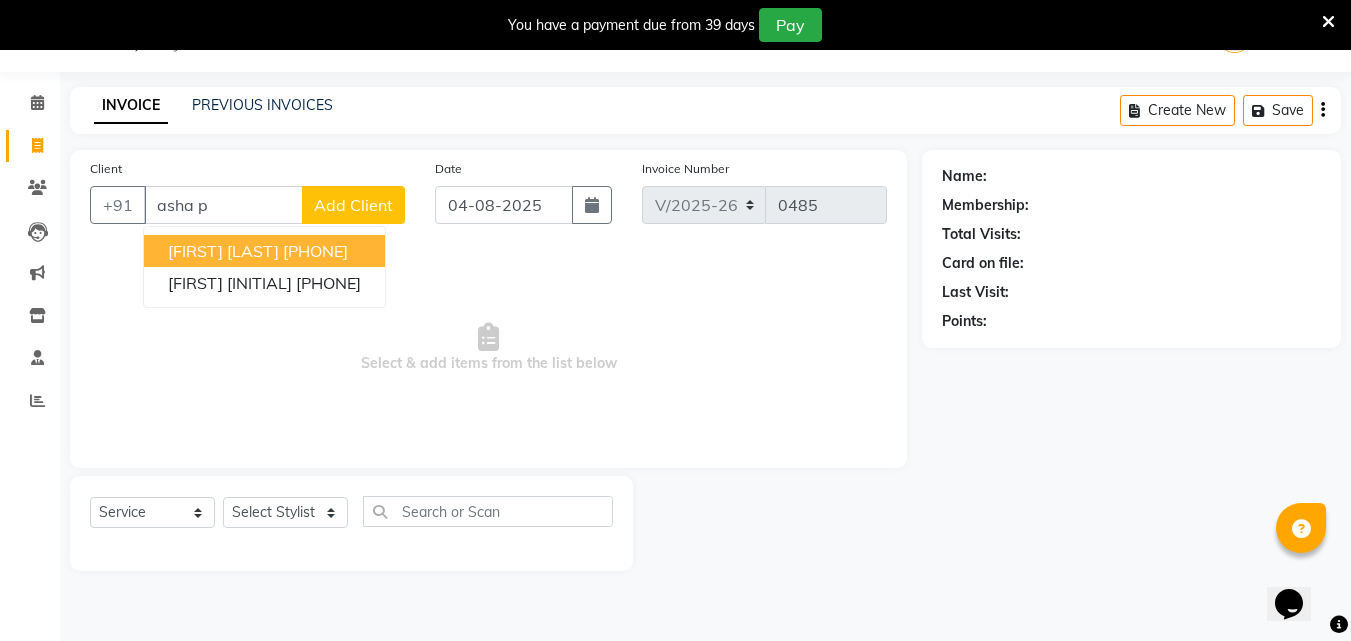 click on "[FIRST] [LAST]" at bounding box center (223, 251) 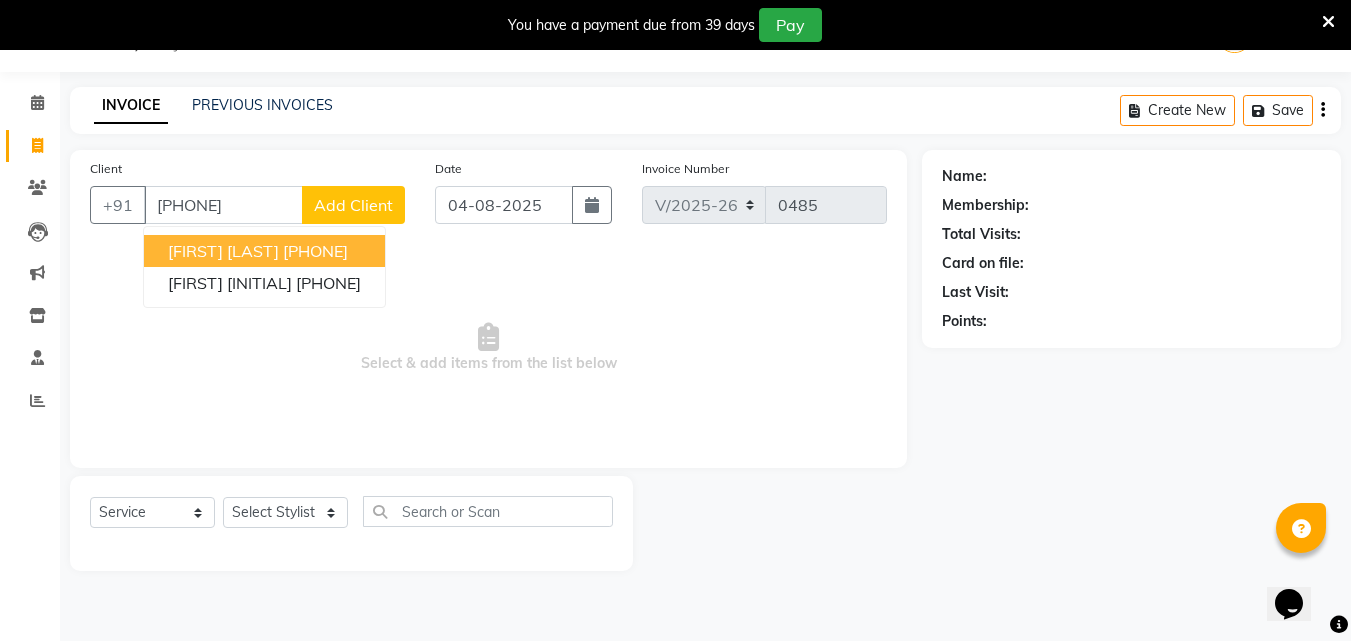 type on "[PHONE]" 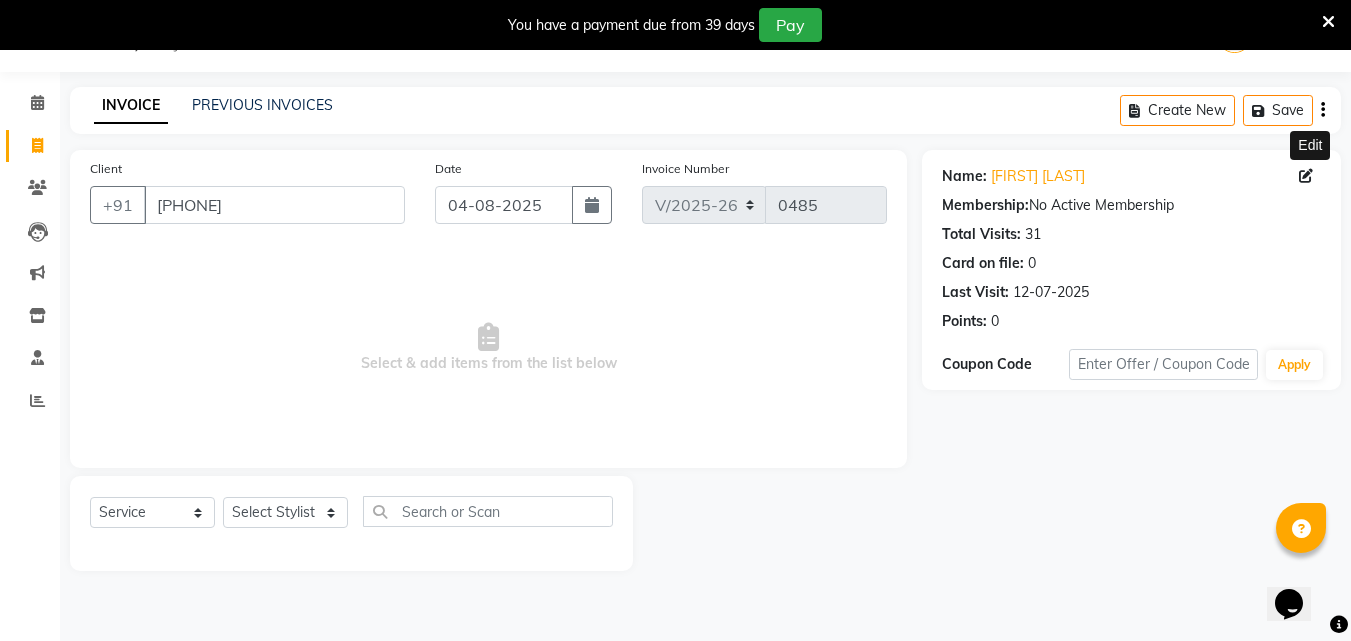click 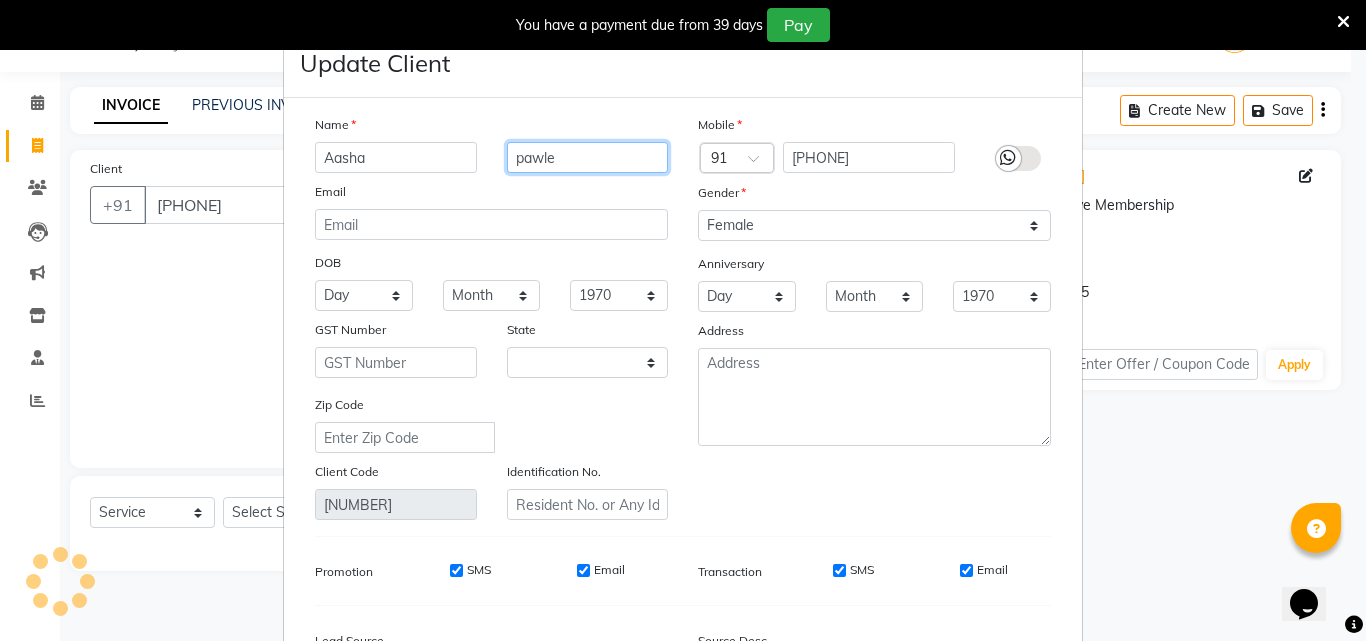click on "pawle" at bounding box center (588, 157) 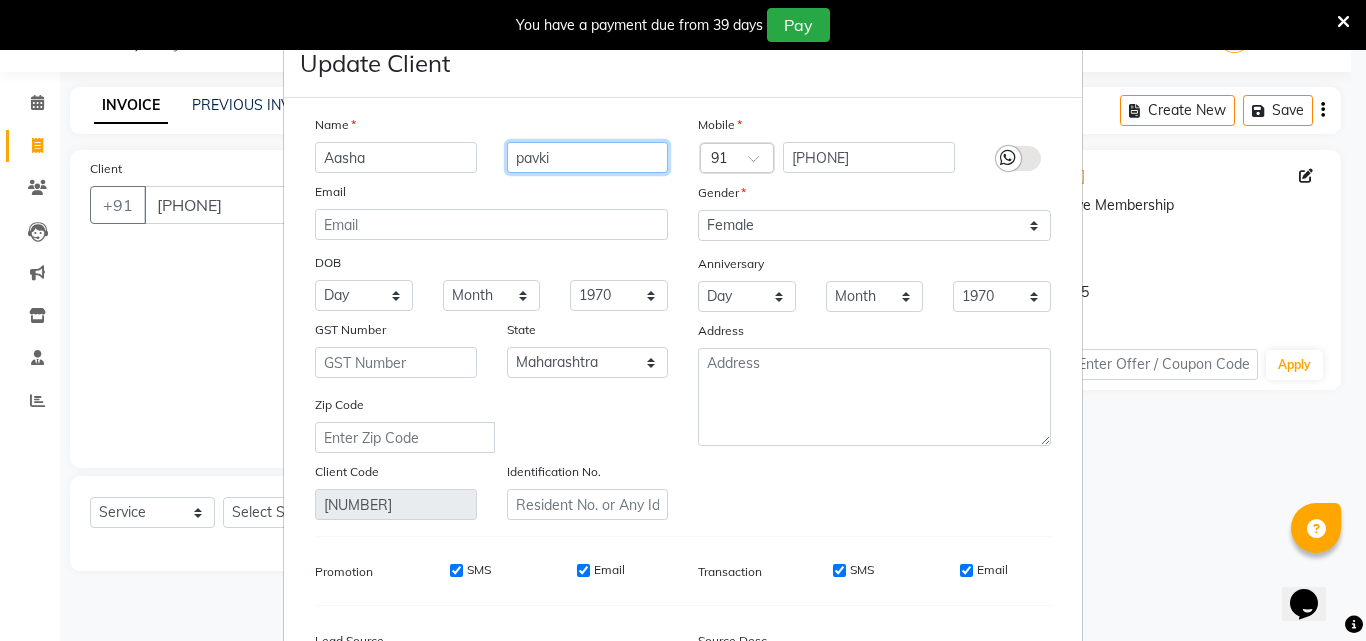 type on "pavki" 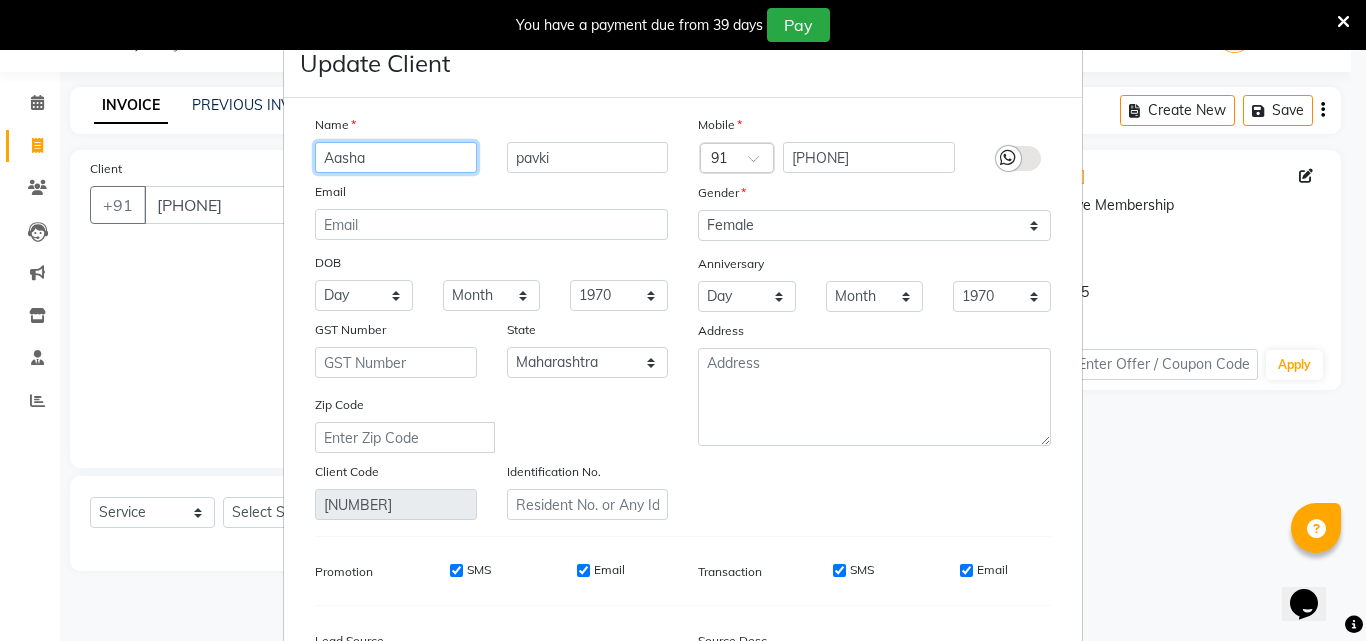 click on "Aasha" at bounding box center (396, 157) 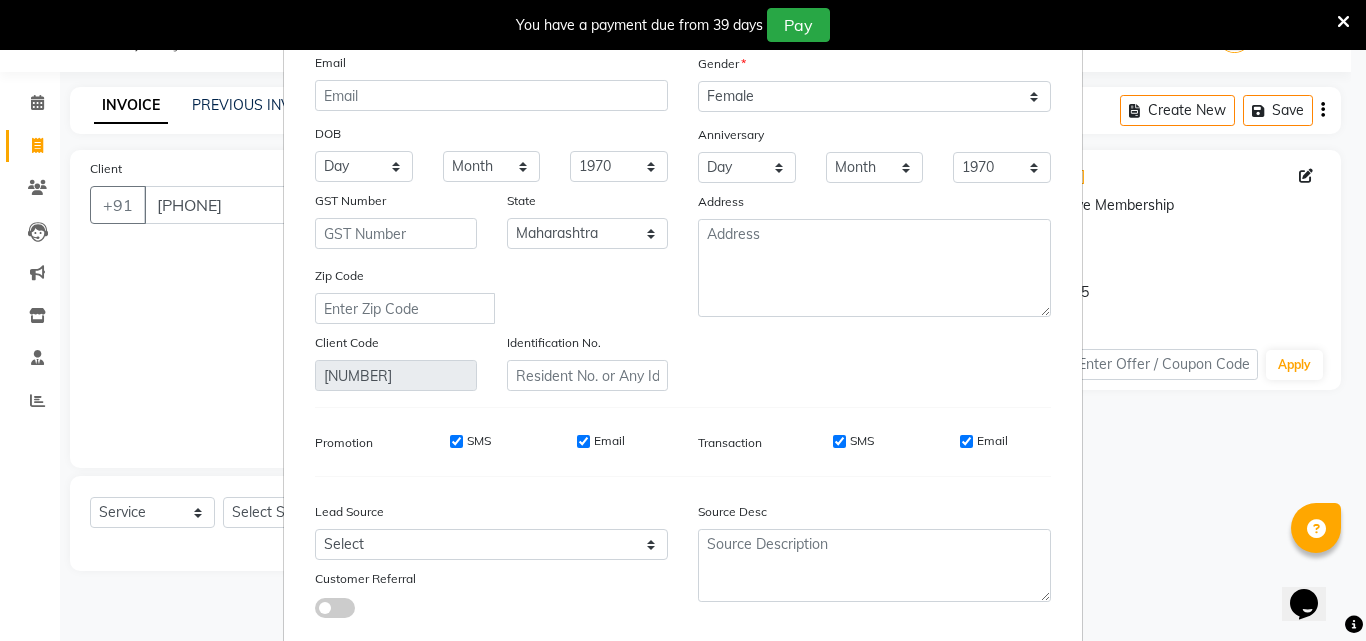 scroll, scrollTop: 246, scrollLeft: 0, axis: vertical 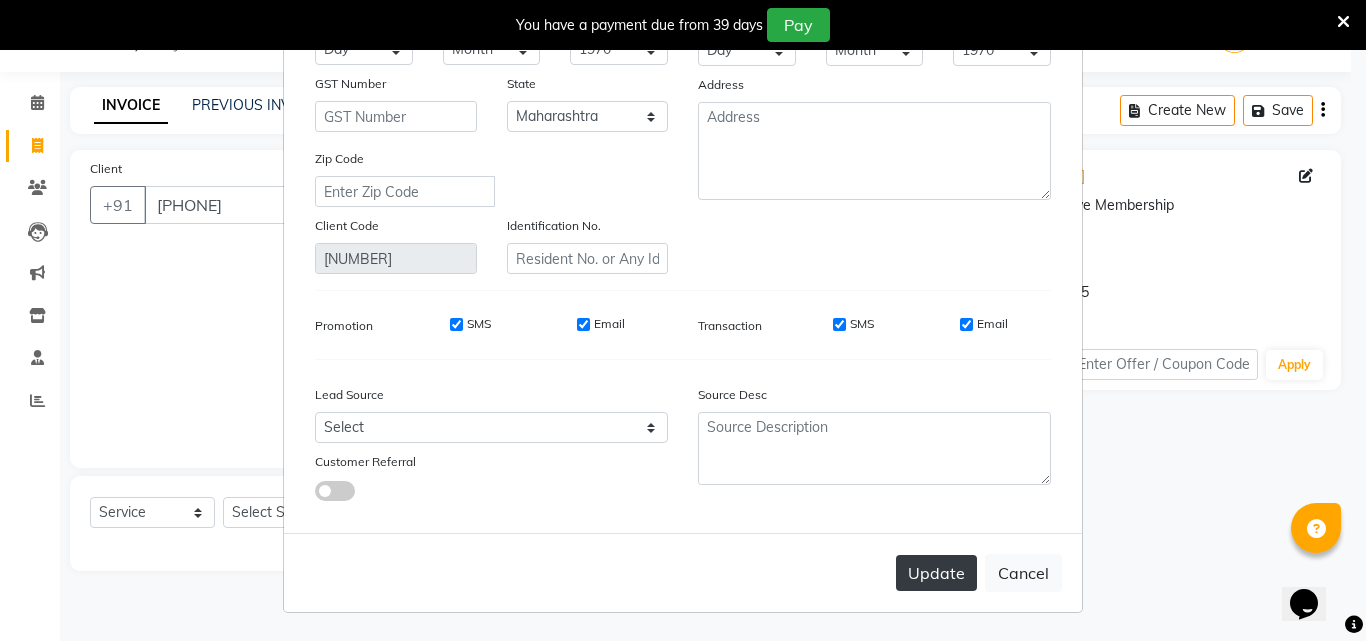 type on "Asha" 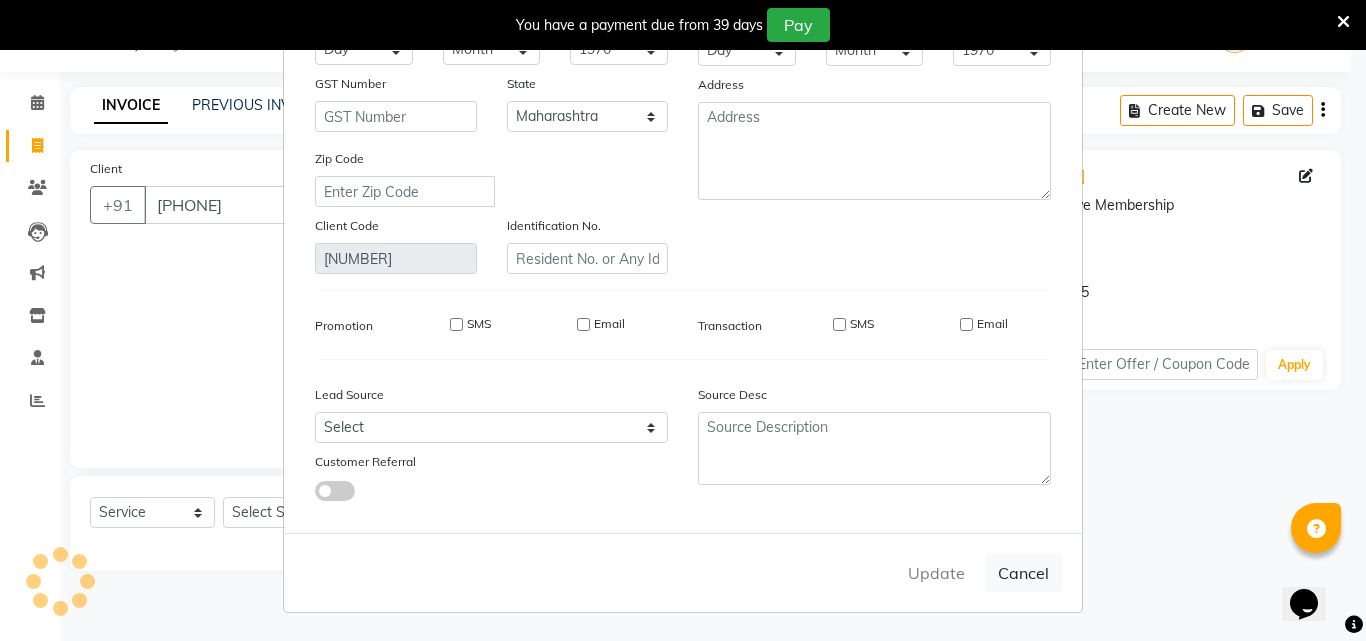 type 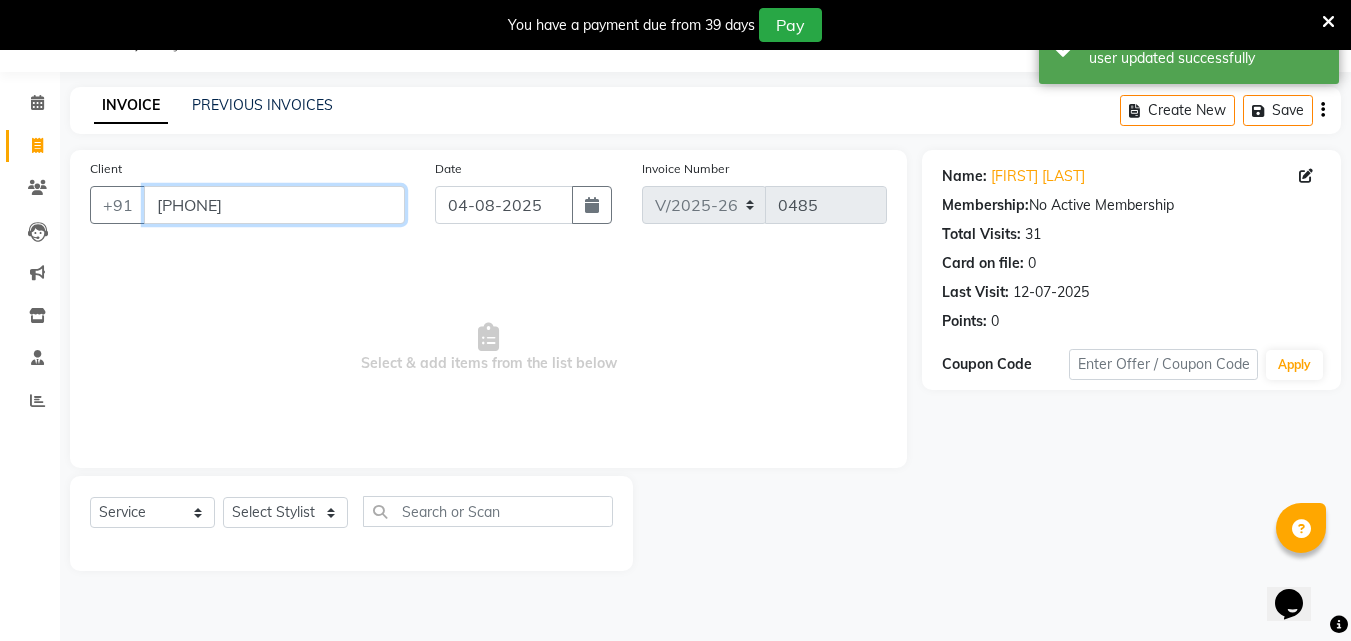 click on "[PHONE]" at bounding box center (274, 205) 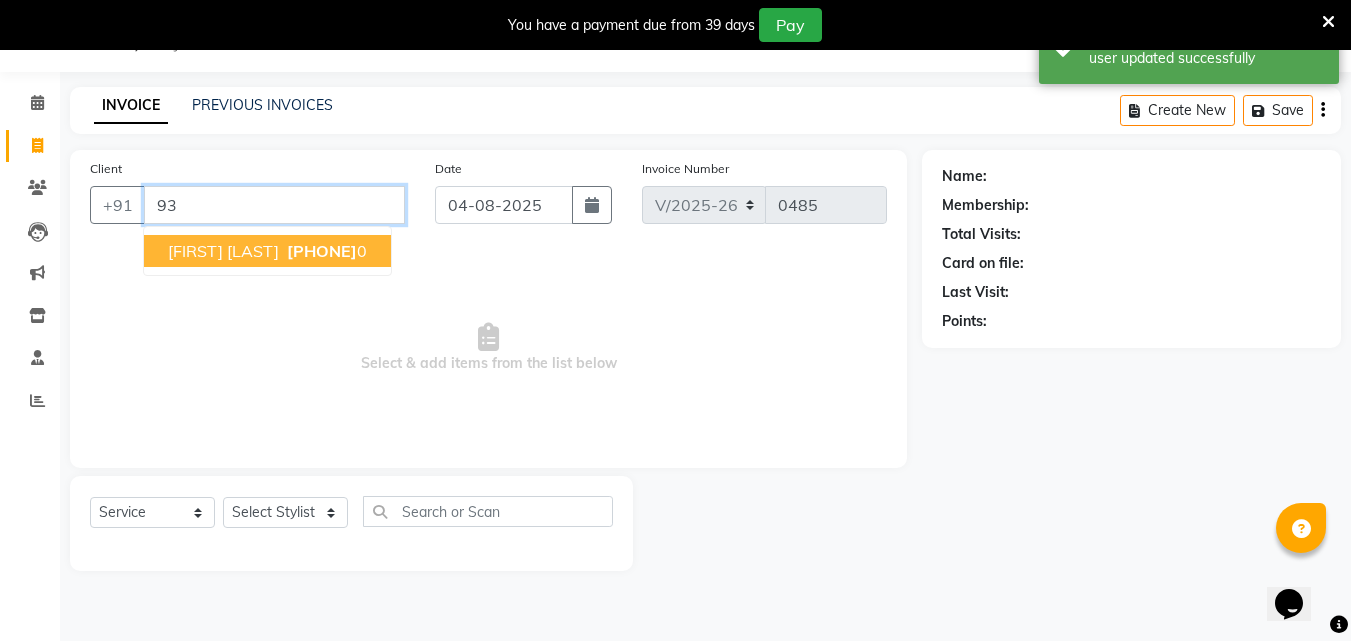 type on "9" 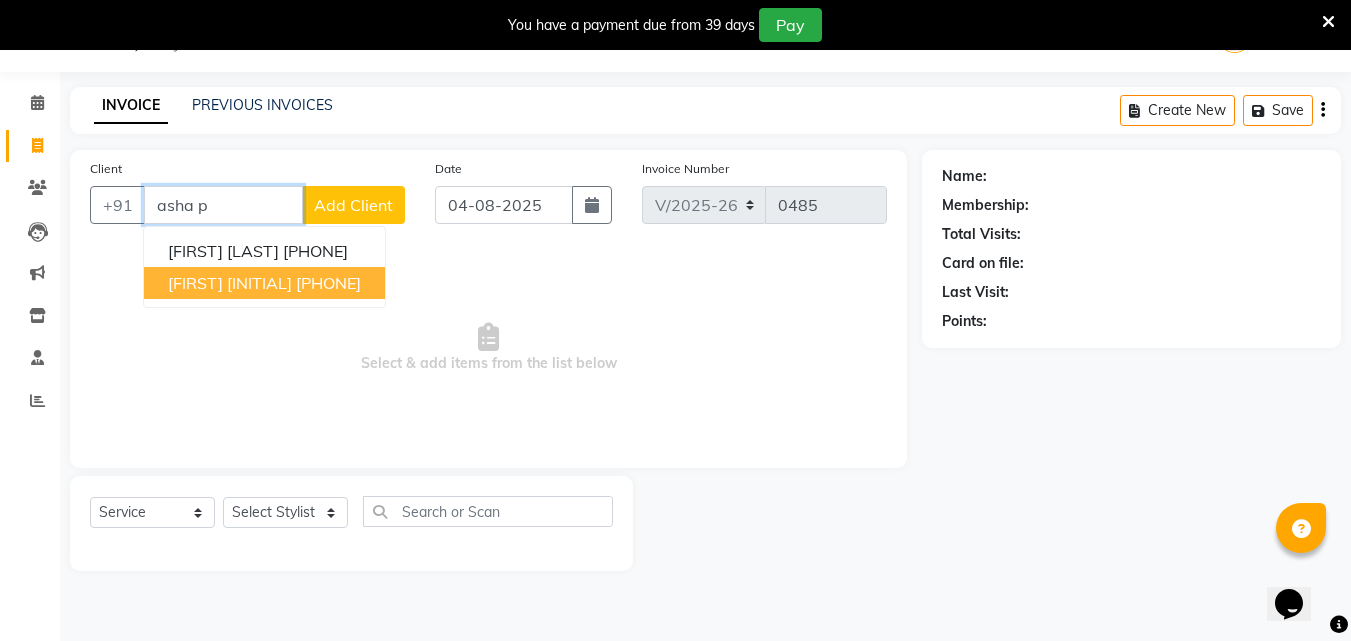 click on "[FIRST] [INITIAL] [PHONE]" at bounding box center [264, 283] 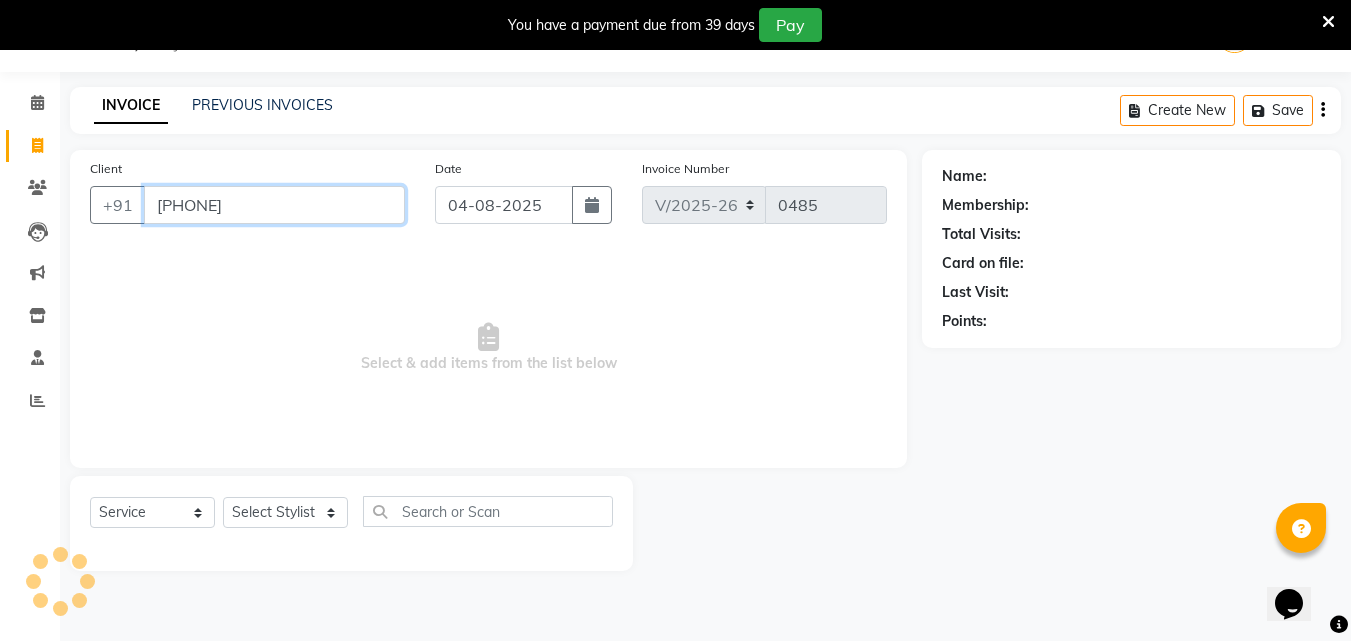 type on "[PHONE]" 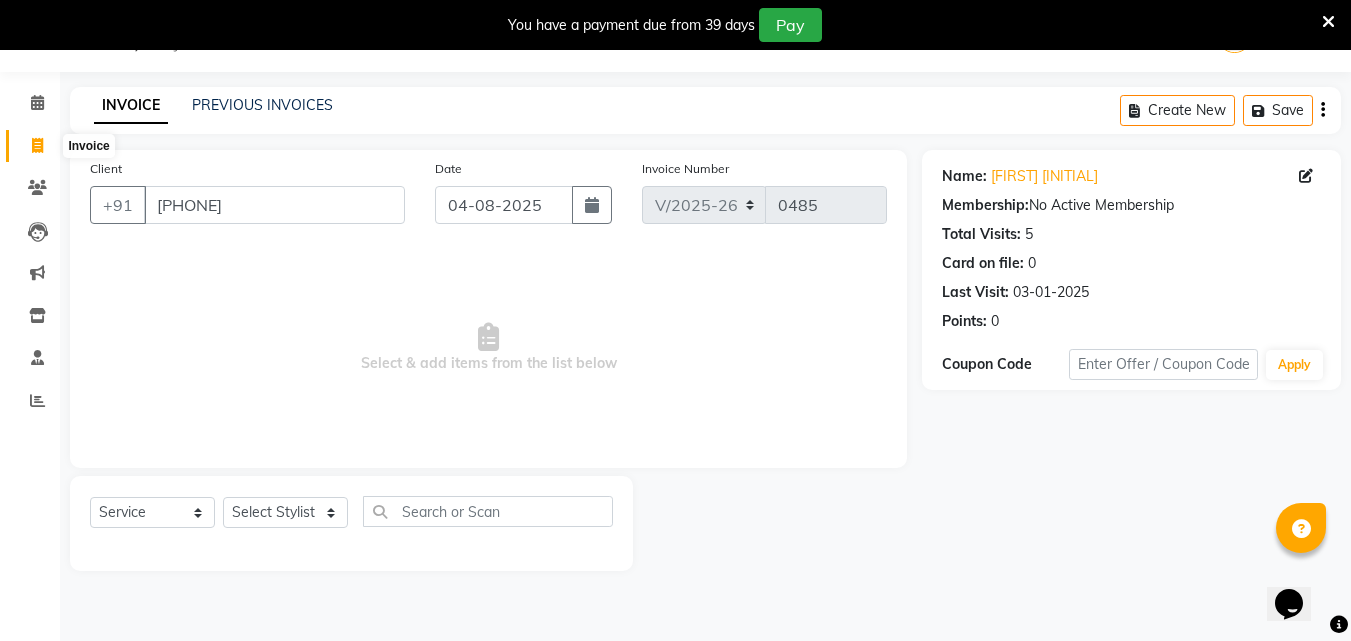 click 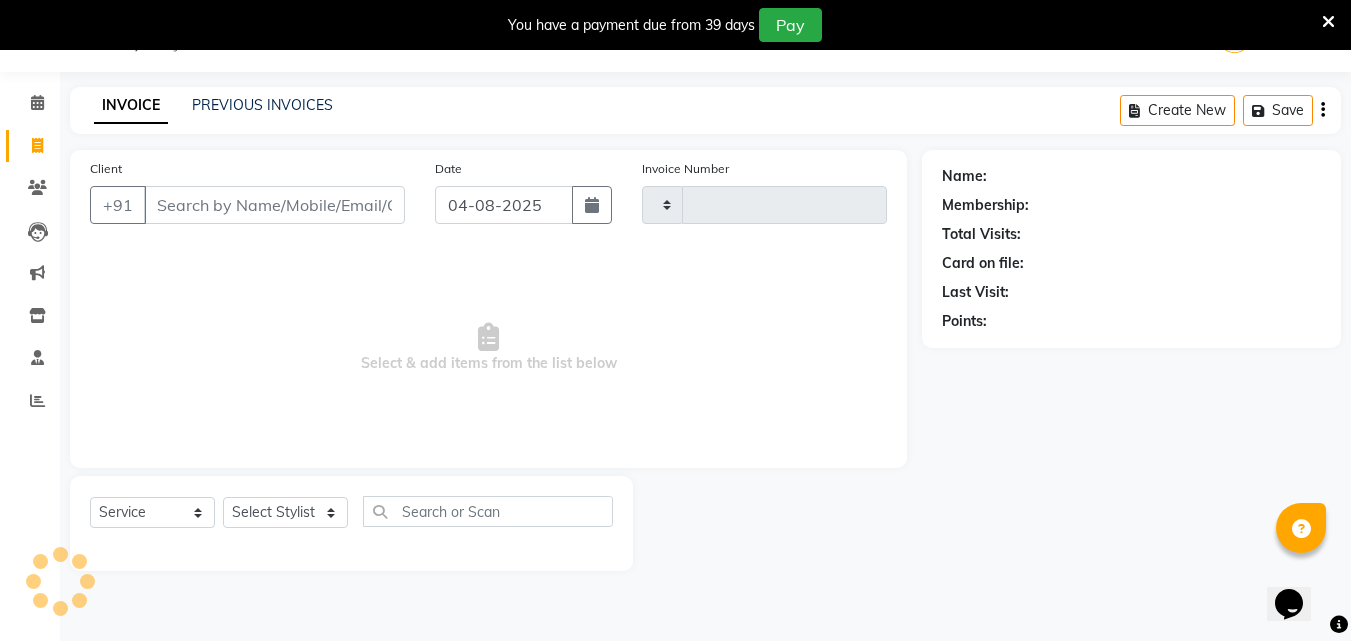type on "0485" 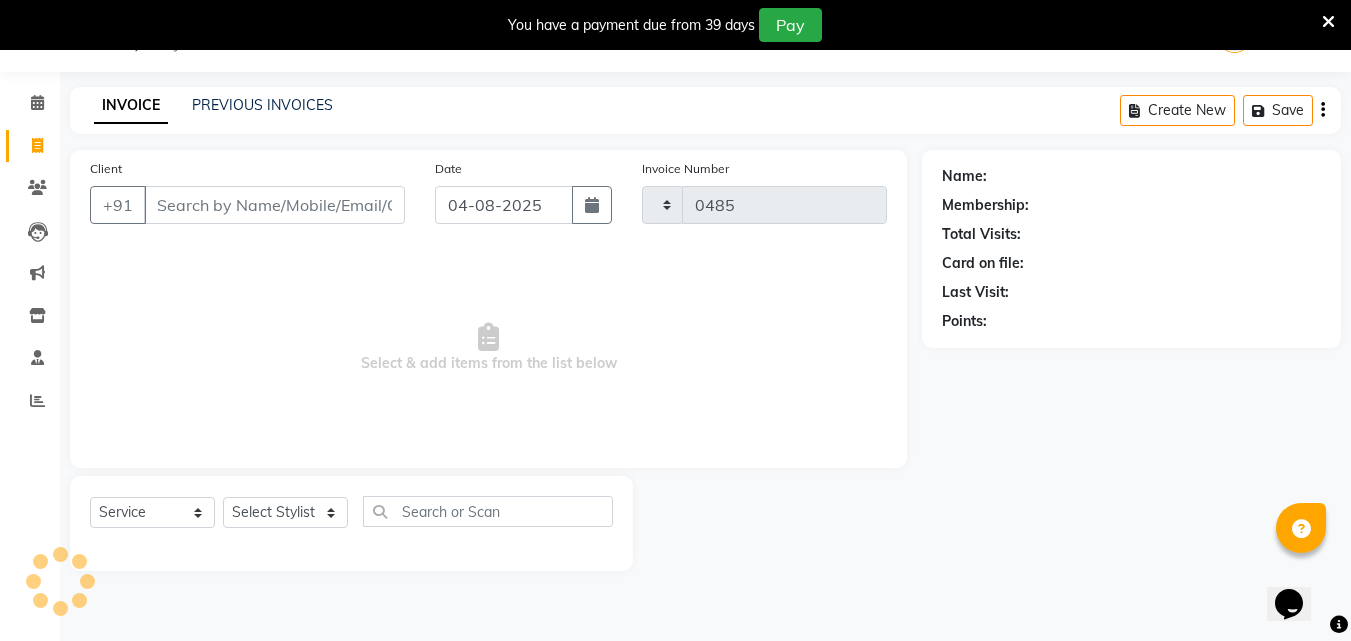 select on "133" 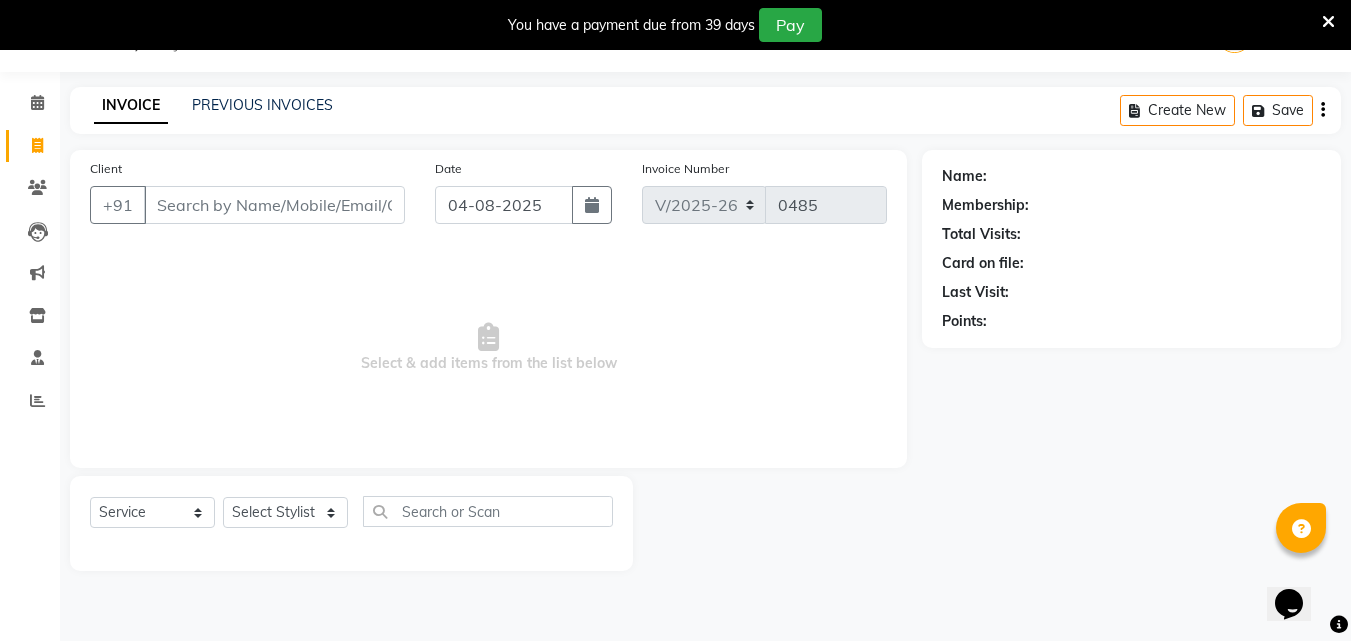 click on "Client" at bounding box center (274, 205) 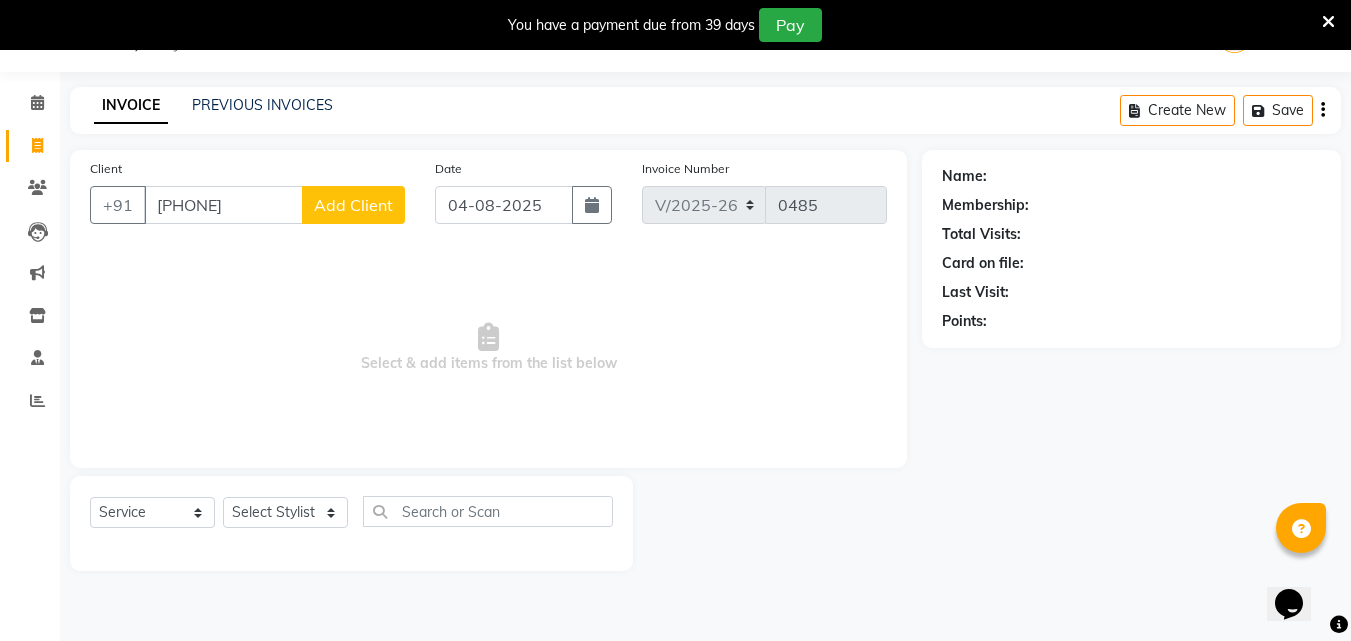 type on "[PHONE]" 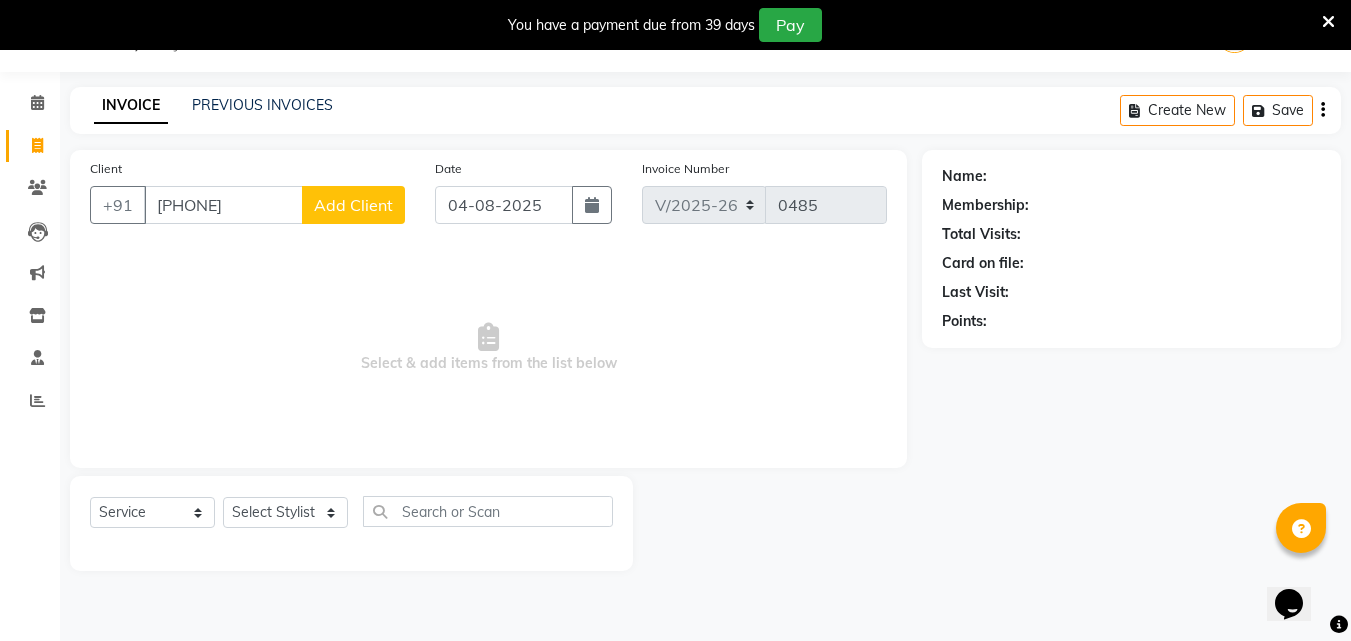 click on "Add Client" 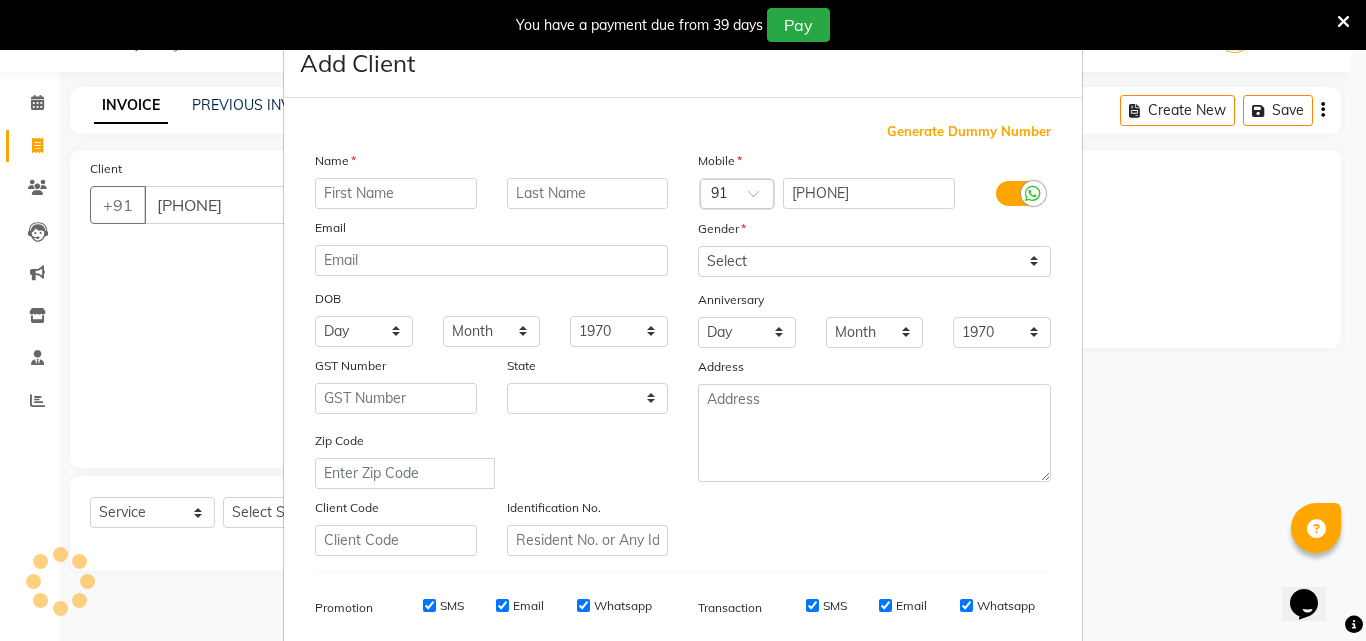 select on "22" 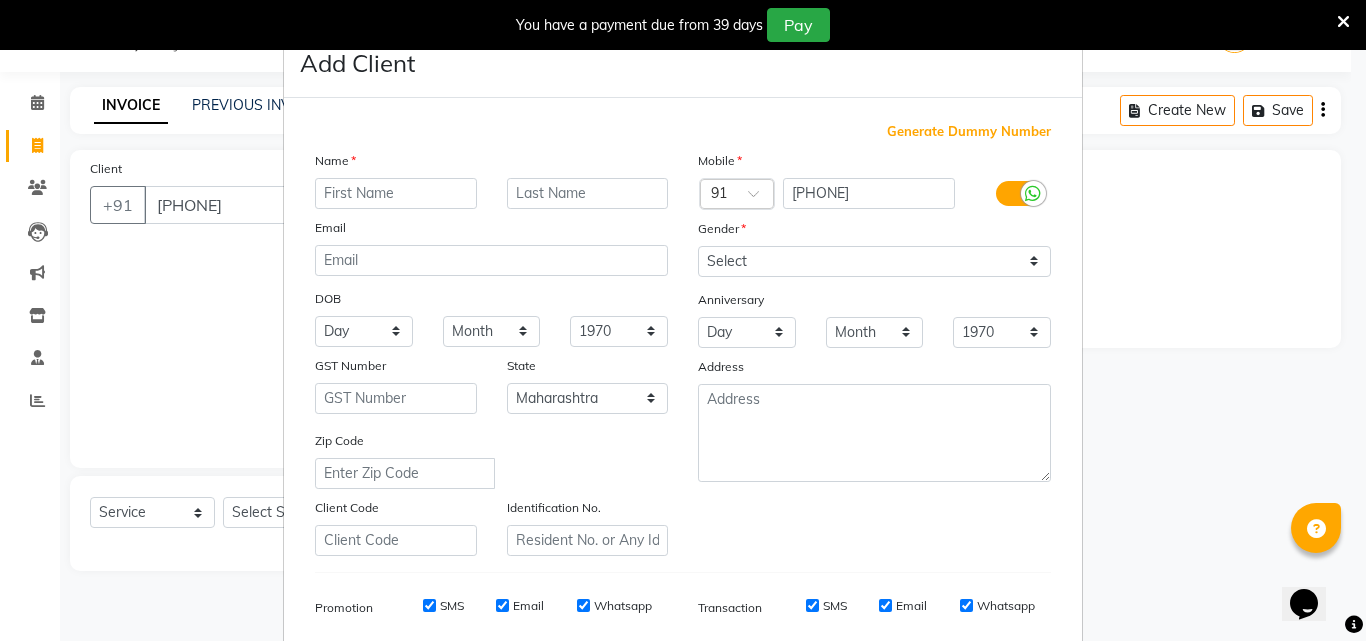 click at bounding box center [396, 193] 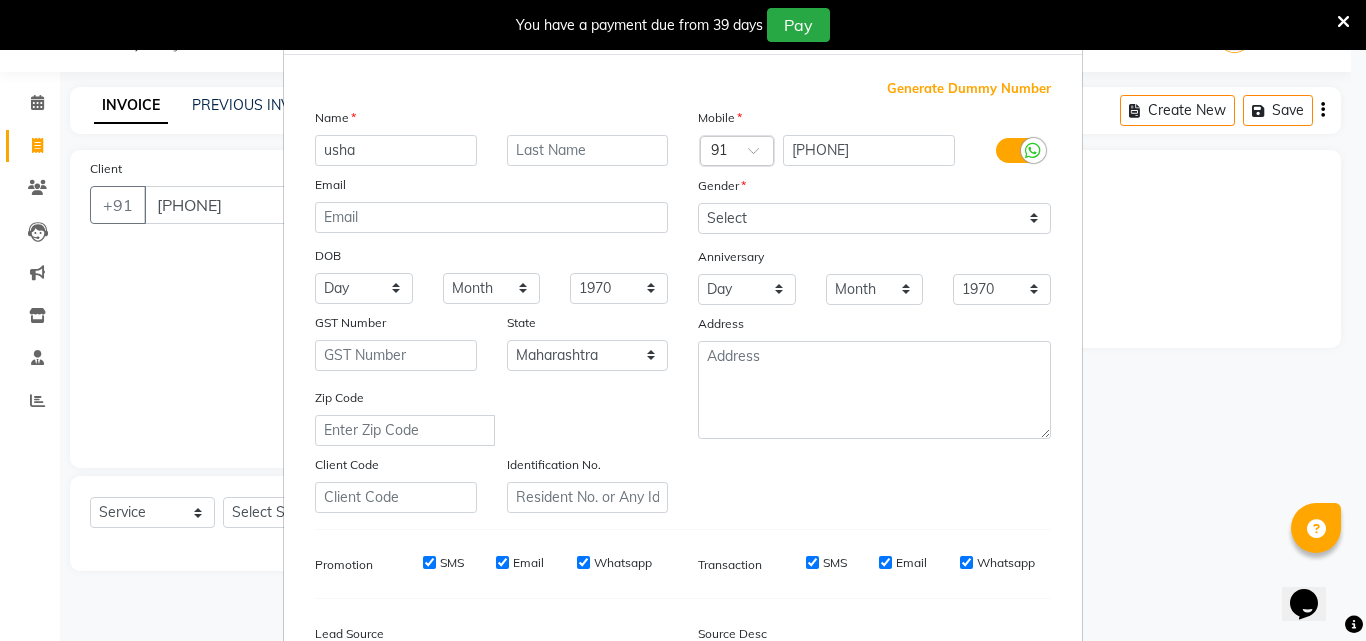 scroll, scrollTop: 0, scrollLeft: 0, axis: both 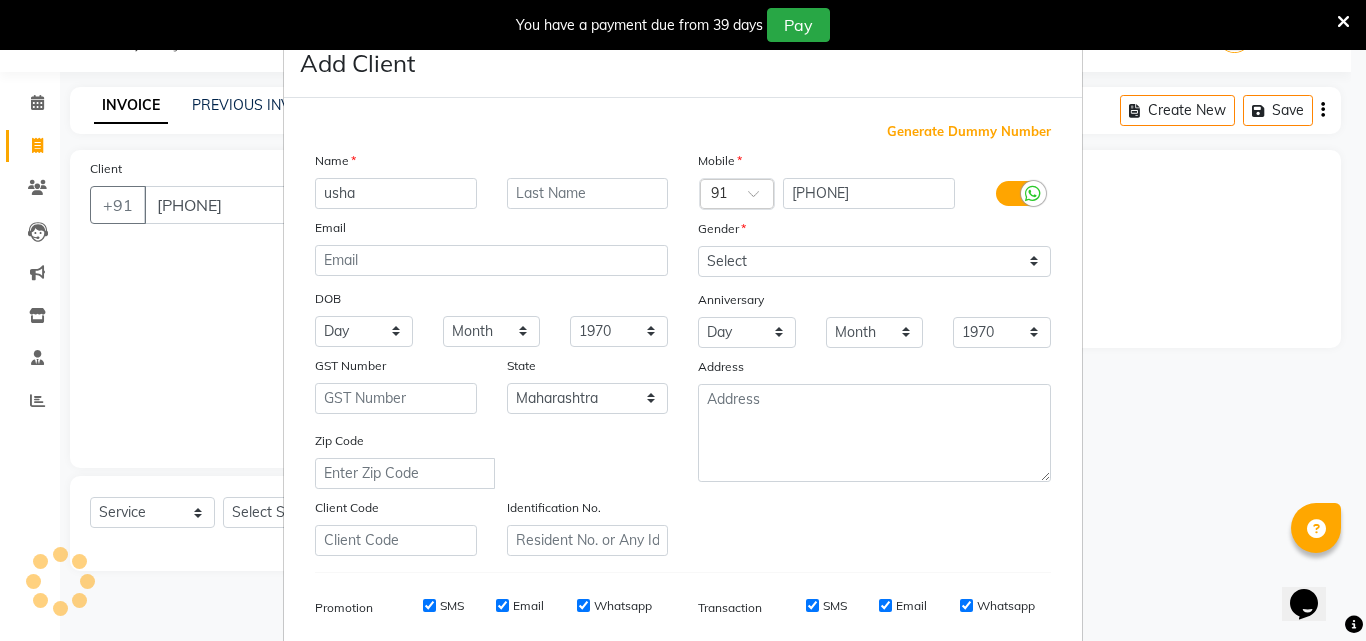 type on "usha" 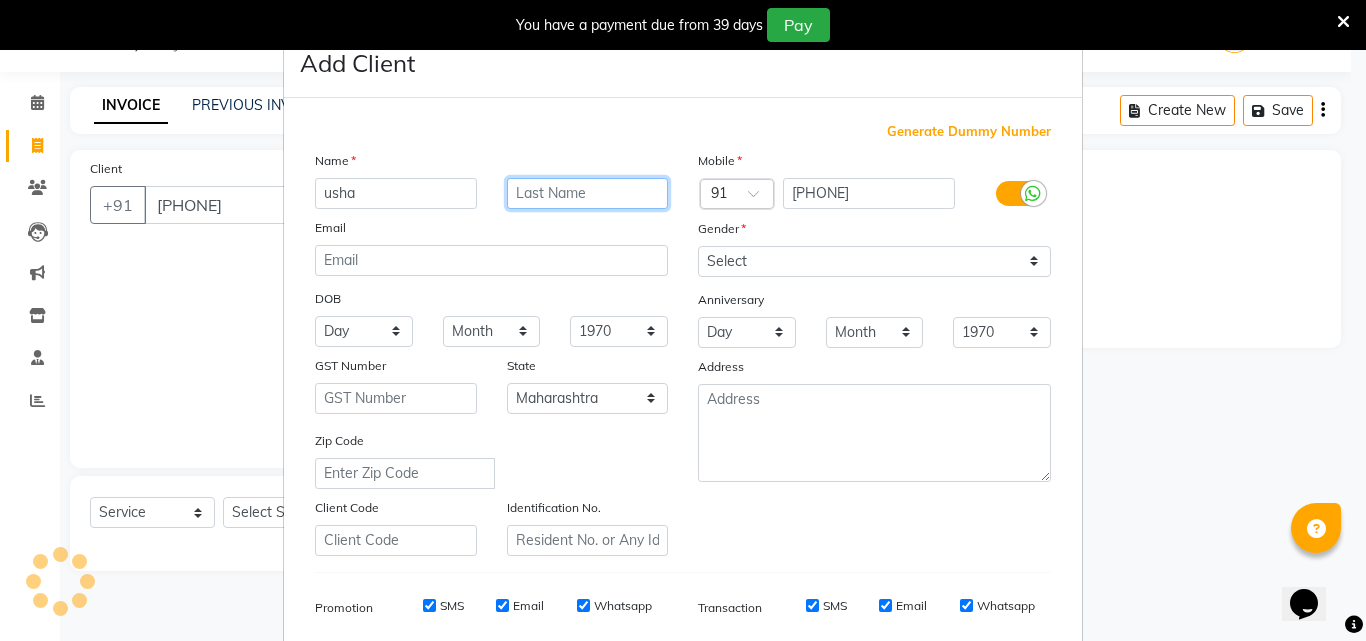 click at bounding box center (588, 193) 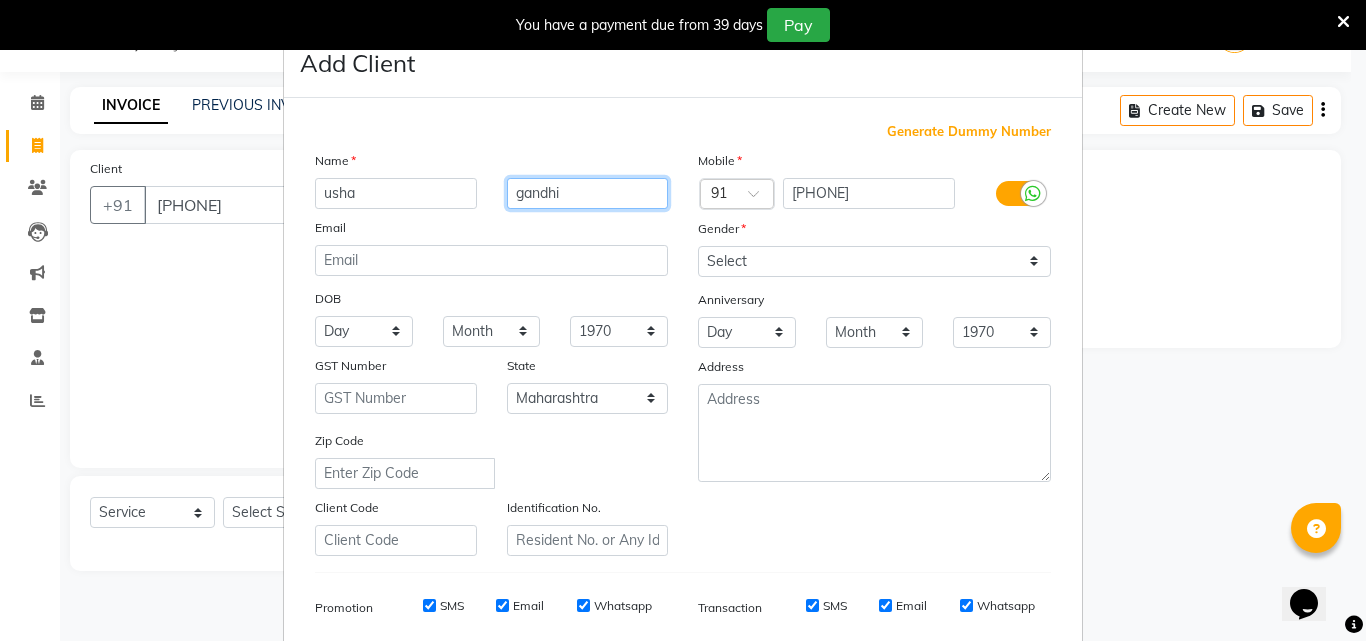 type on "gandhi" 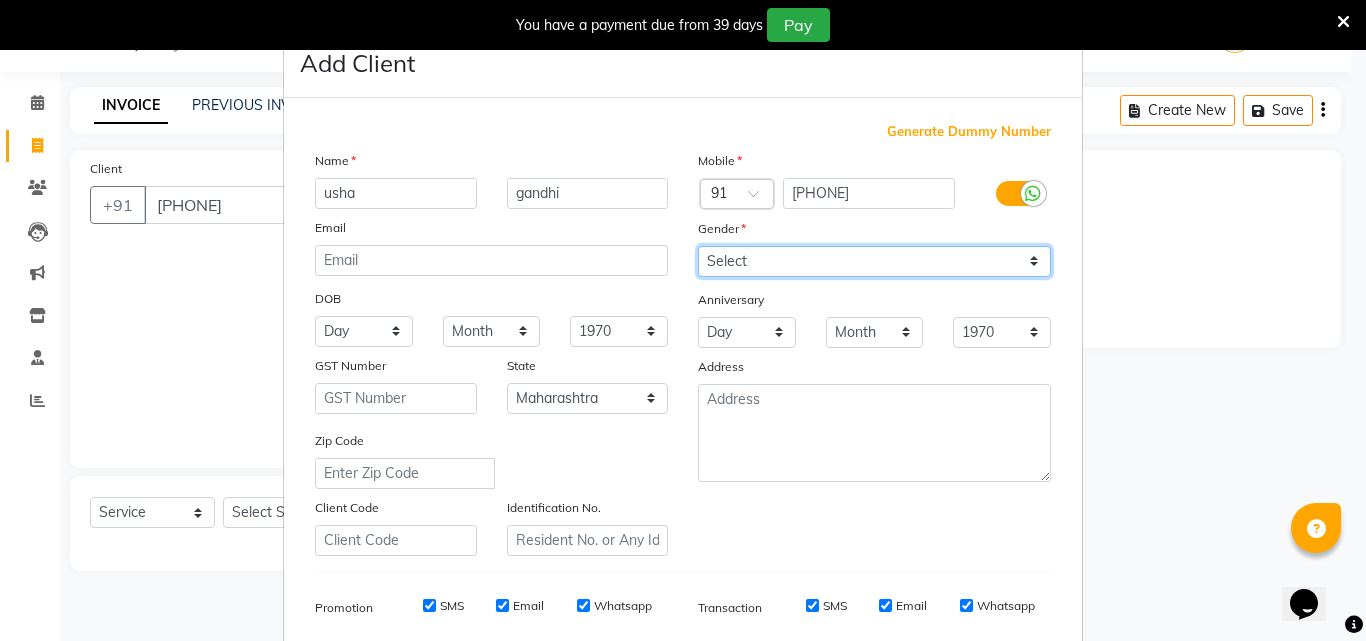 click on "Select Male Female Other Prefer Not To Say" at bounding box center [874, 261] 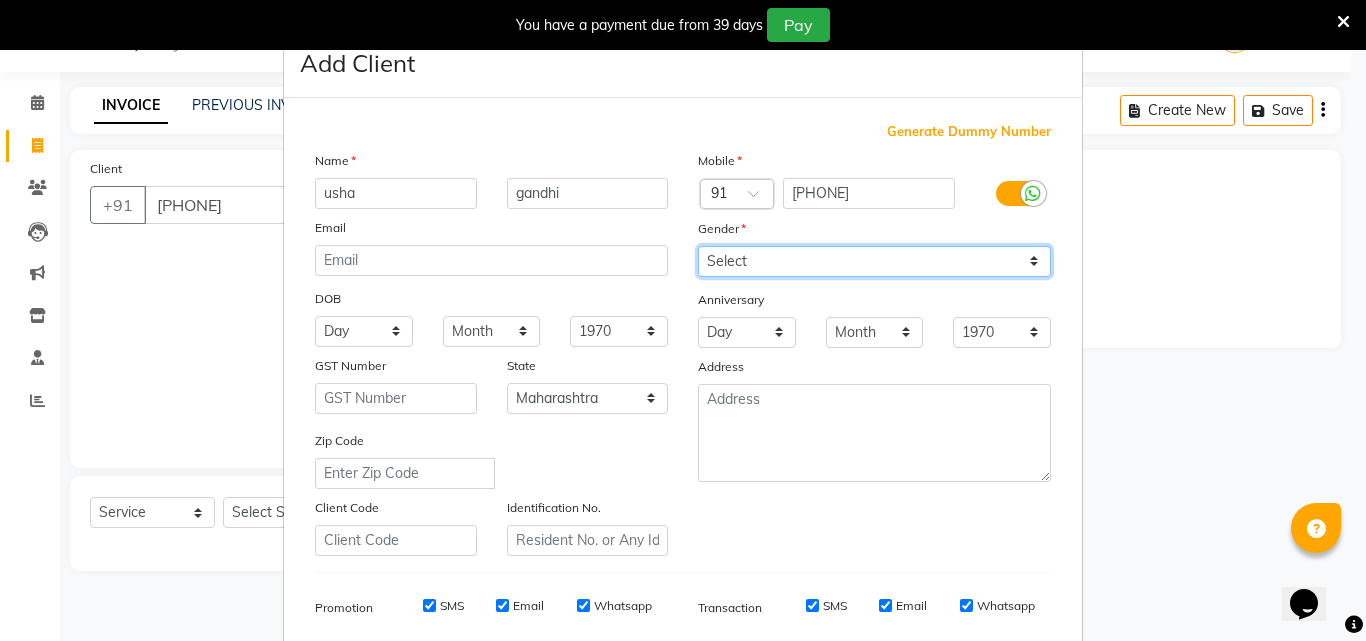 select on "female" 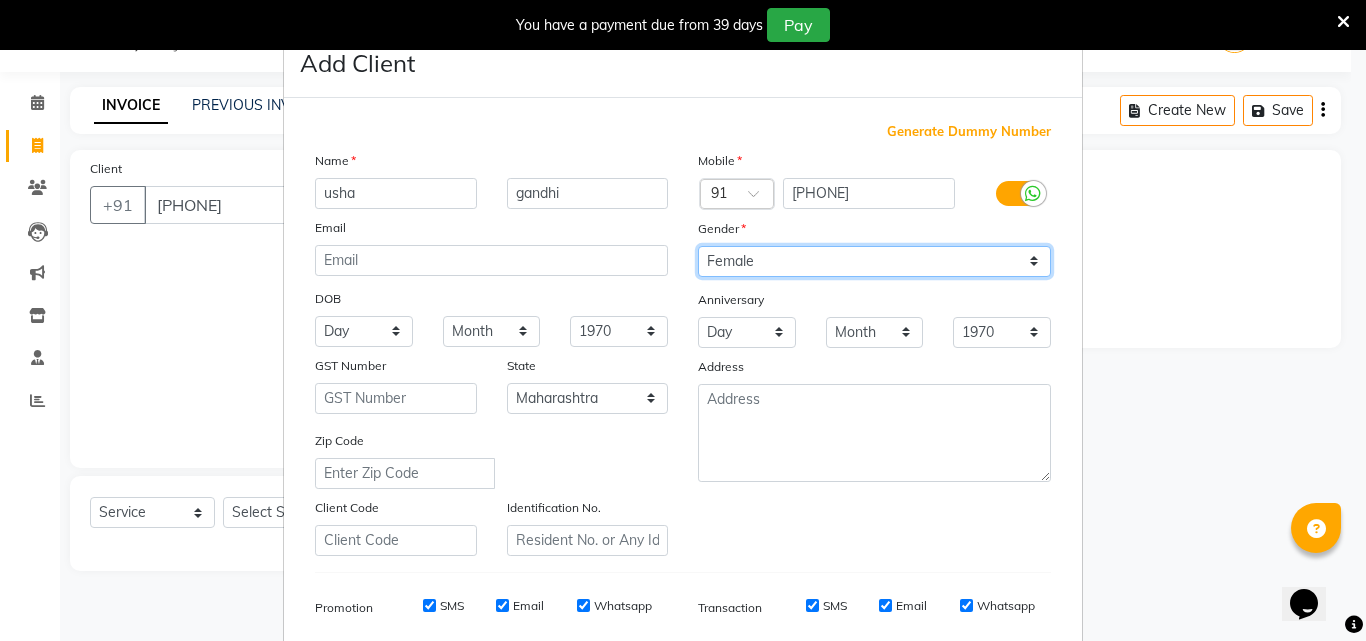 click on "Select Male Female Other Prefer Not To Say" at bounding box center (874, 261) 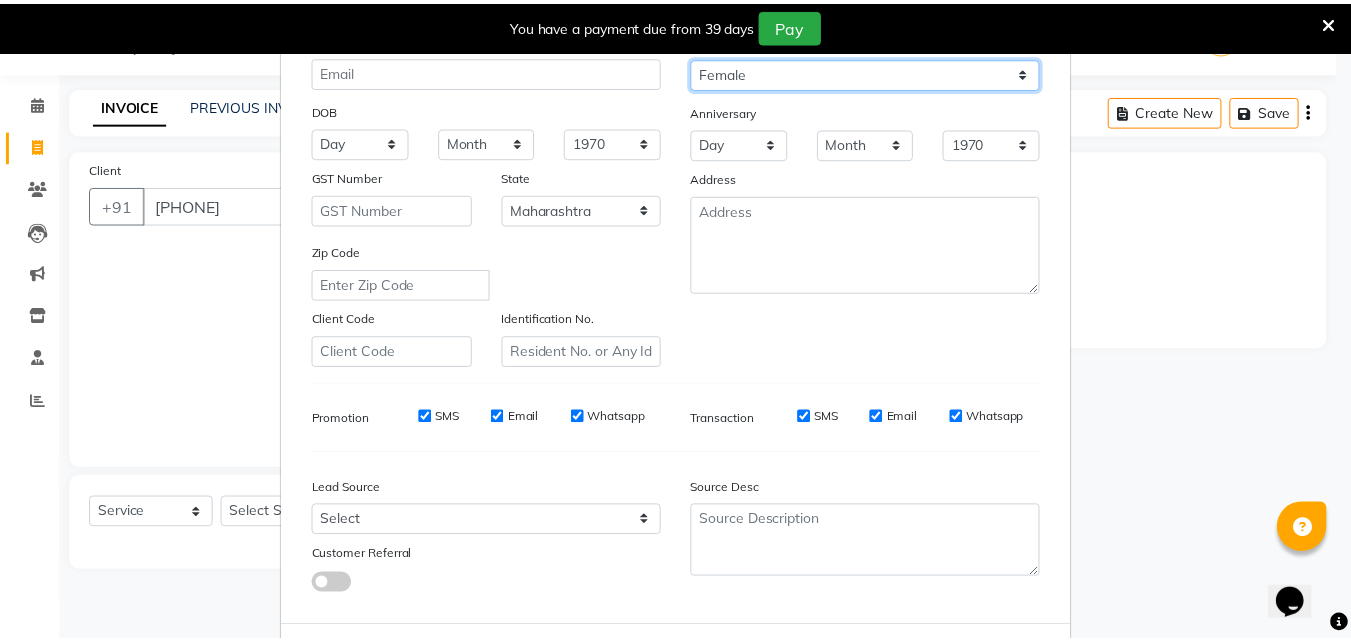 scroll, scrollTop: 233, scrollLeft: 0, axis: vertical 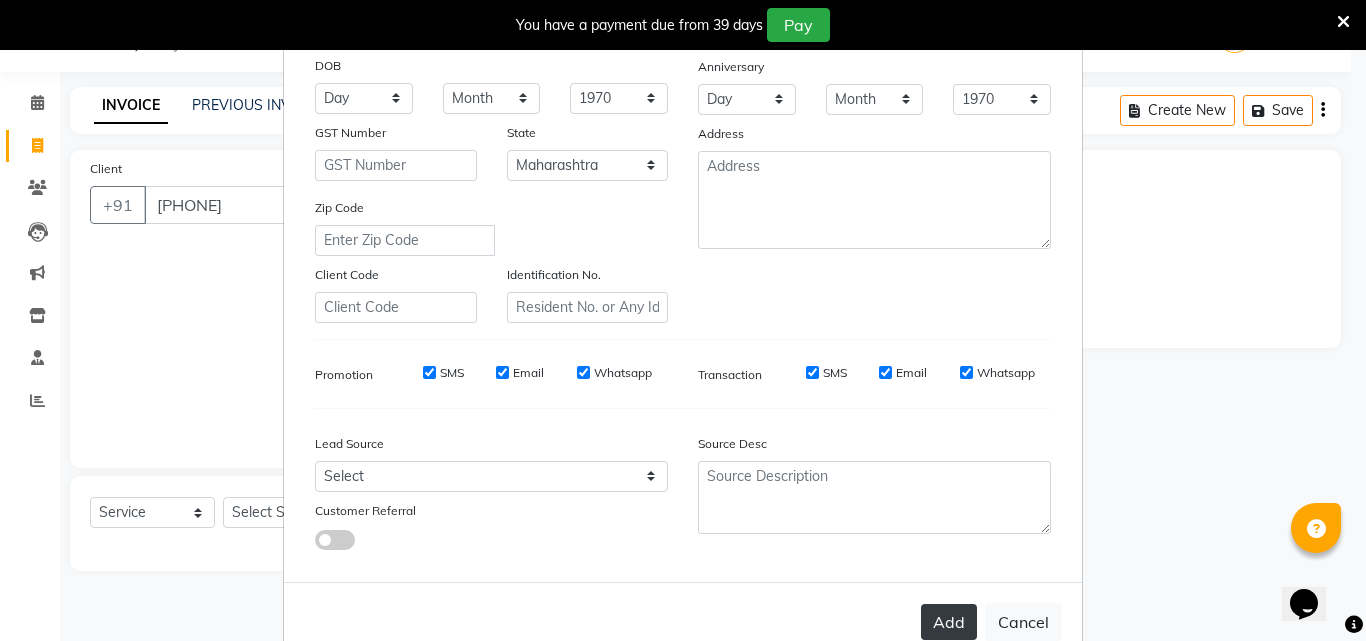 click on "Add" at bounding box center [949, 622] 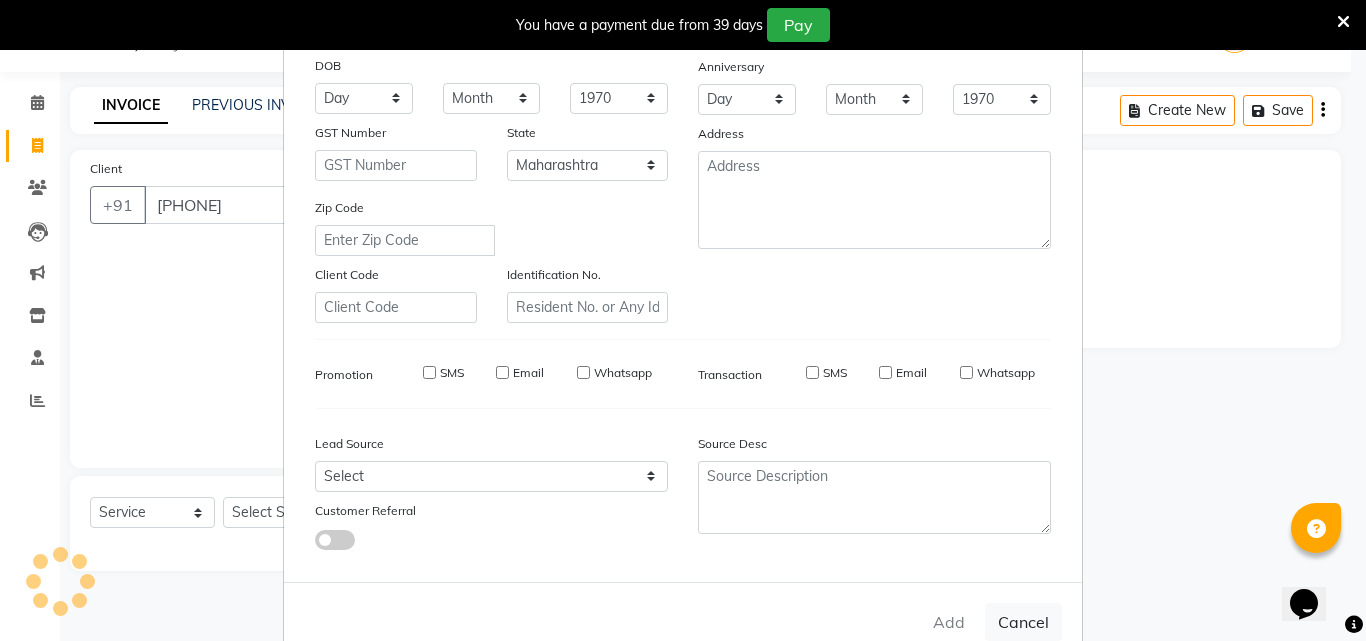 type 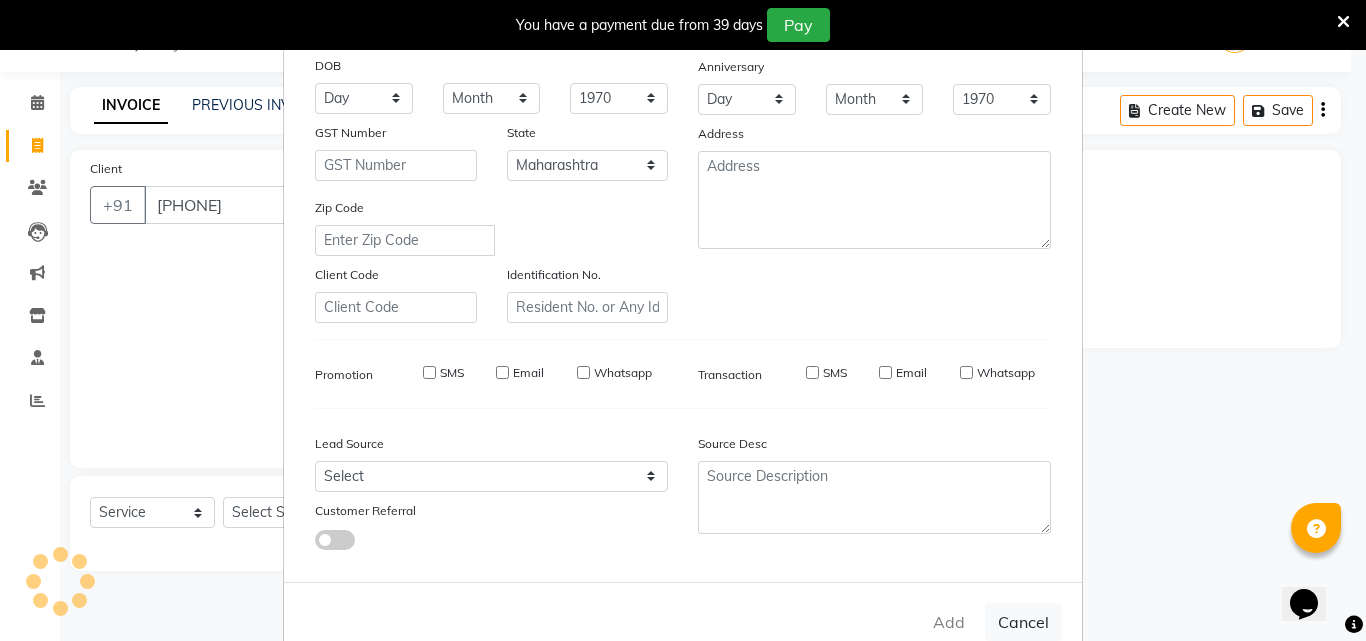 select 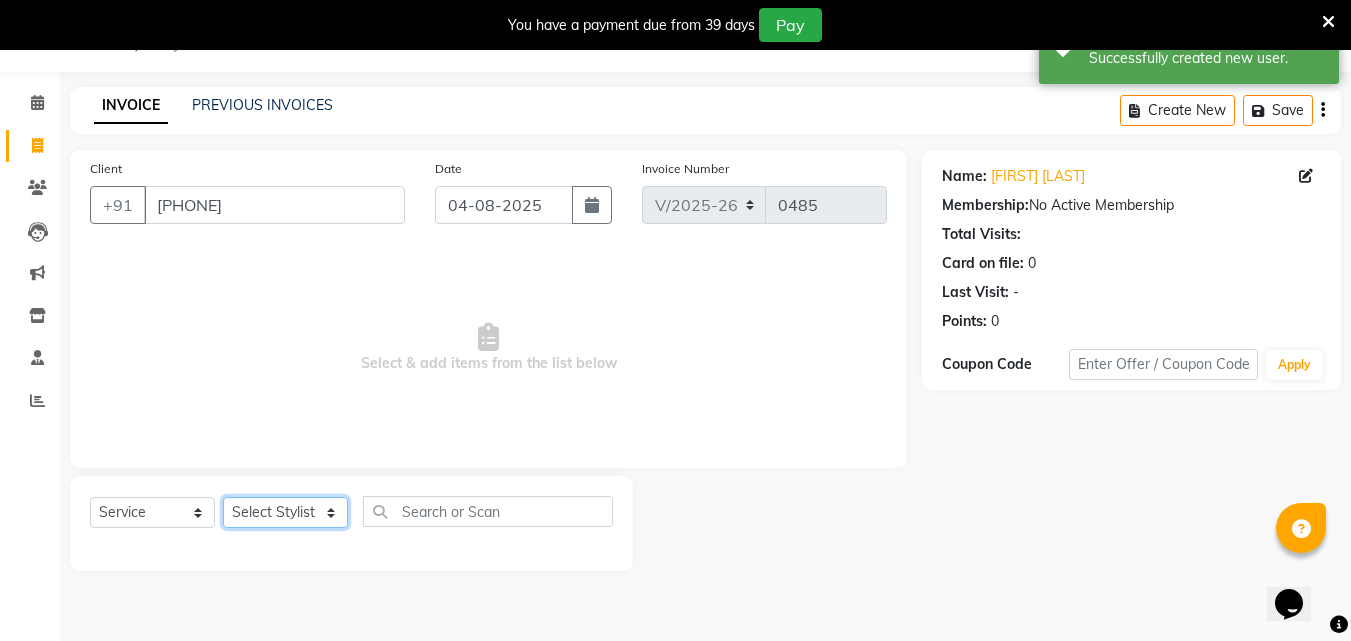 click on "Select Stylist [FIRST] [FIRST] [FIRST] [FIRST] [FIRST] [FIRST] [FIRST] [LAST]" 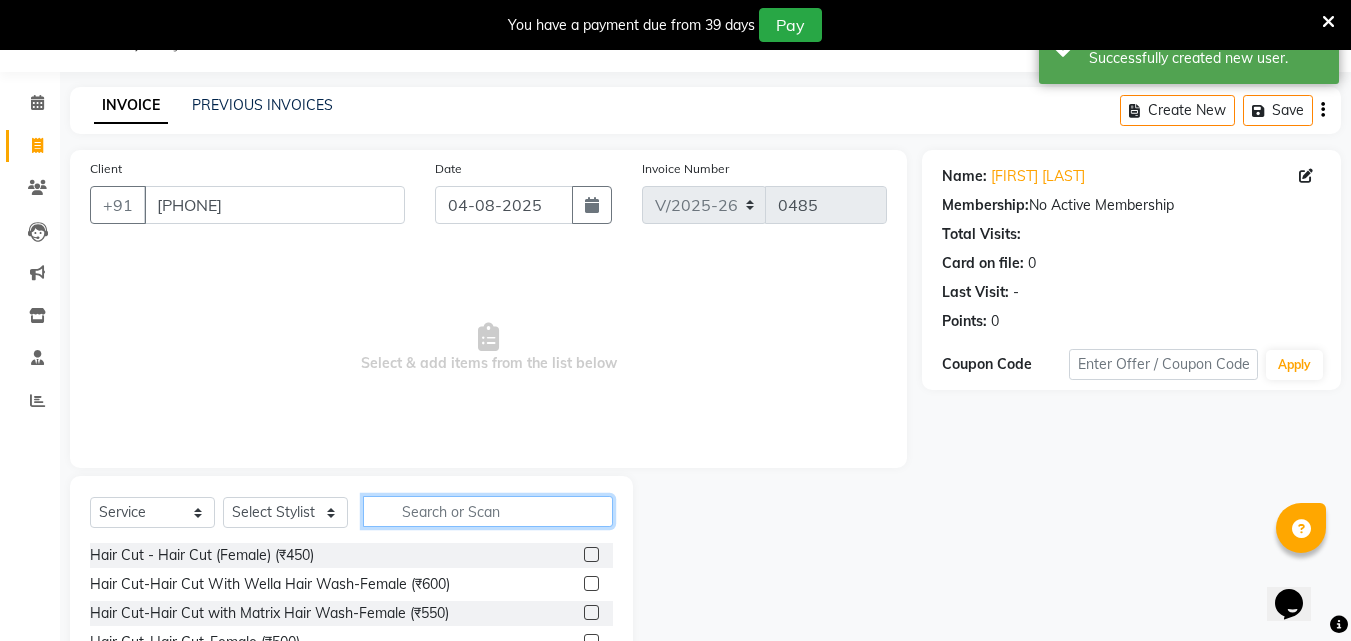 click 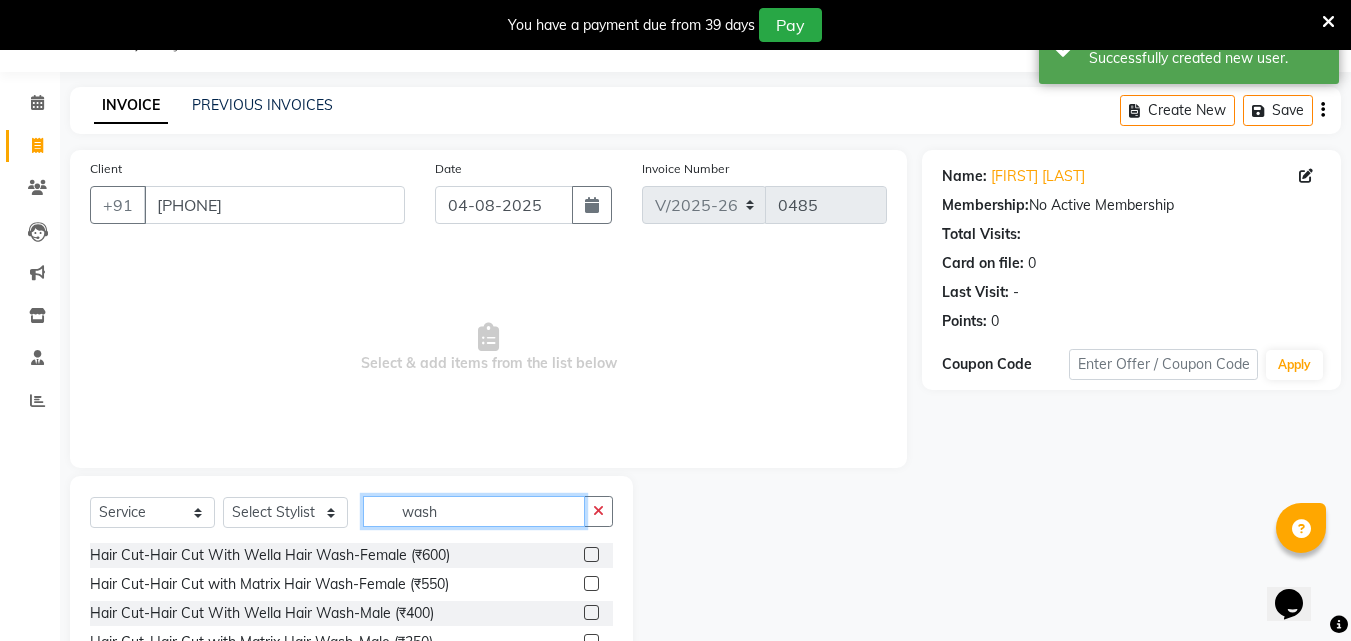 scroll, scrollTop: 210, scrollLeft: 0, axis: vertical 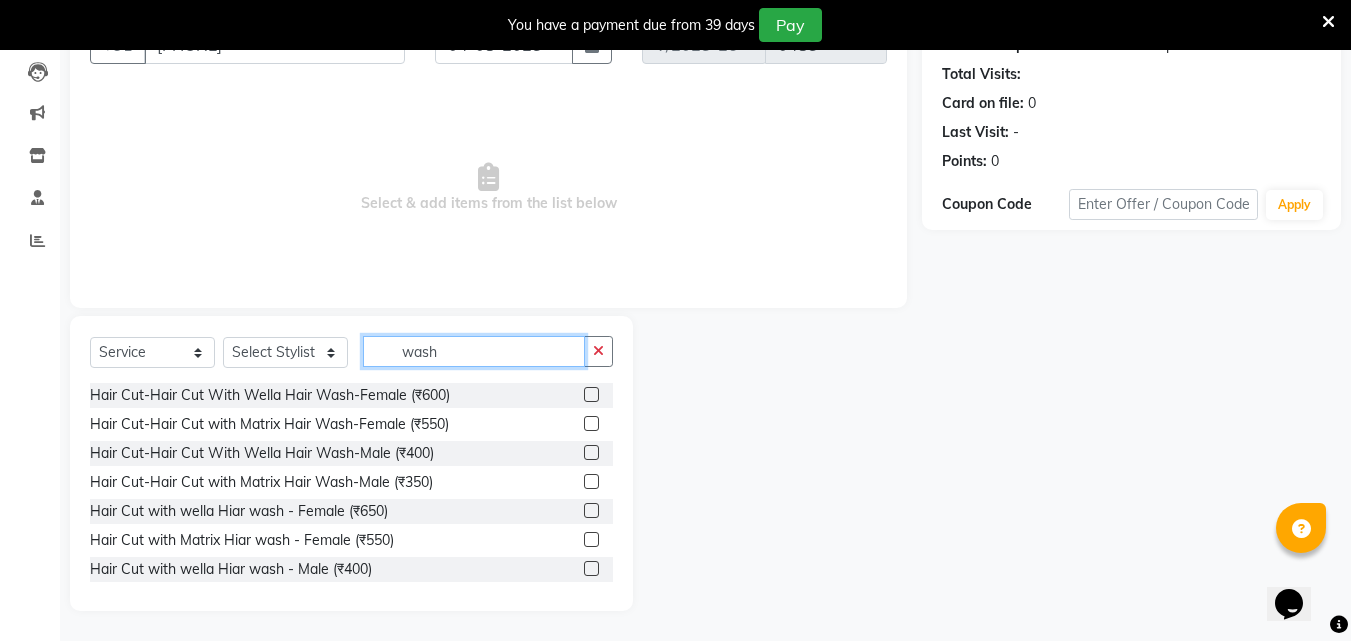 type on "wash" 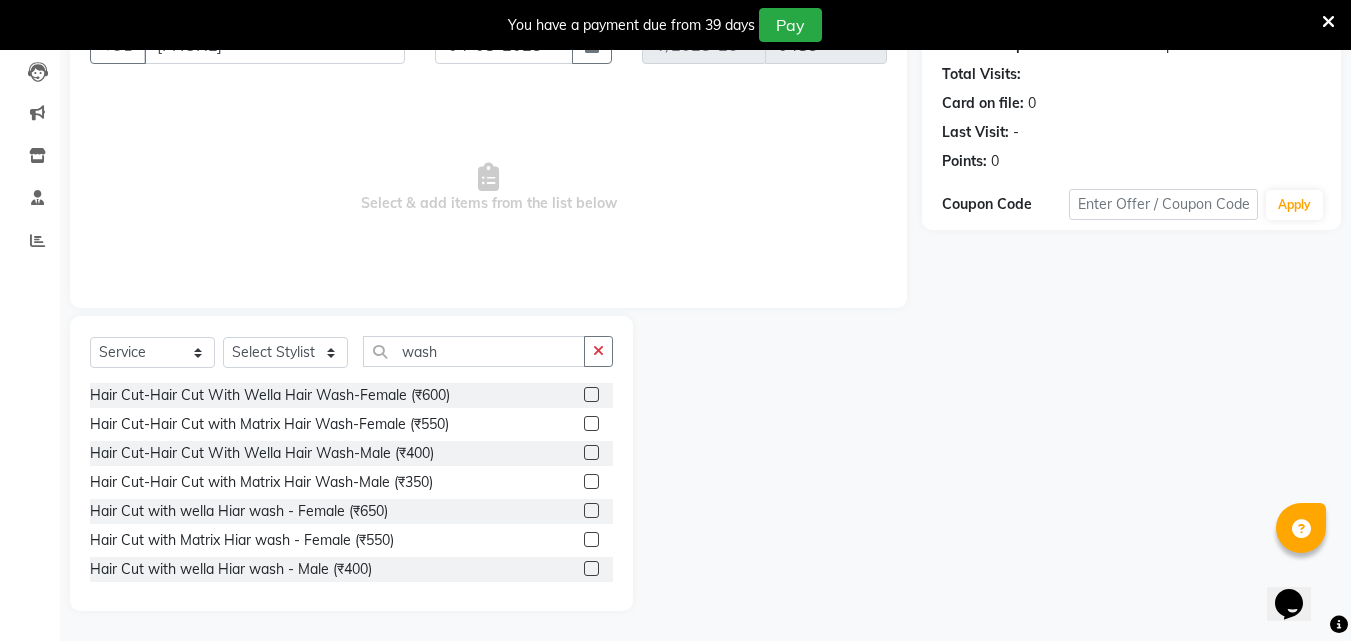 click 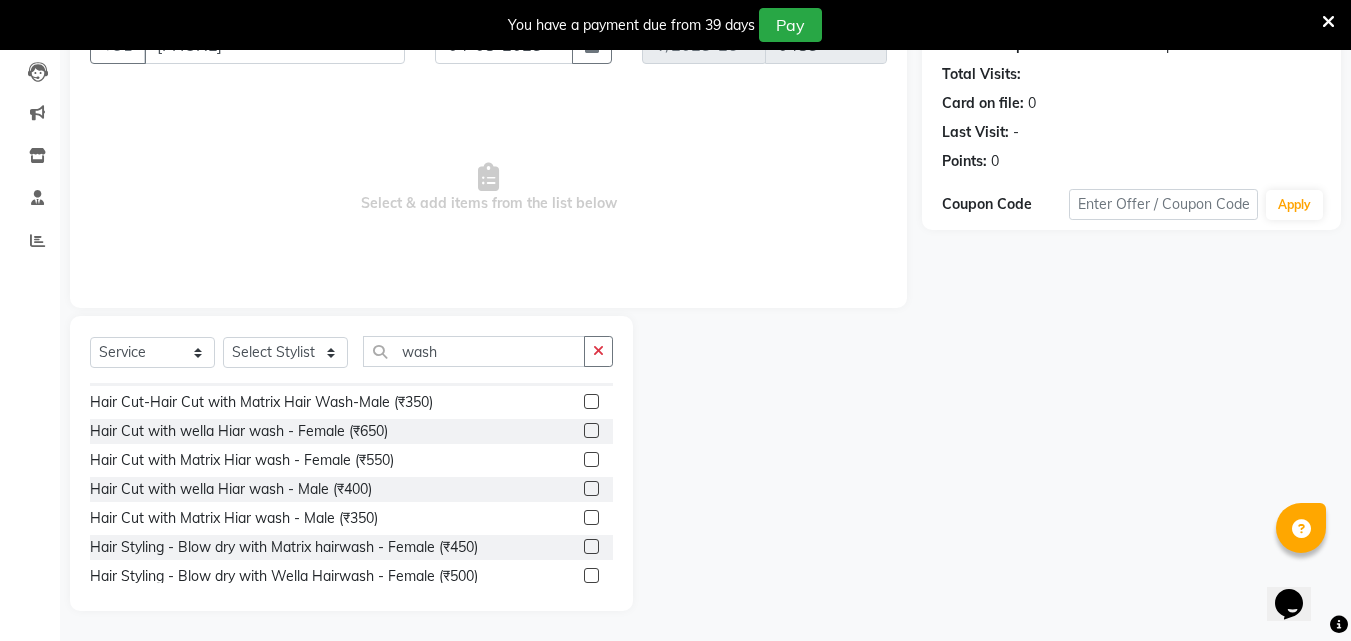 scroll, scrollTop: 120, scrollLeft: 0, axis: vertical 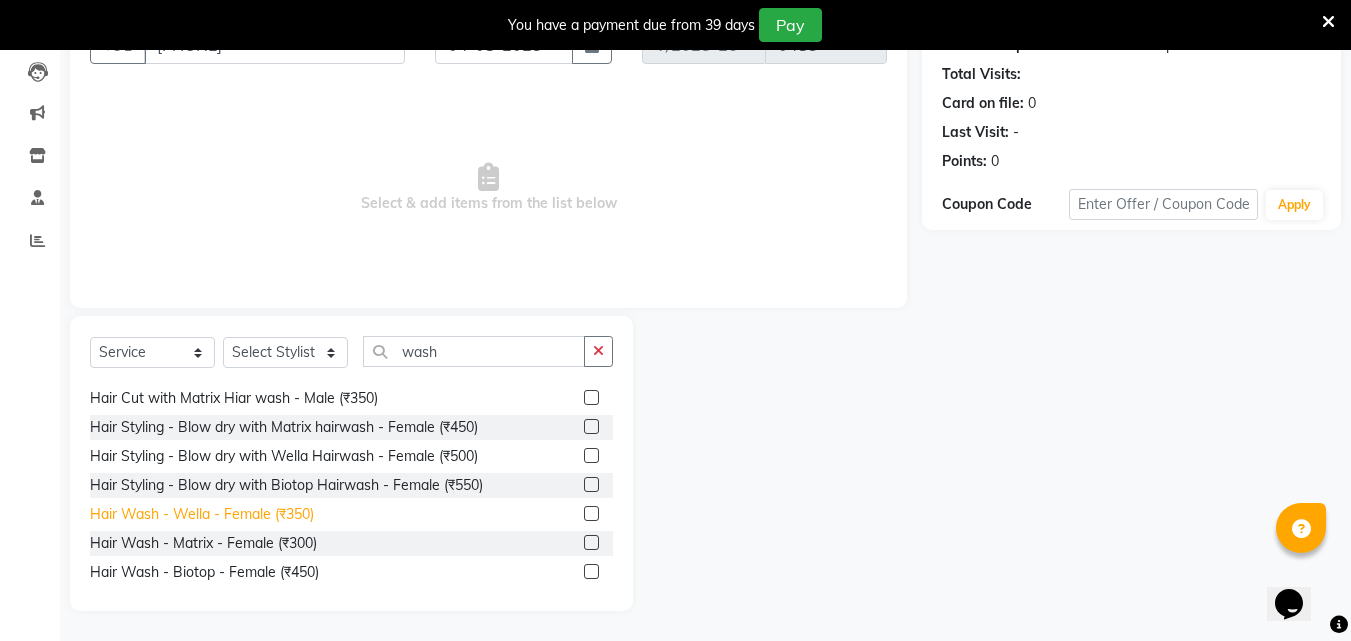 click on "Hair Wash - Wella - Female (₹350)" 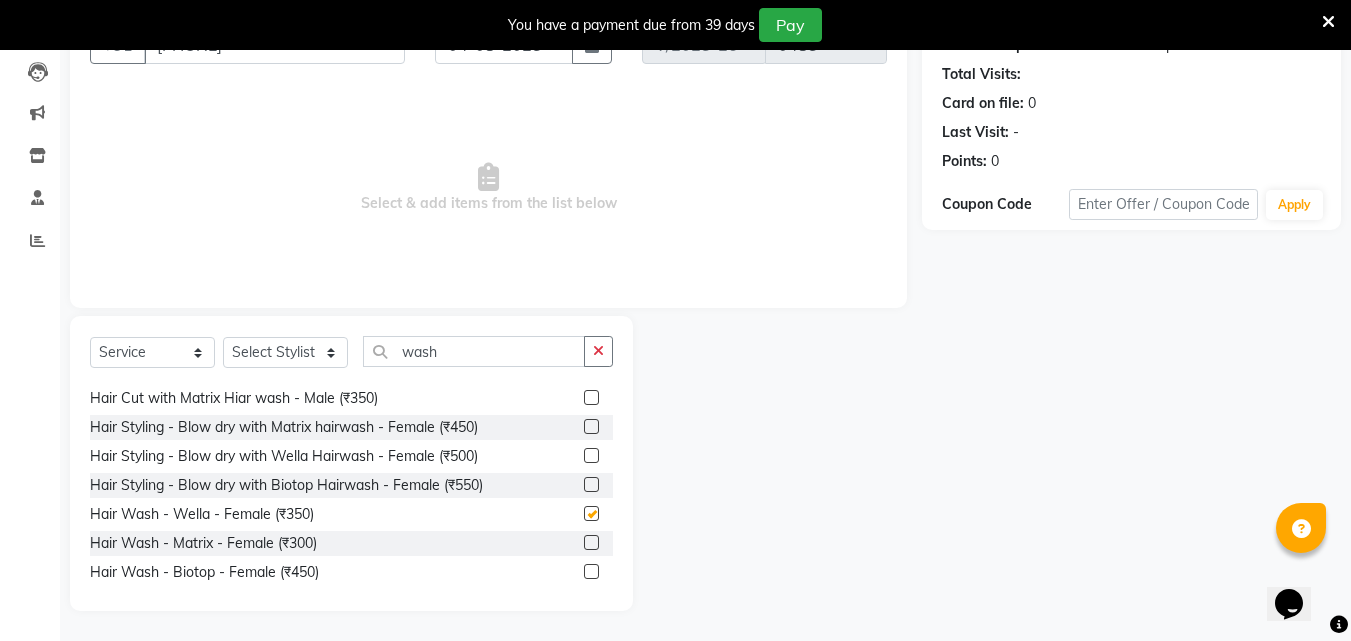 checkbox on "false" 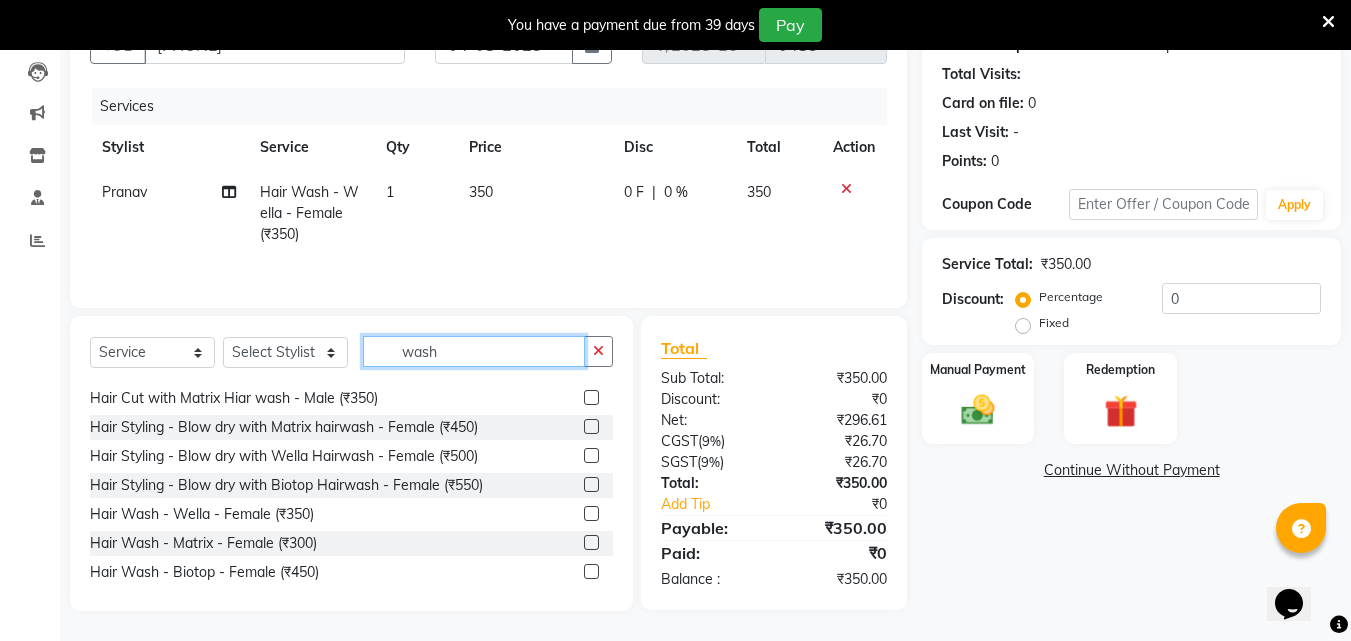 click on "wash" 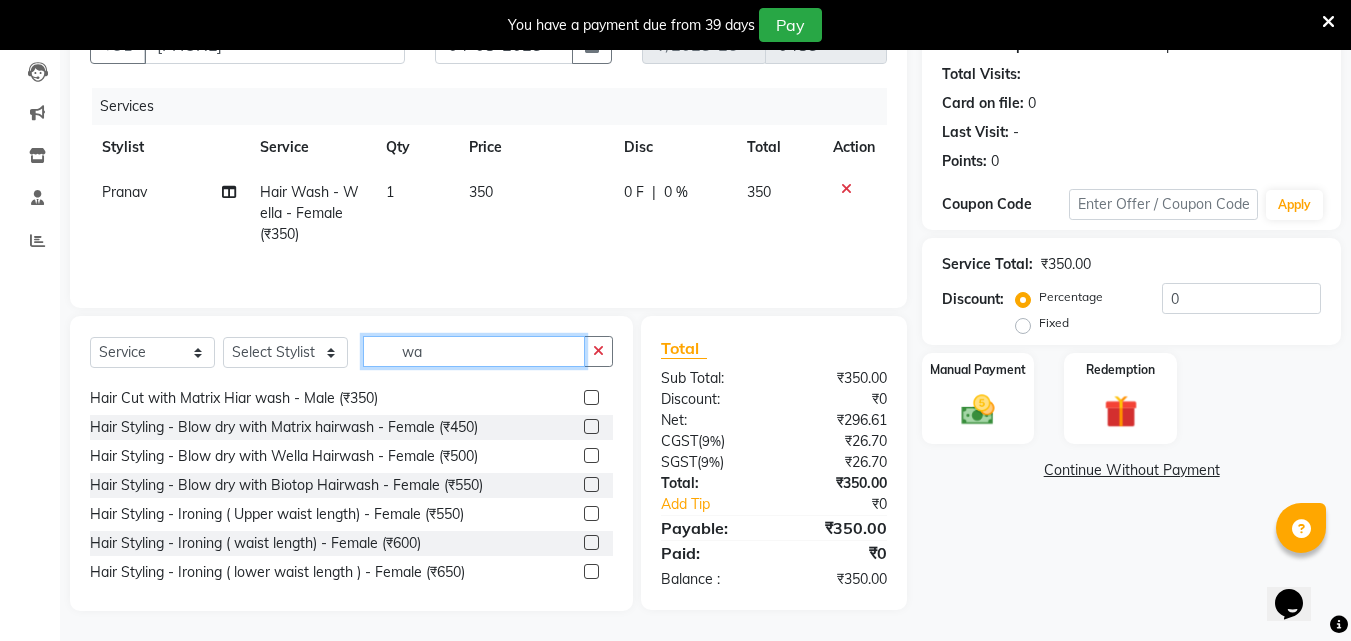type on "w" 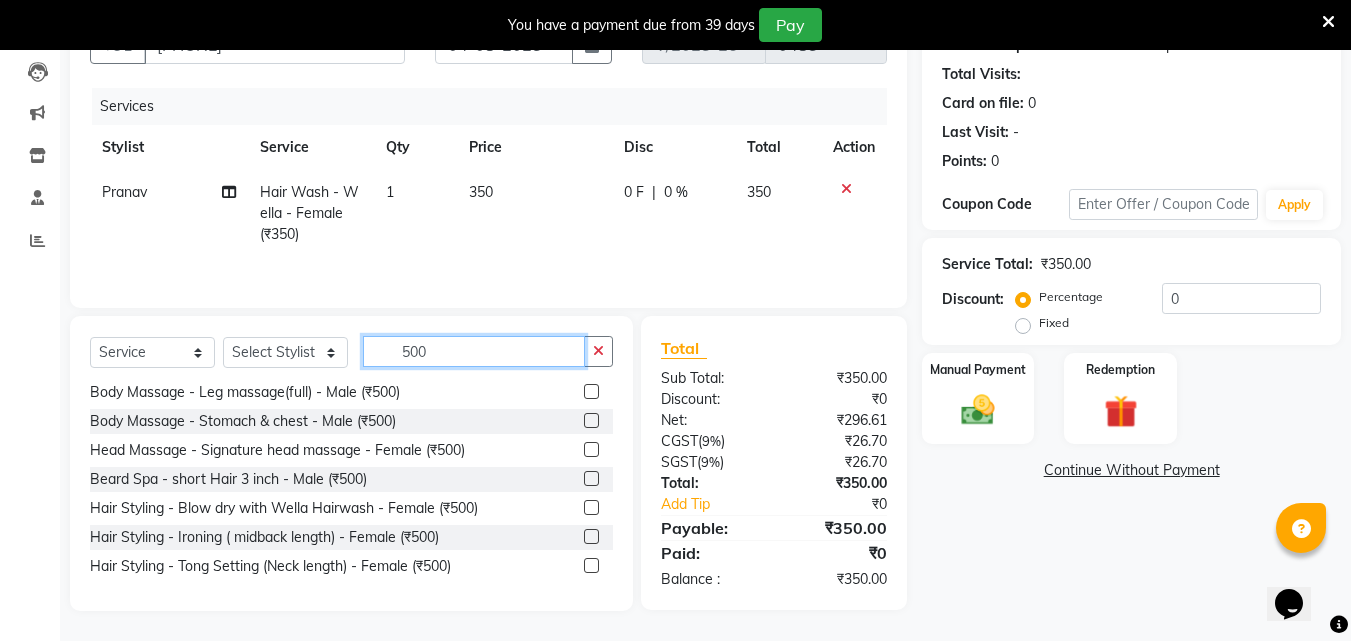 scroll, scrollTop: 1267, scrollLeft: 0, axis: vertical 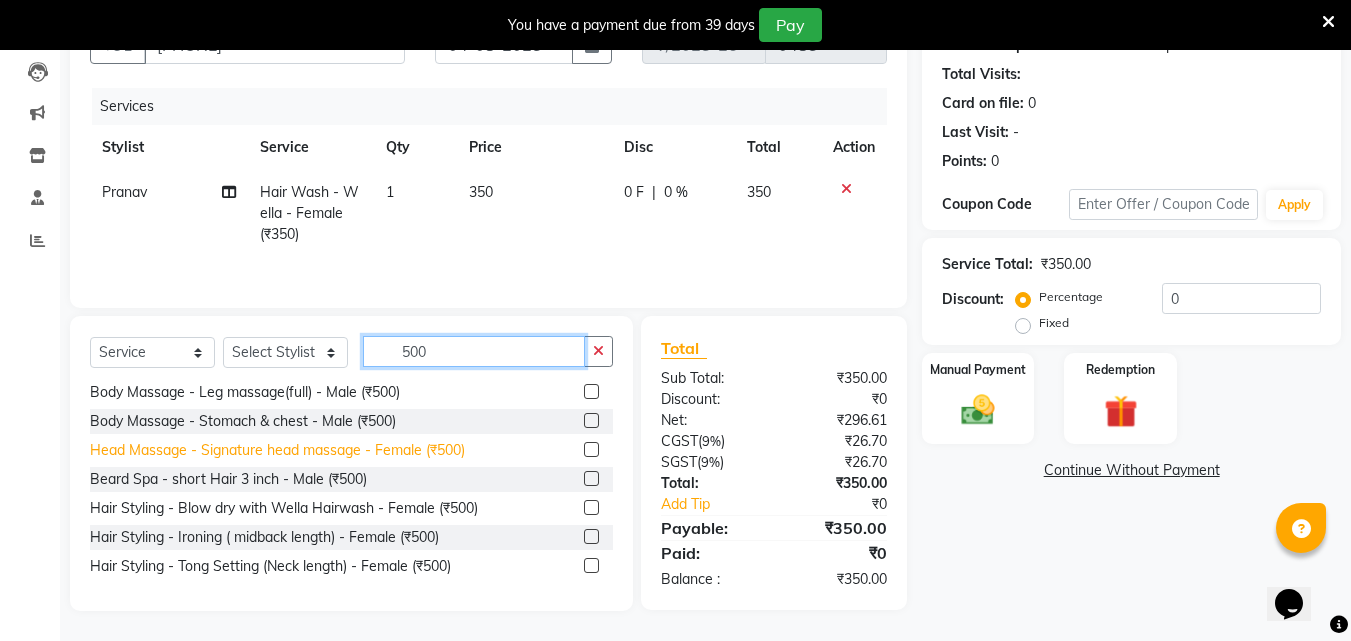 type on "500" 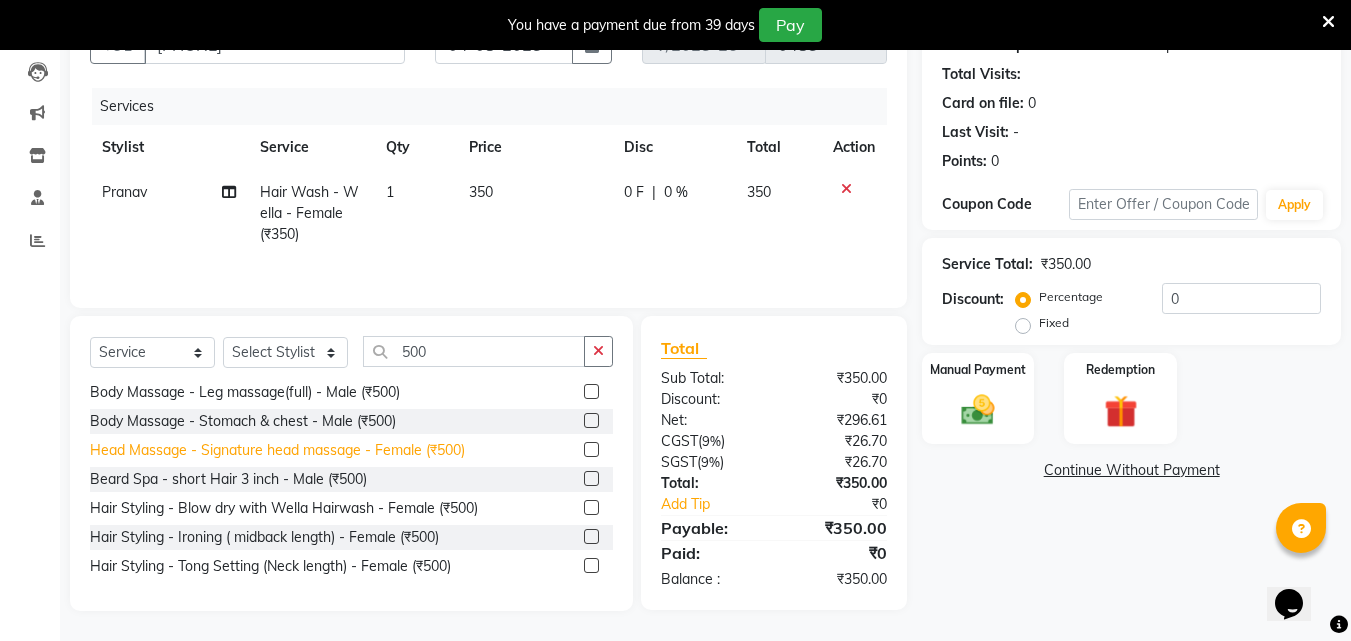 click on "Head Massage - Signature head massage - Female (₹500)" 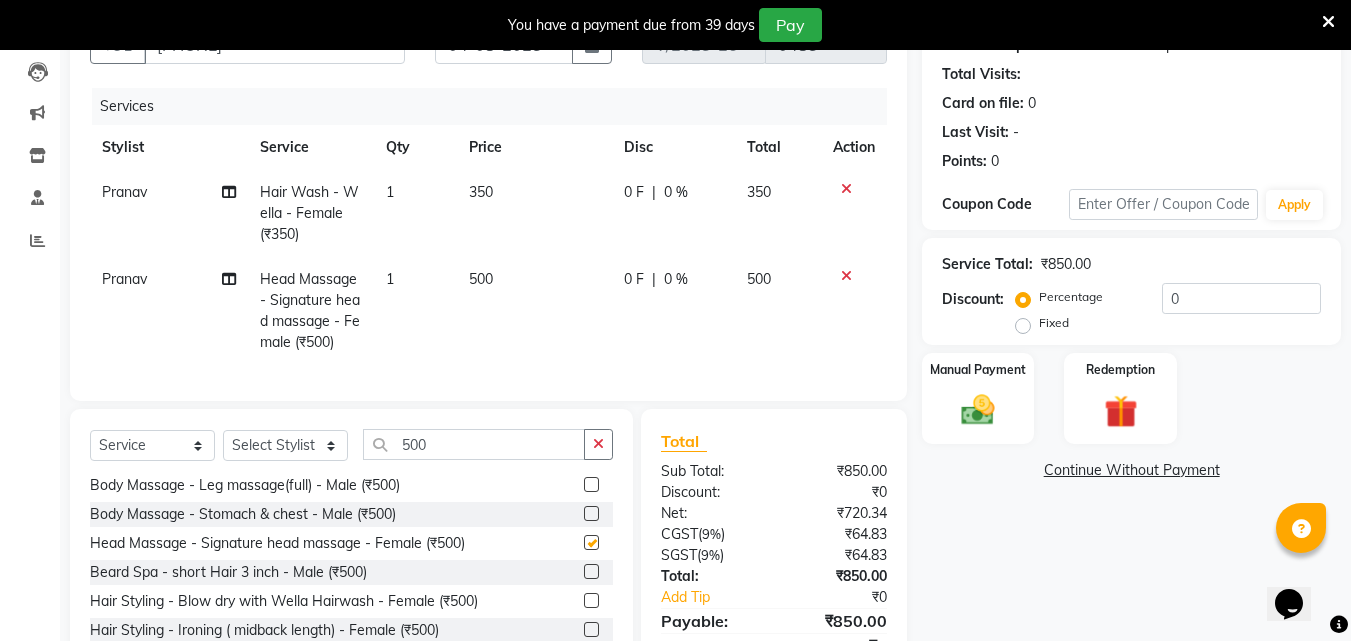 checkbox on "false" 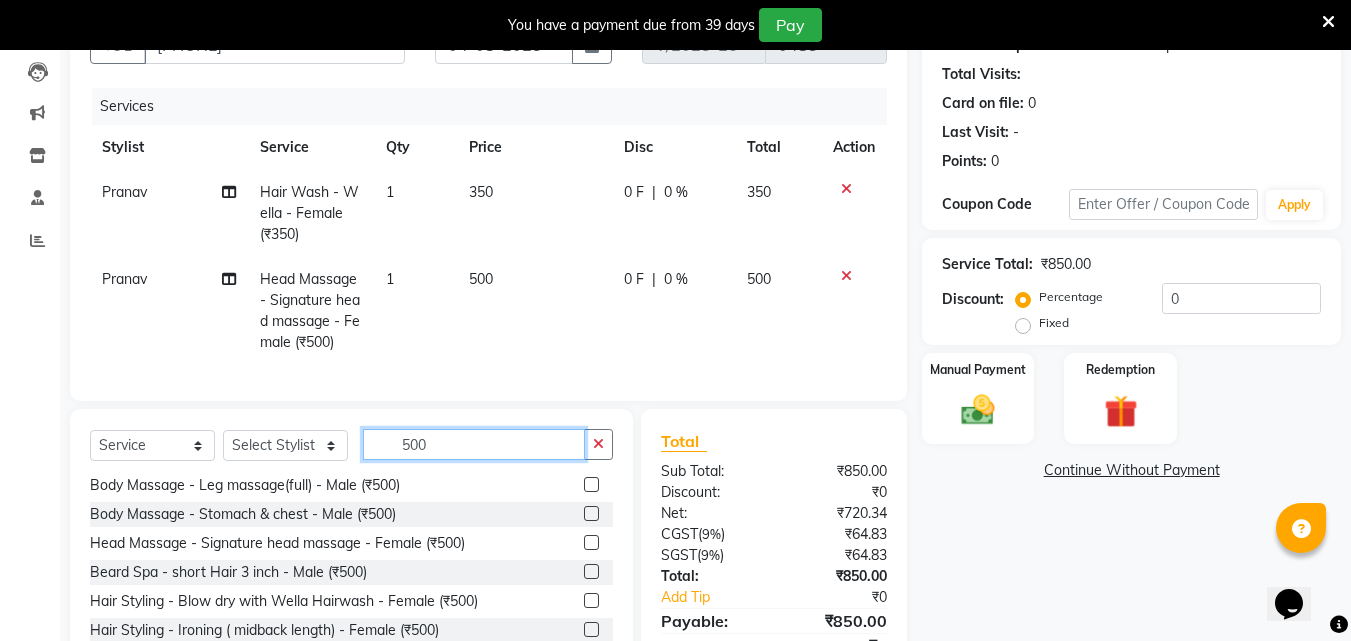 click on "500" 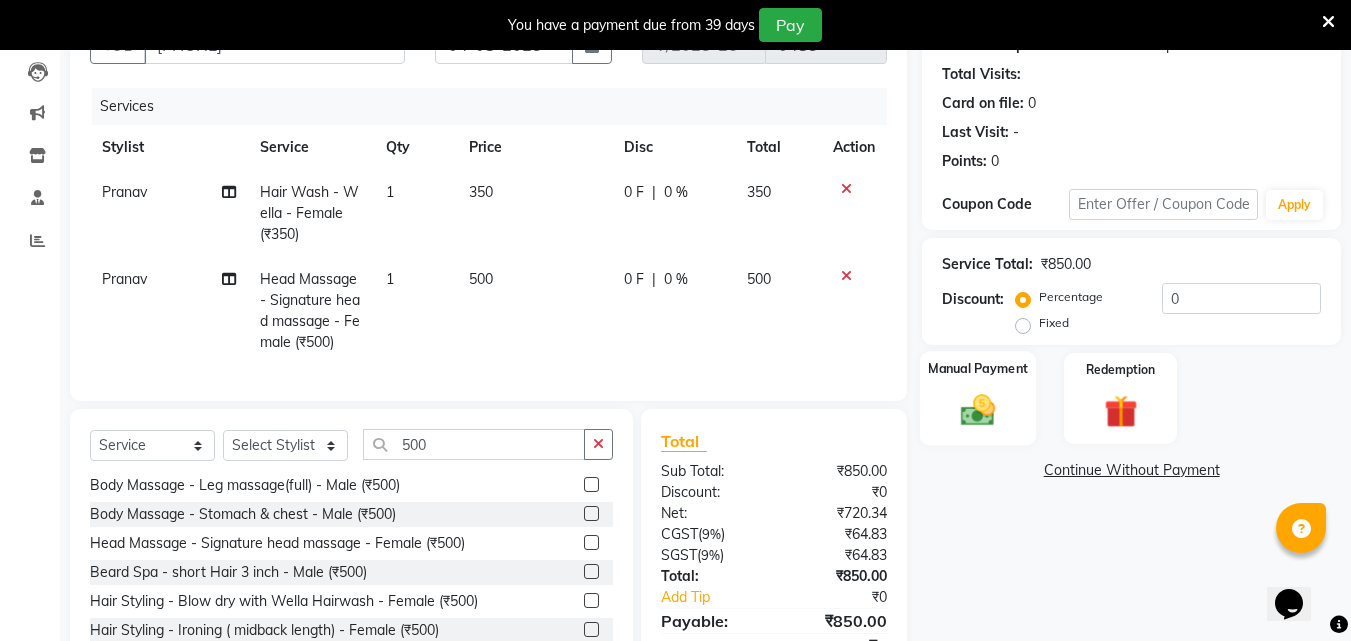 click on "Manual Payment" 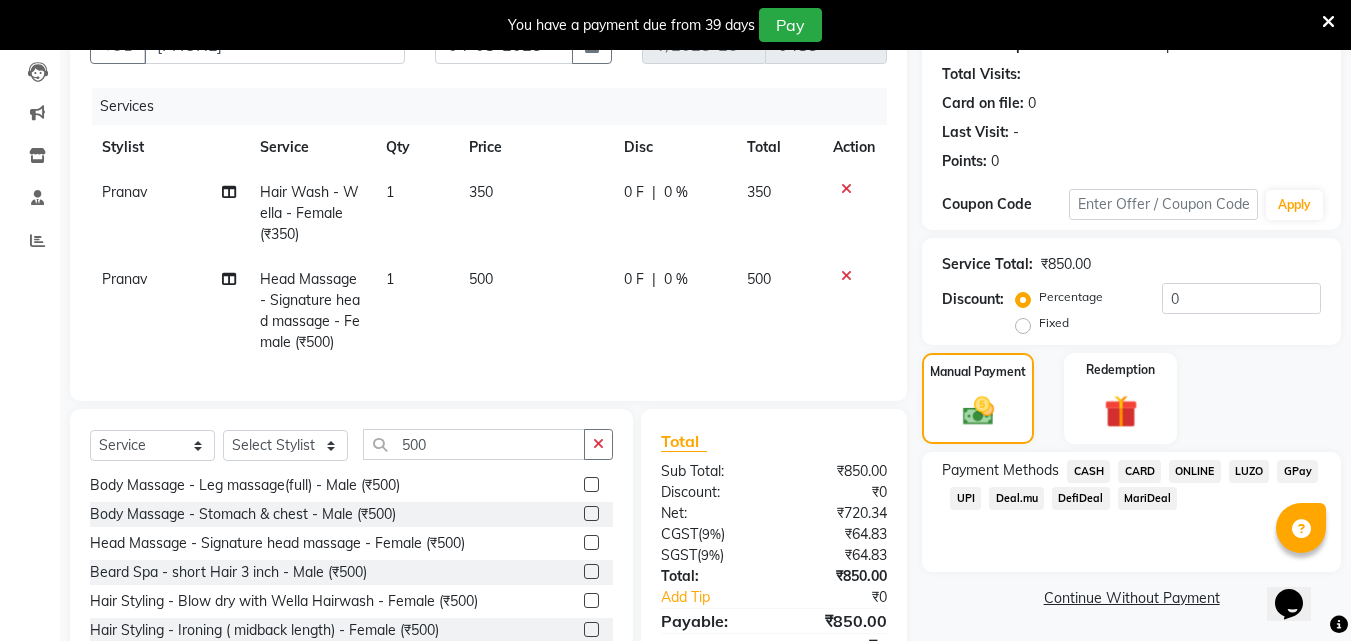 click on "CASH" 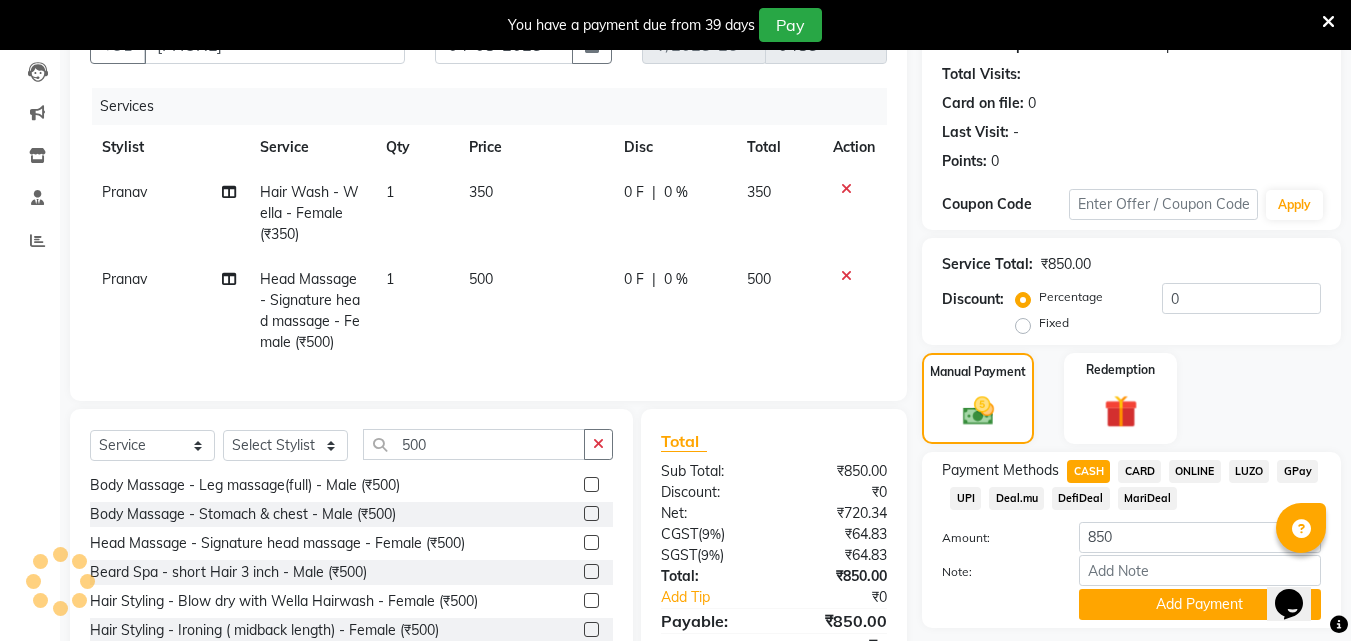 click on "Payment Methods  CASH   CARD   ONLINE   LUZO   GPay   UPI   Deal.mu   DefiDeal   MariDeal  Amount: 850 Note: Add Payment" 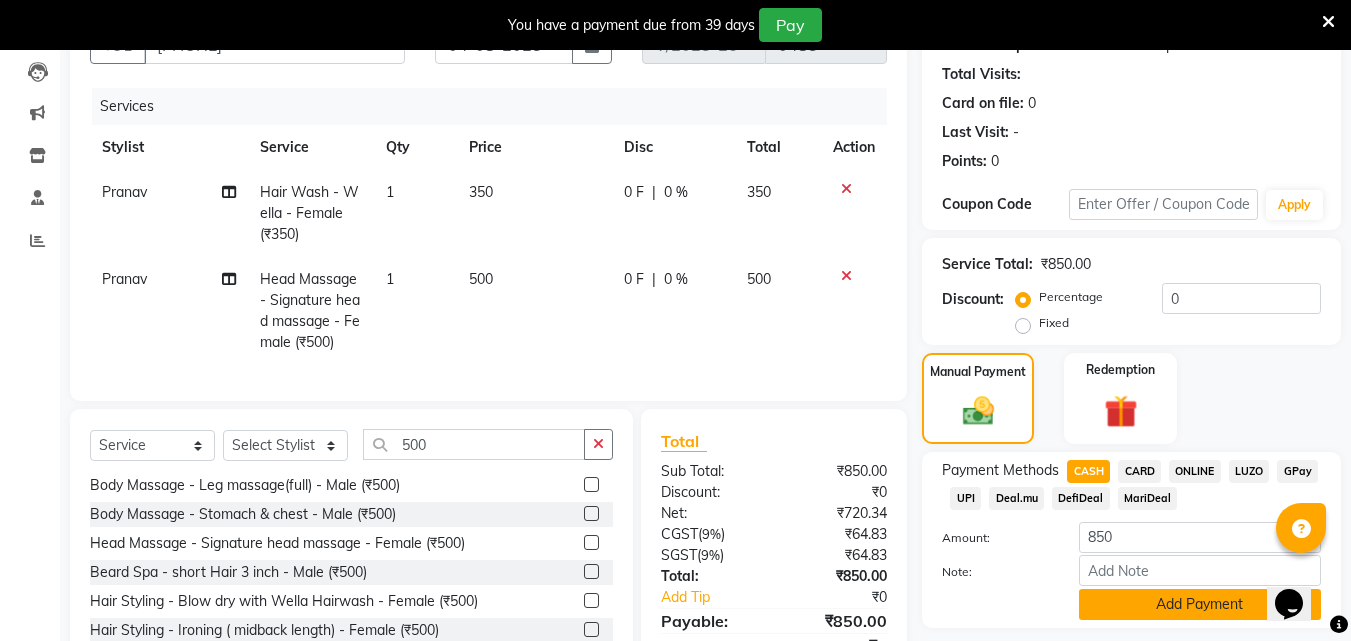 click on "Add Payment" 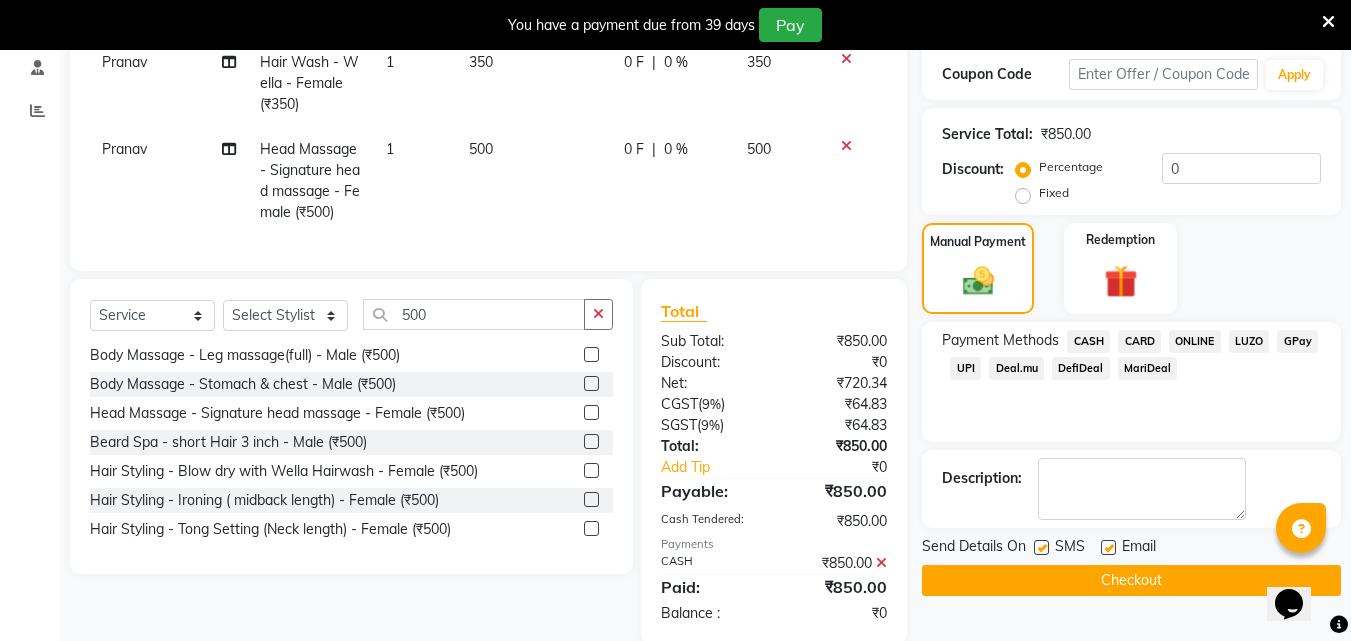 scroll, scrollTop: 388, scrollLeft: 0, axis: vertical 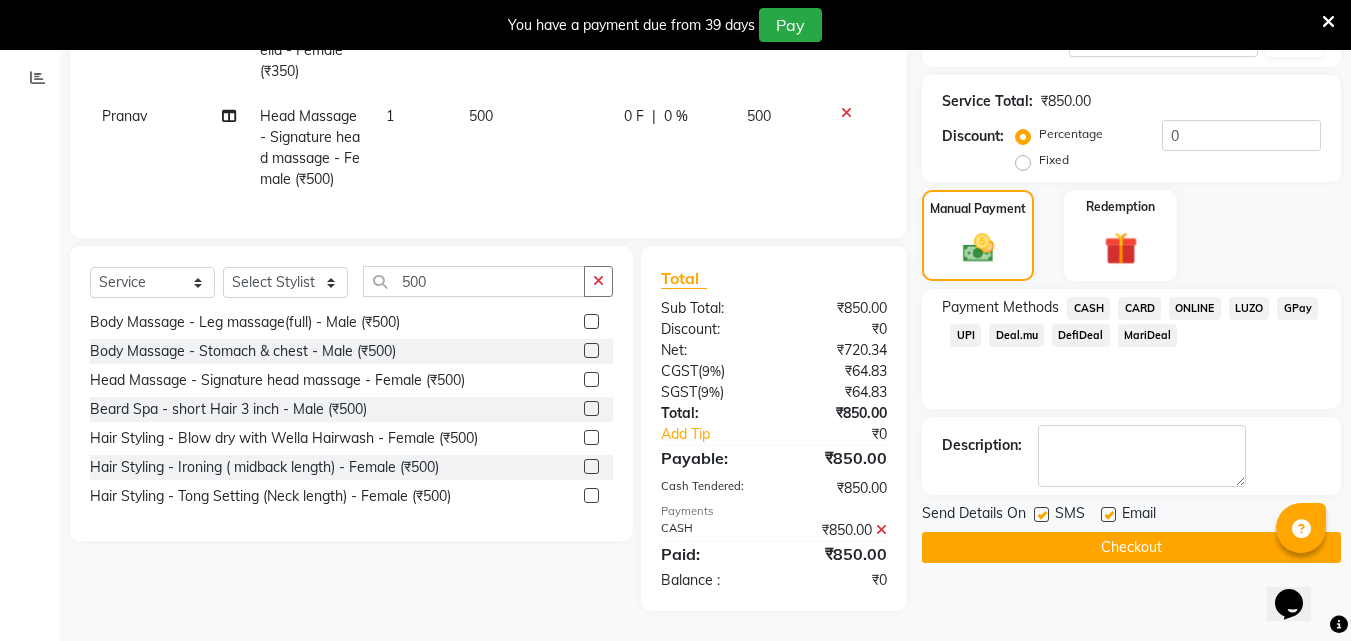 click on "Checkout" 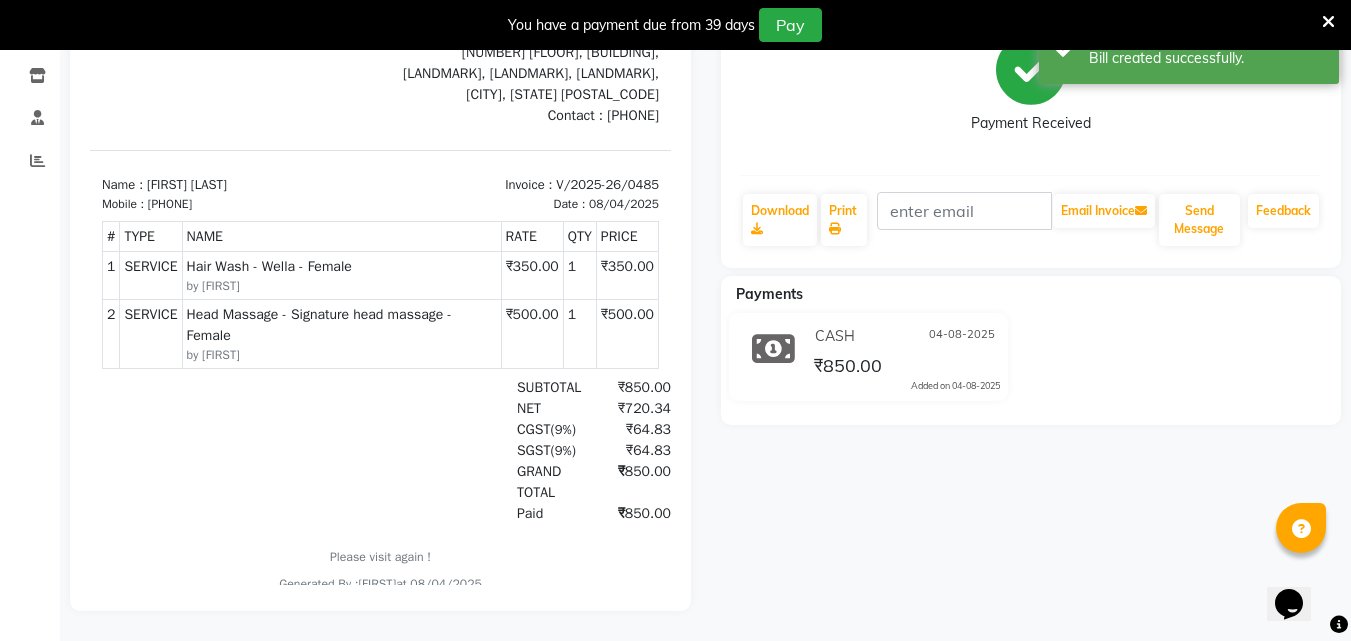 scroll, scrollTop: 0, scrollLeft: 0, axis: both 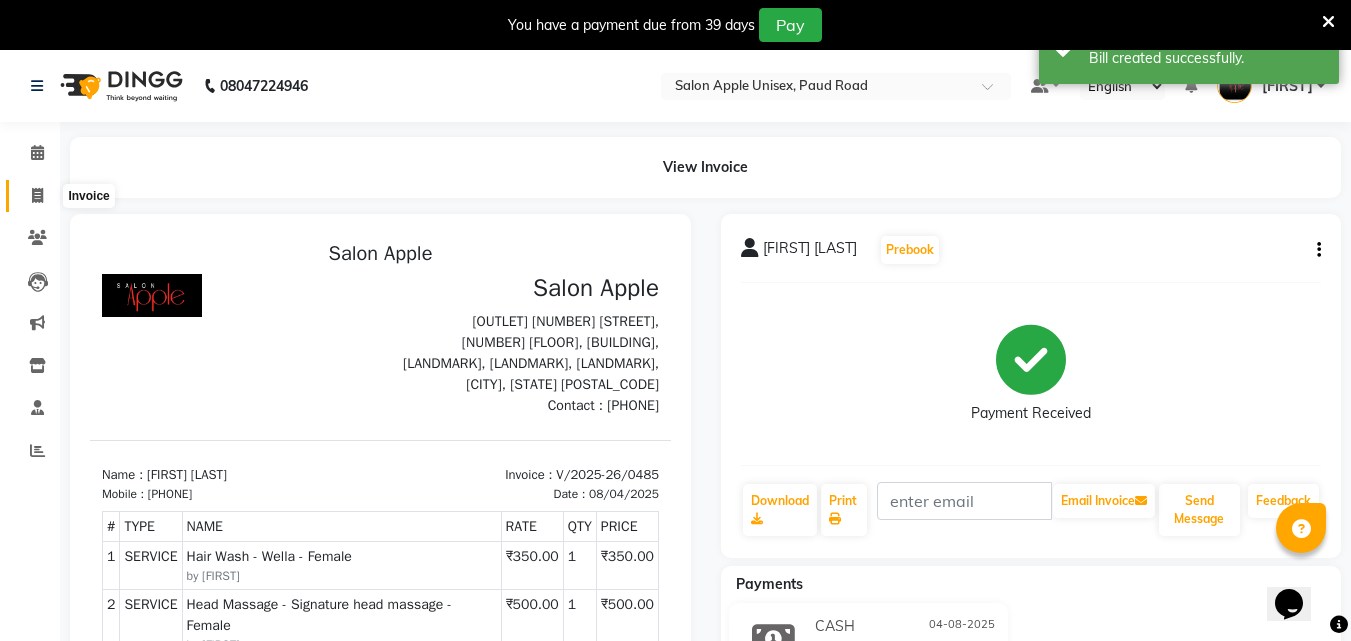 click 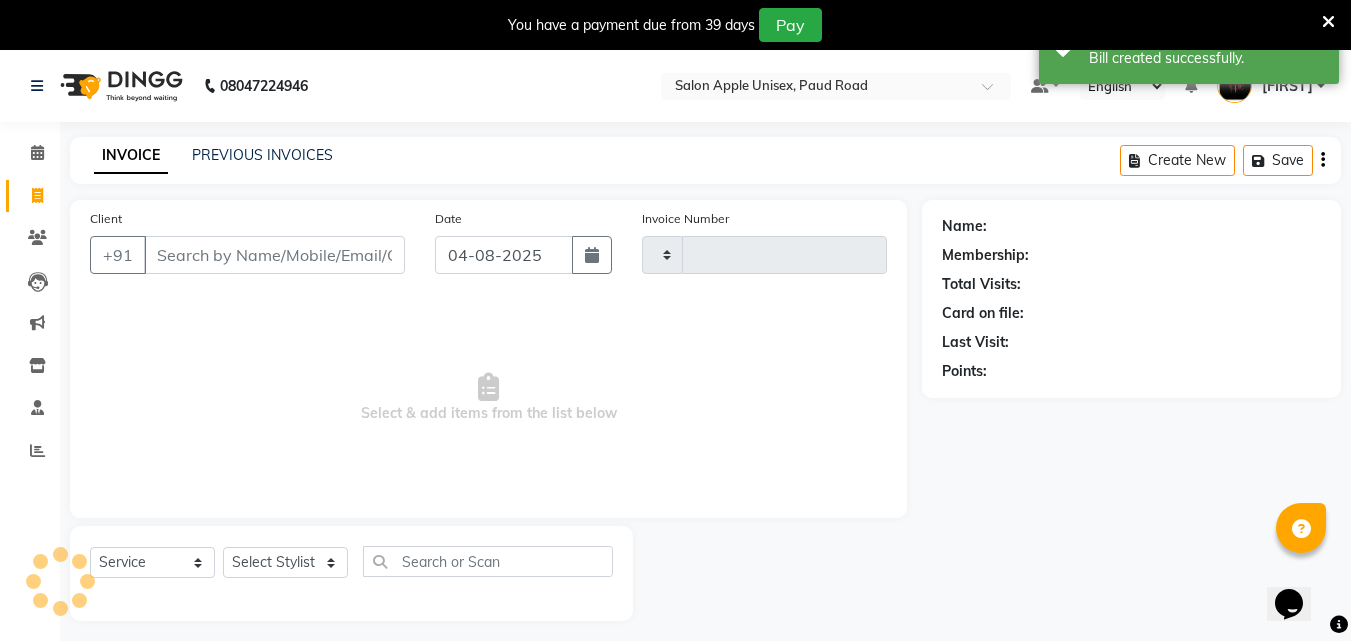 type on "0486" 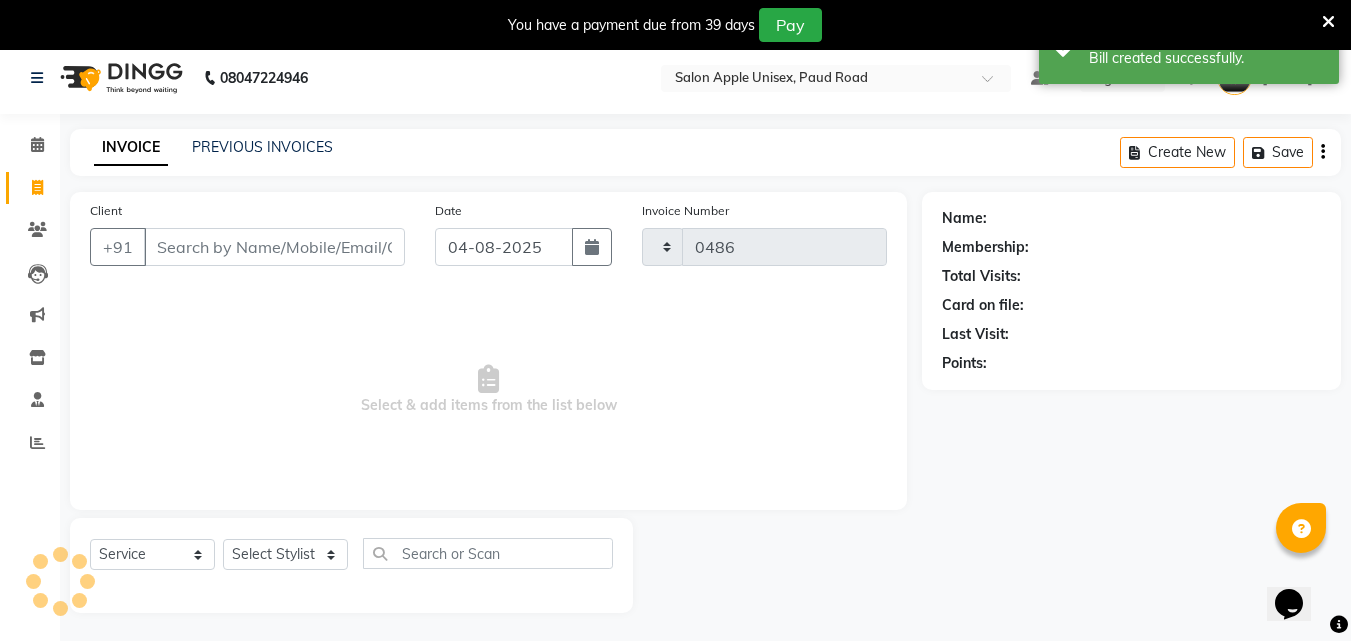 select on "133" 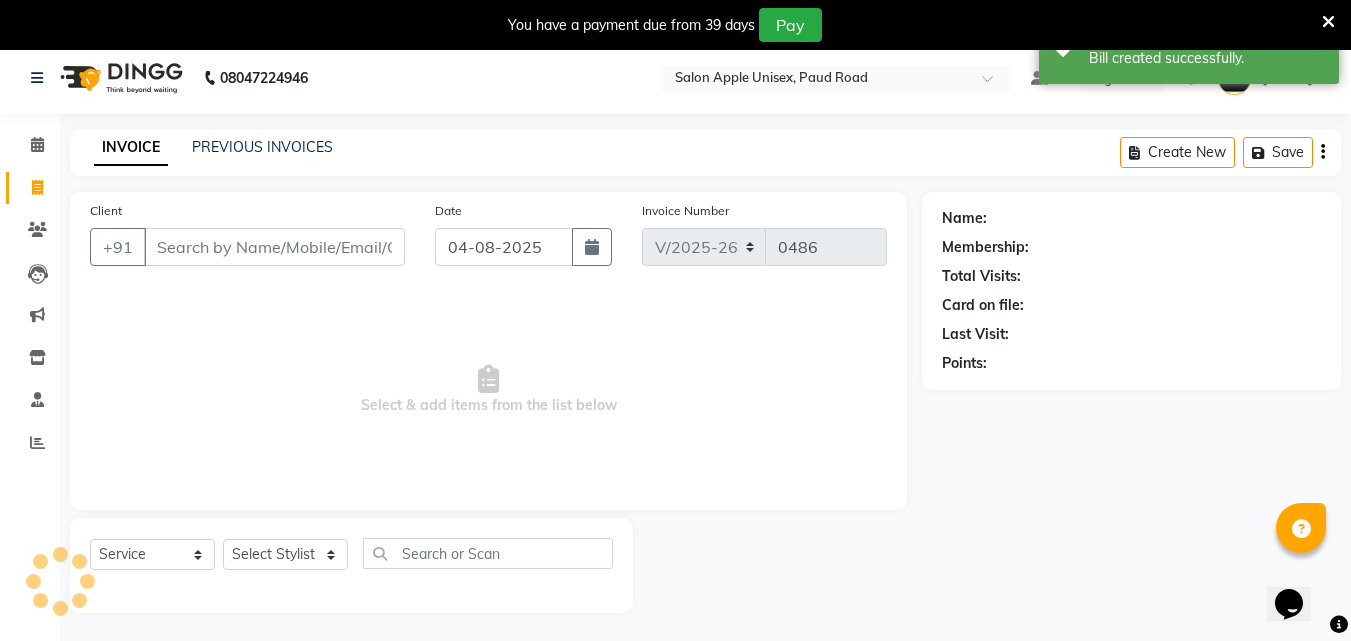 scroll, scrollTop: 50, scrollLeft: 0, axis: vertical 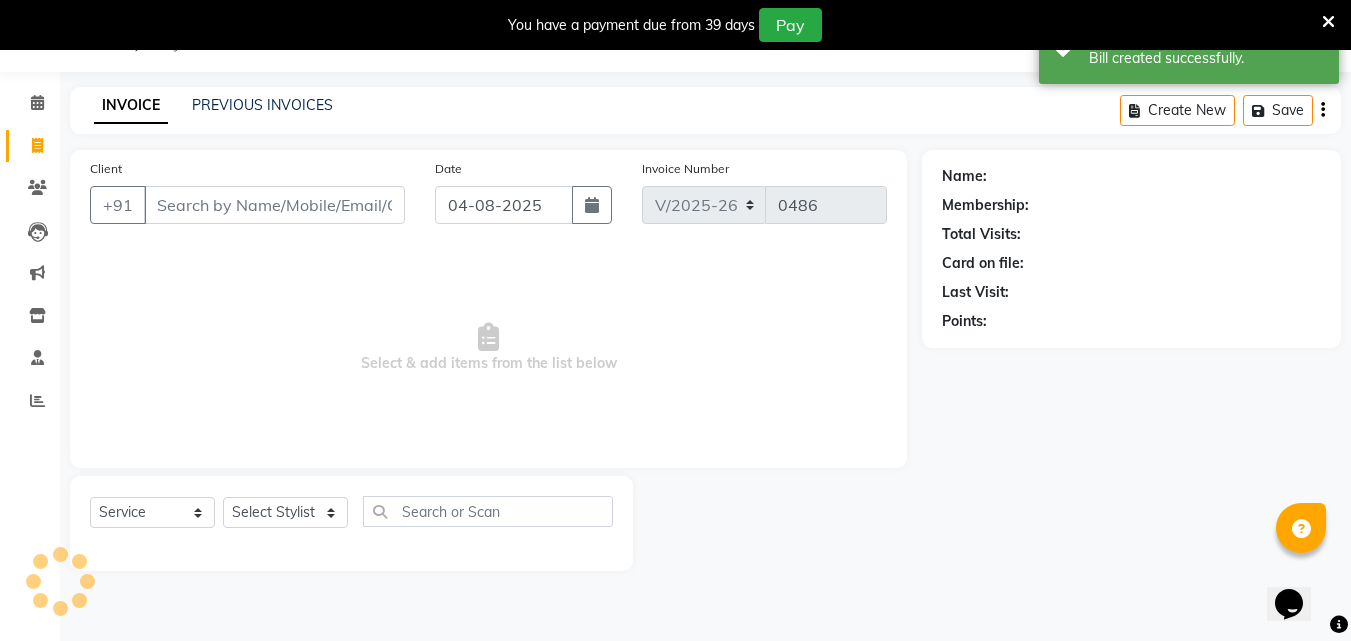 click on "Client" at bounding box center [274, 205] 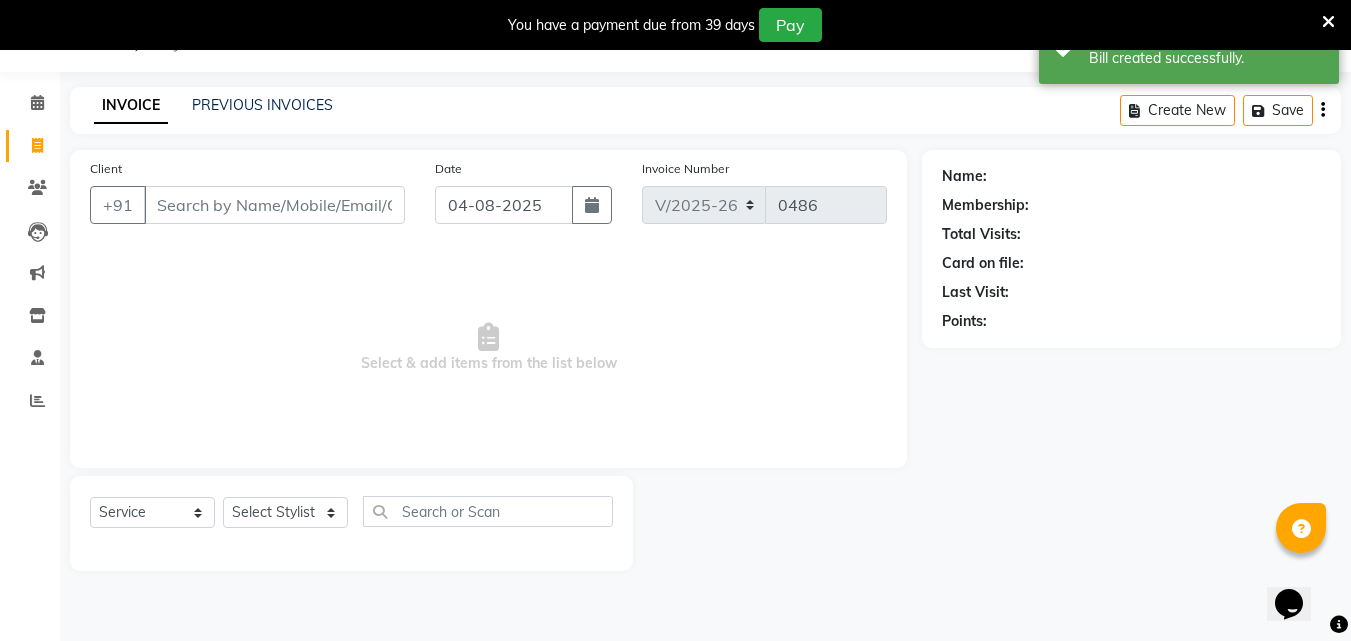 click on "[FIRST] [LAST] Select Location × Salon [BRAND] Unisex, [STREET] Default Panel My Panel English Español العربية मराठी हिंदी ગુજરાતી தமிழ் 中文 Notifications nothing to show [FIRST] Manage Profile Change Password Sign out Version:[NUMBER] ☀ Salon [BRAND] Unisex, [STREET] Calendar Invoice Clients Leads Marketing Inventory Staff Reports Completed InProgress Upcoming Dropped Tentative Check-In Confirm Bookings Segments Page Builder INVOICE PREVIOUS INVOICES Create New Save Client [PHONE] Date [DATE] Invoice Number V/[YEAR] V/[YEAR]-[NUMBER] [NUMBER] Select add items from the list below Select Service Product Membership Package Voucher Prepaid Gift Card Select Stylist [FIRST] [FIRST] [FIRST] [FIRST] [FIRST] [FIRST] [FIRST] [LAST] Name: Membership: Total Visits: Card on file: Last Visit: Points:" at bounding box center [675, 320] 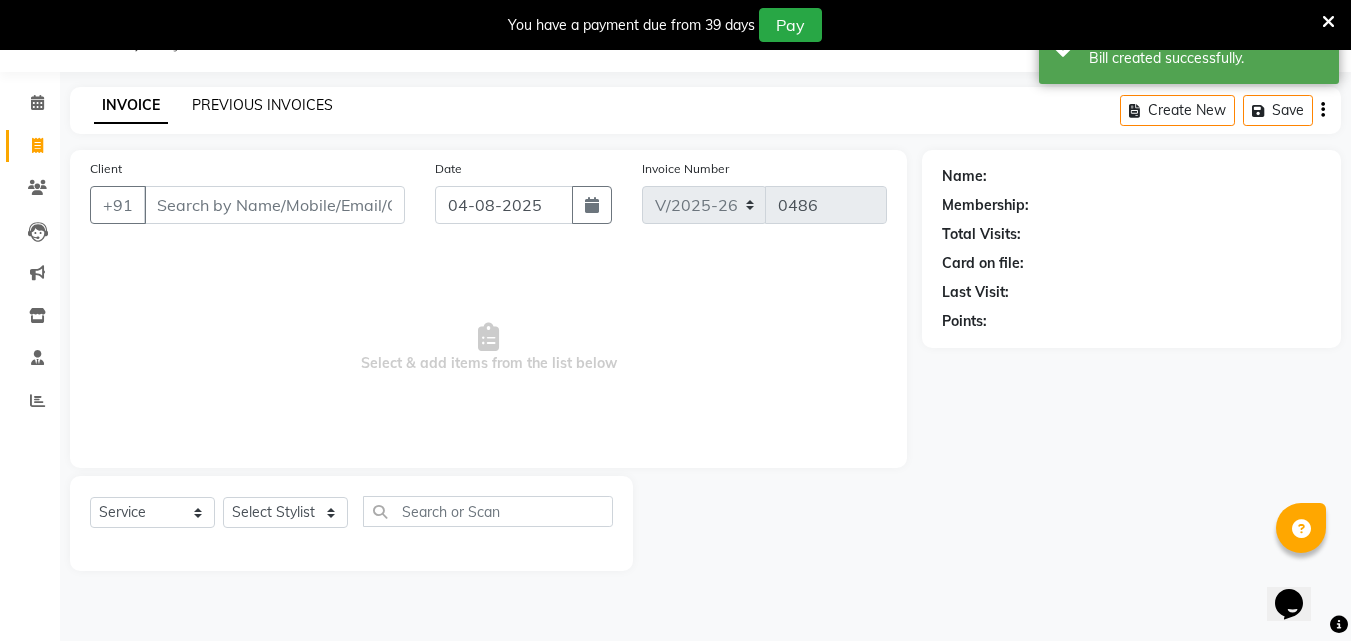 click on "PREVIOUS INVOICES" 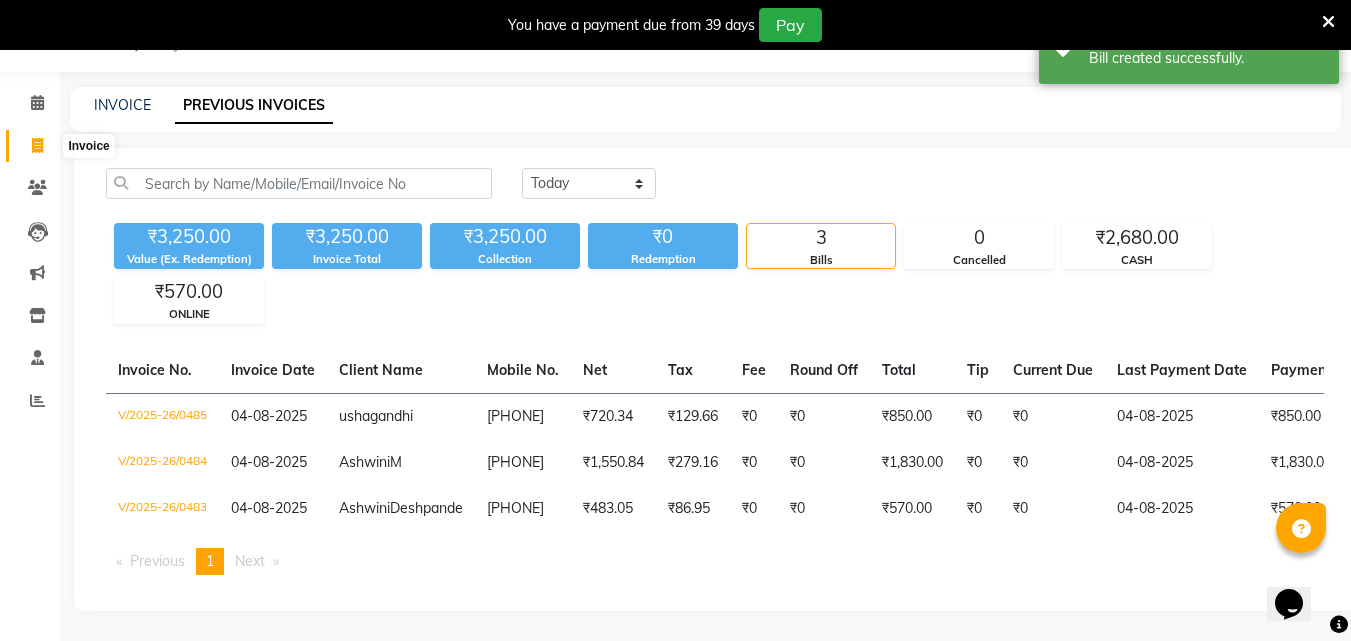click 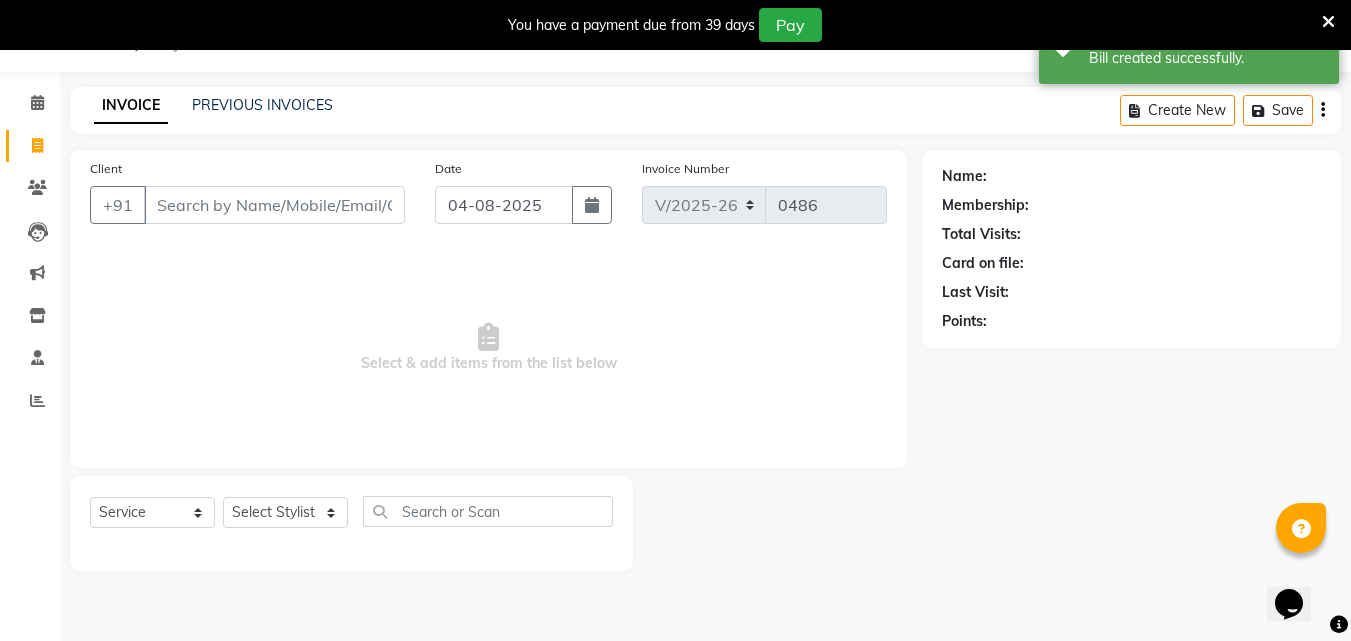 click on "Client" at bounding box center (274, 205) 